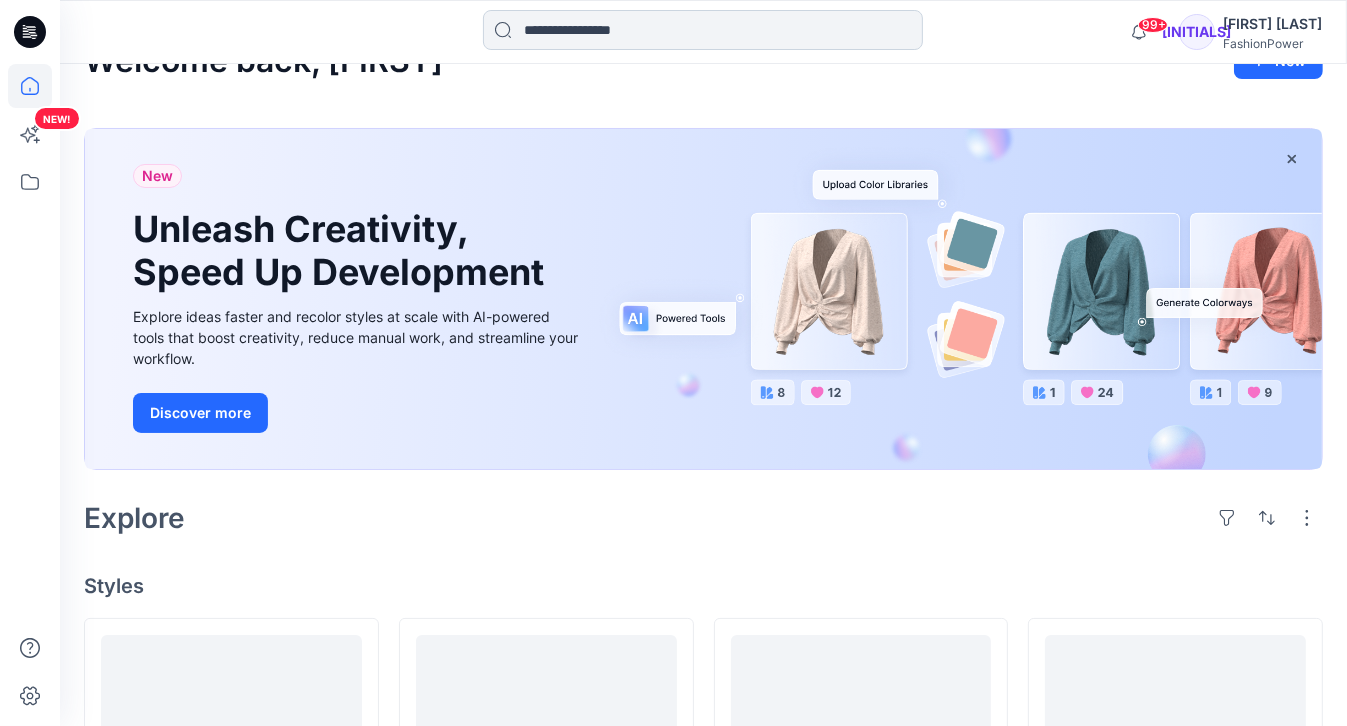 scroll, scrollTop: 0, scrollLeft: 0, axis: both 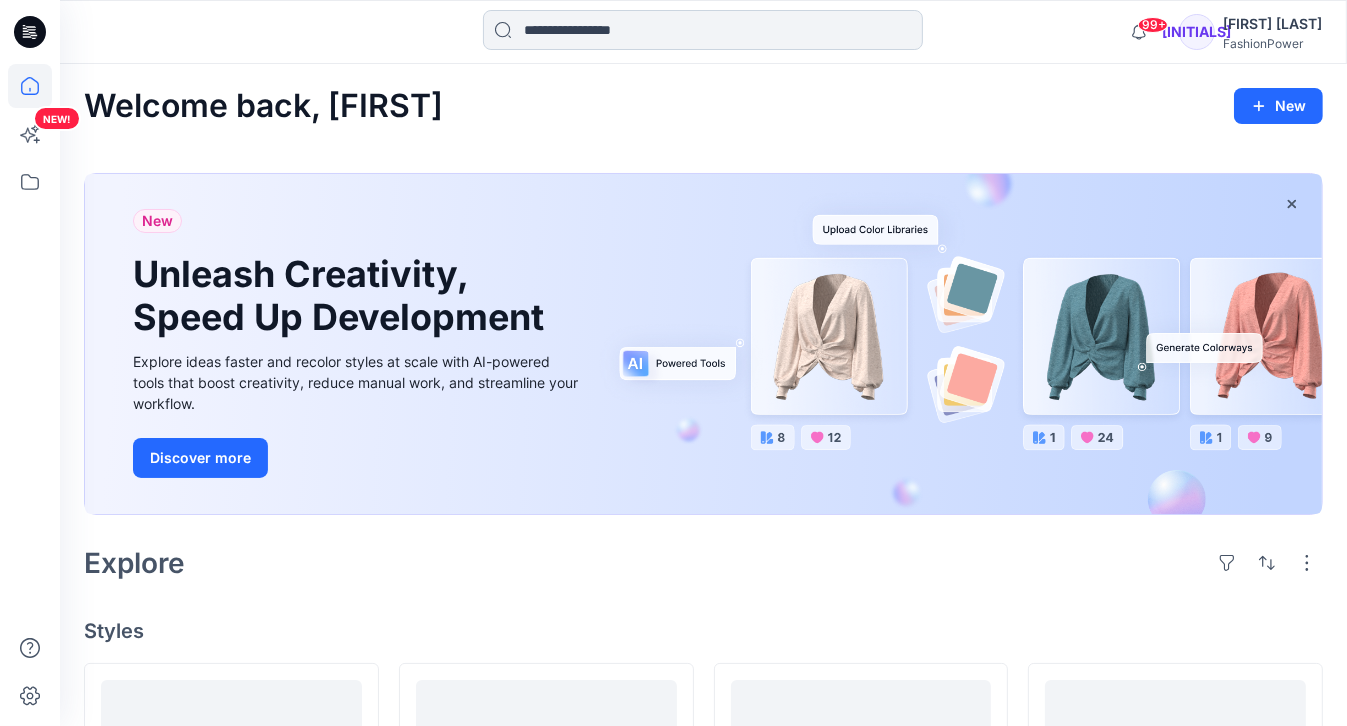 click at bounding box center [703, 30] 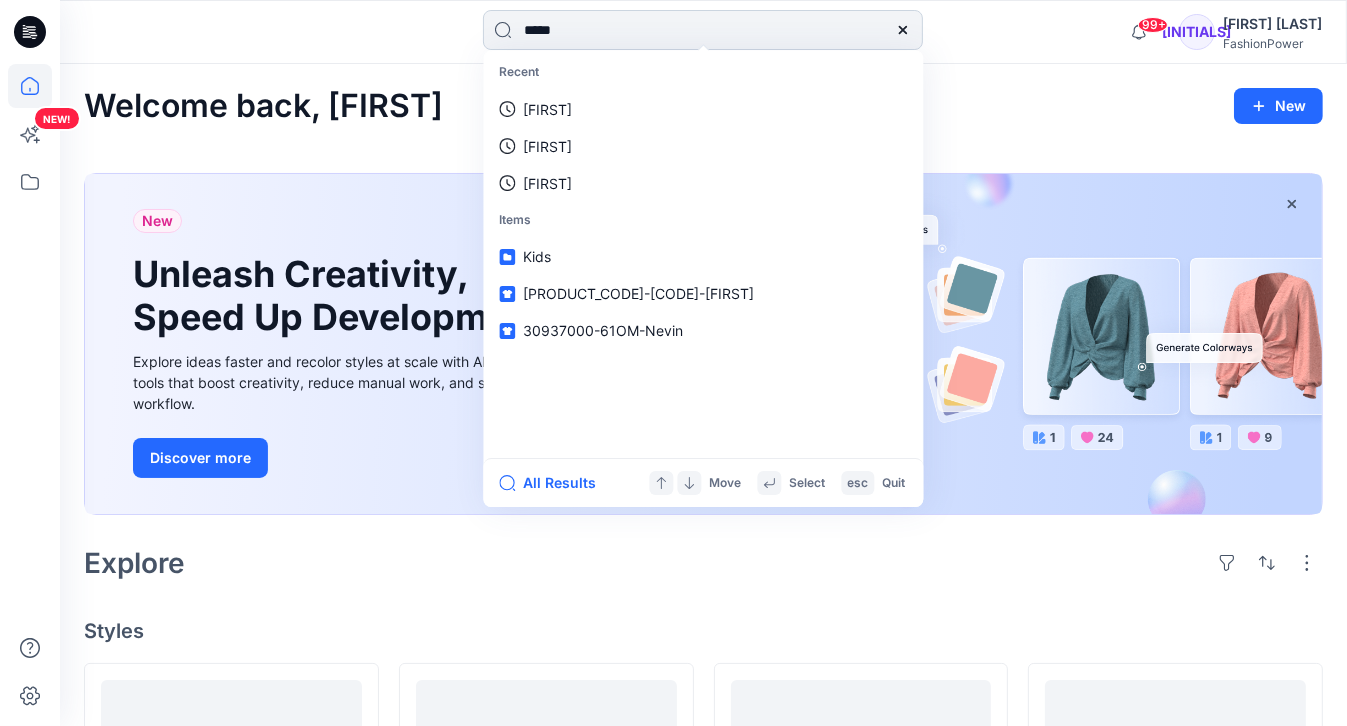 type on "******" 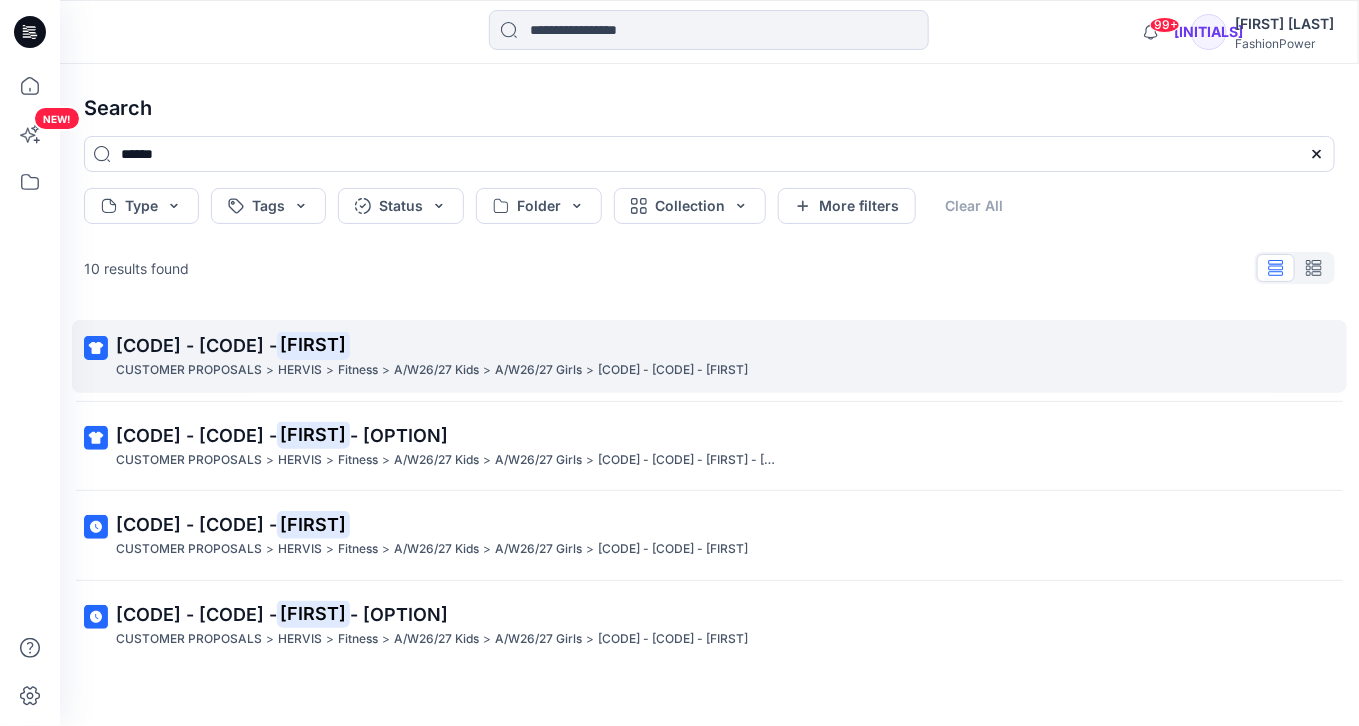 click on "[CODE] - [CODE] - [FIRST]" at bounding box center [707, 346] 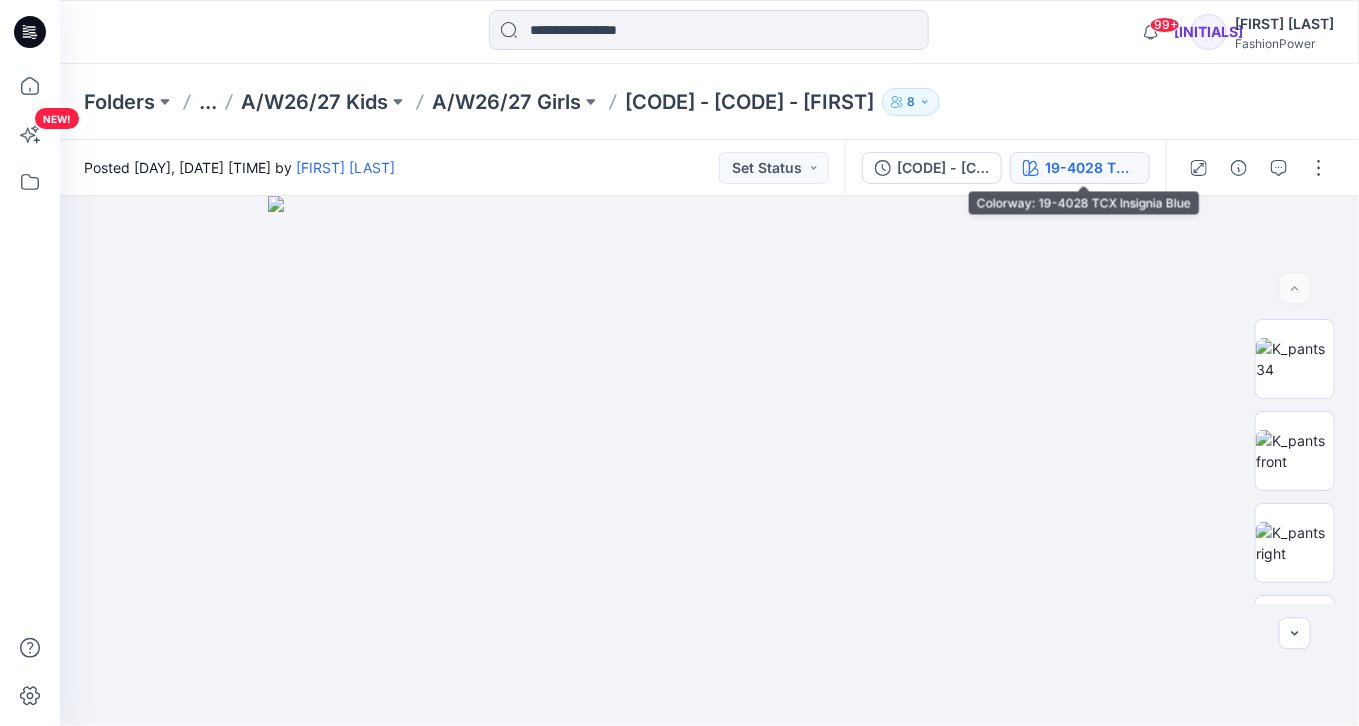 click on "19-4028 TCX Insignia Blue" at bounding box center [1091, 168] 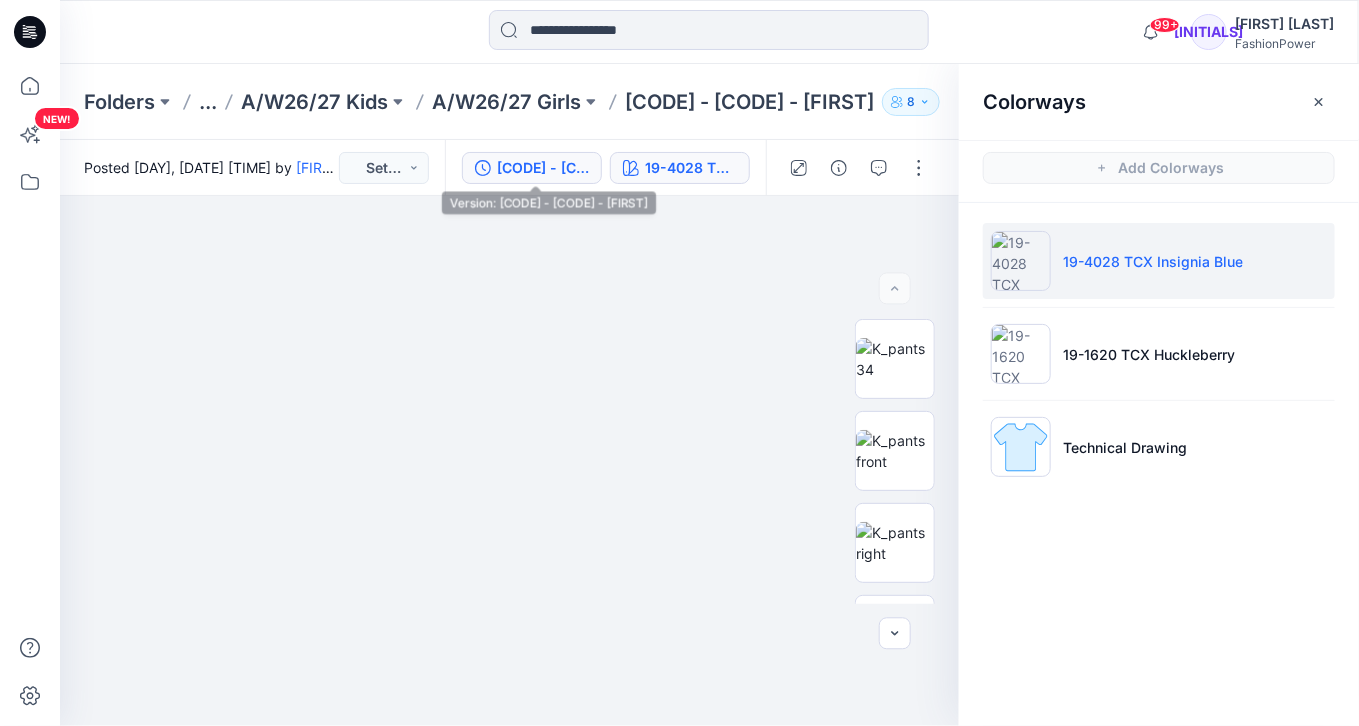 click on "[CODE] - [CODE] - [FIRST]" at bounding box center [543, 168] 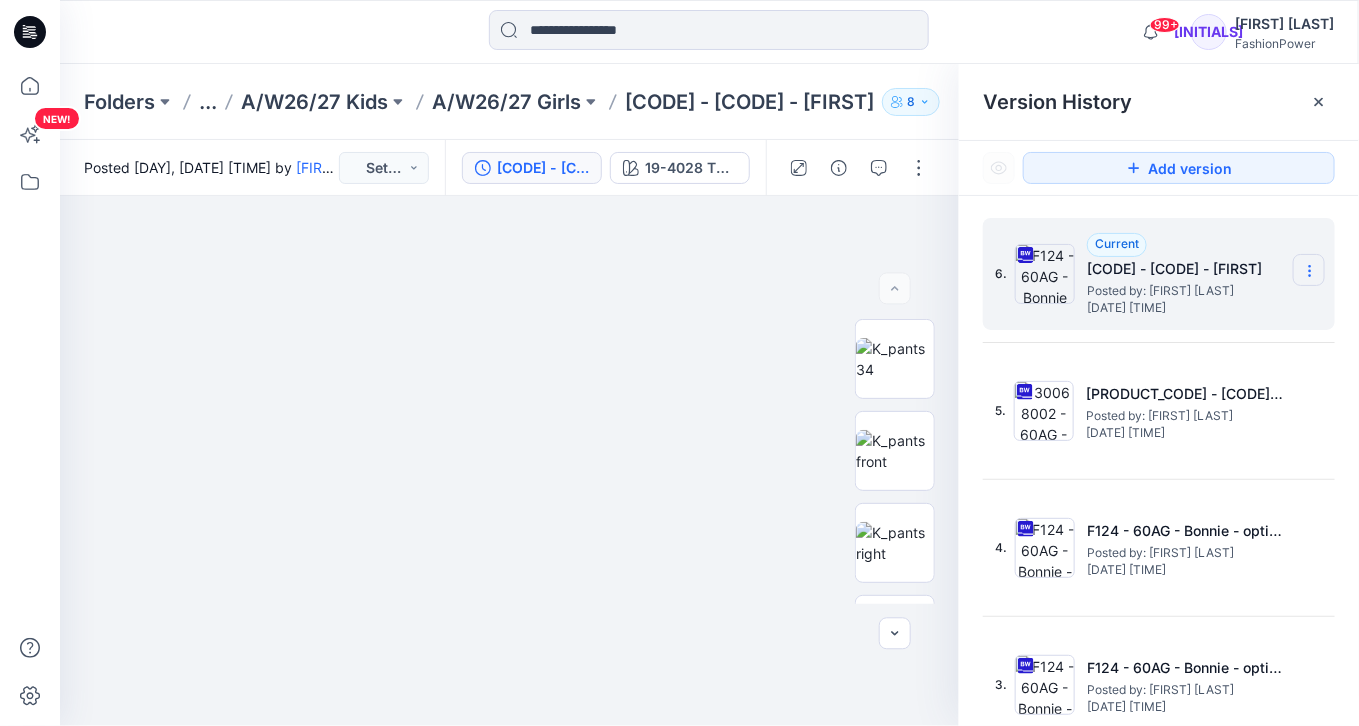 click 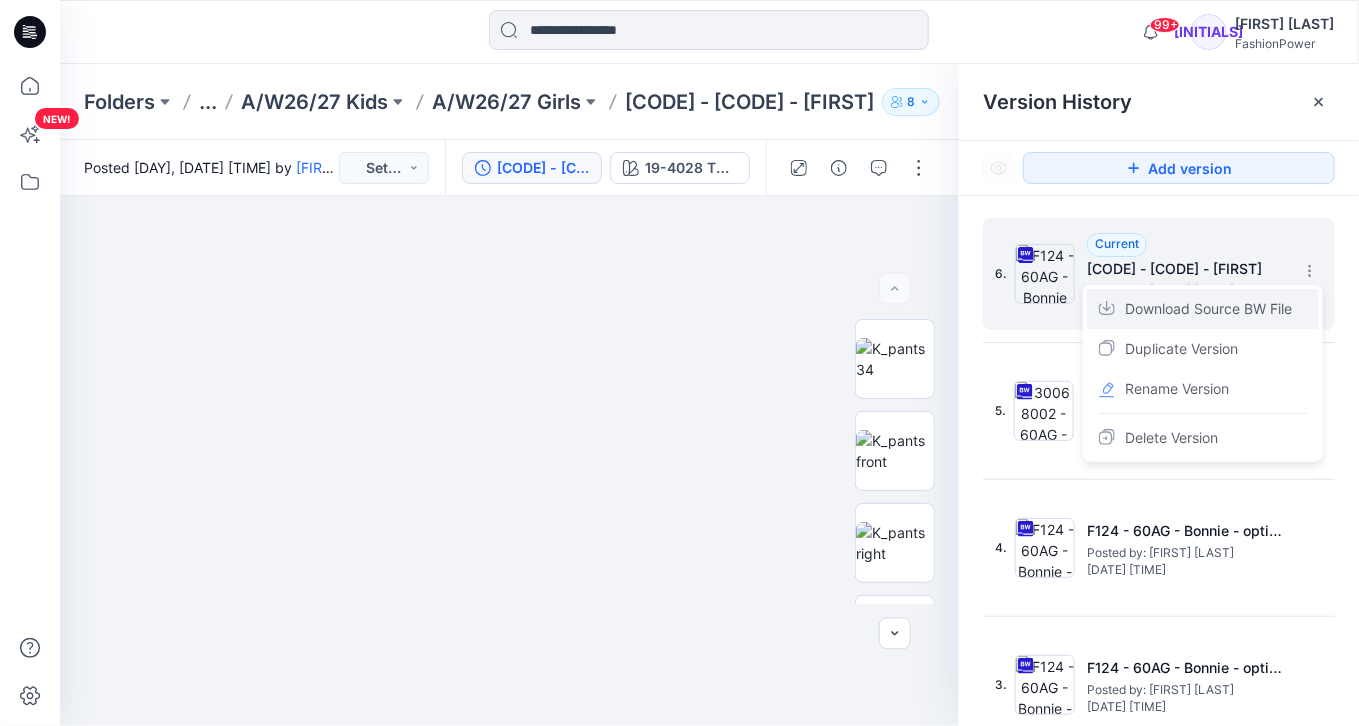 click on "Download Source BW File" at bounding box center [1208, 309] 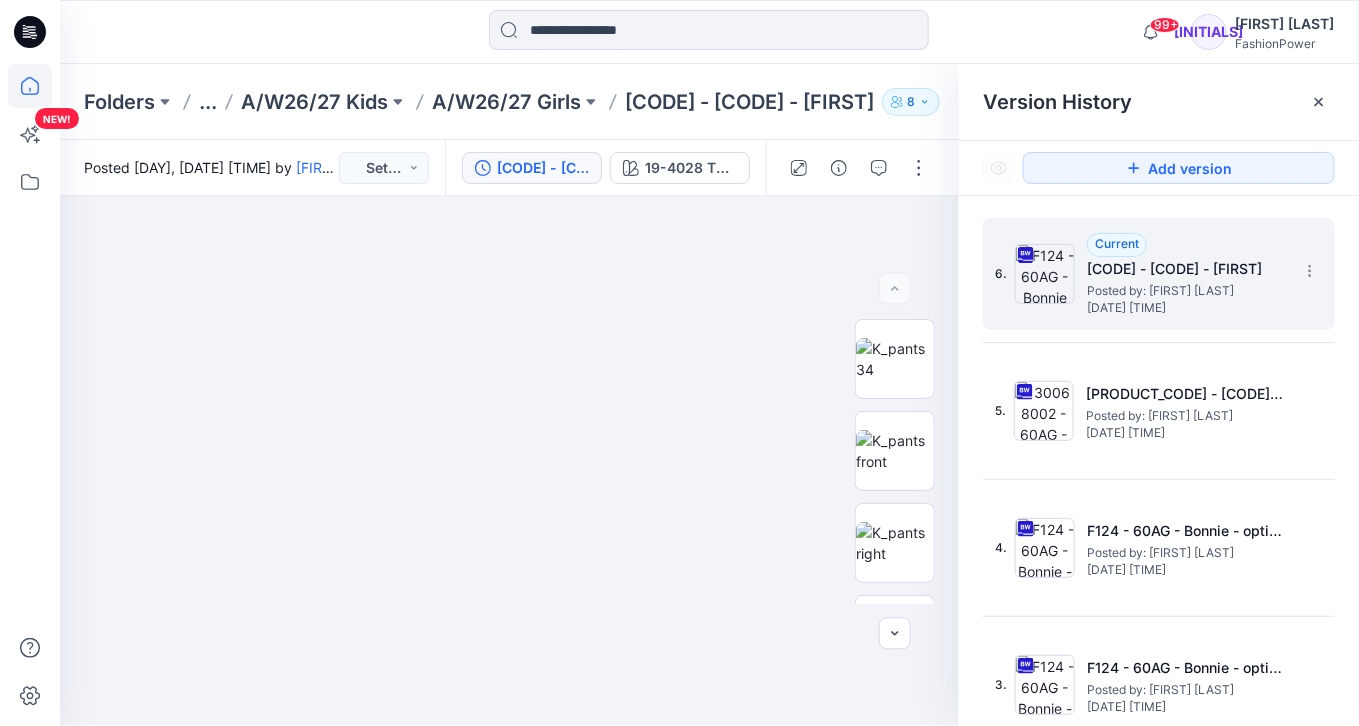 click 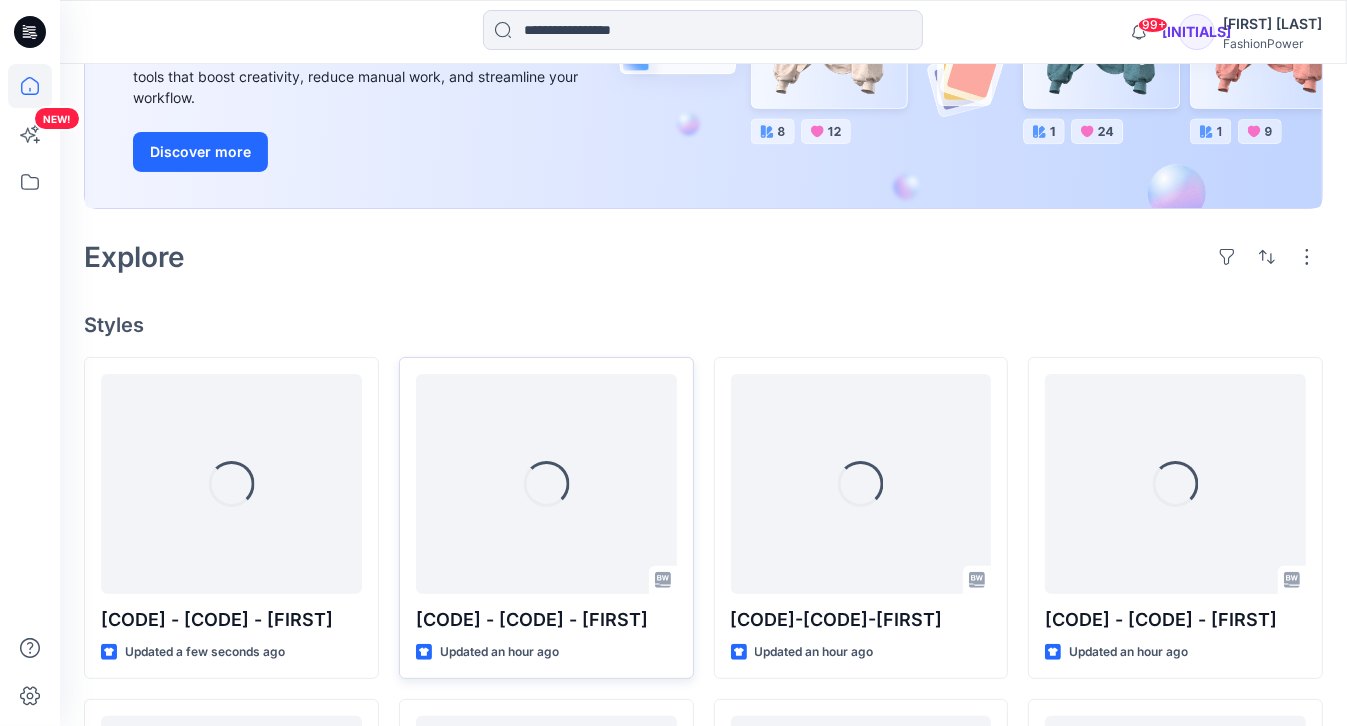 scroll, scrollTop: 480, scrollLeft: 0, axis: vertical 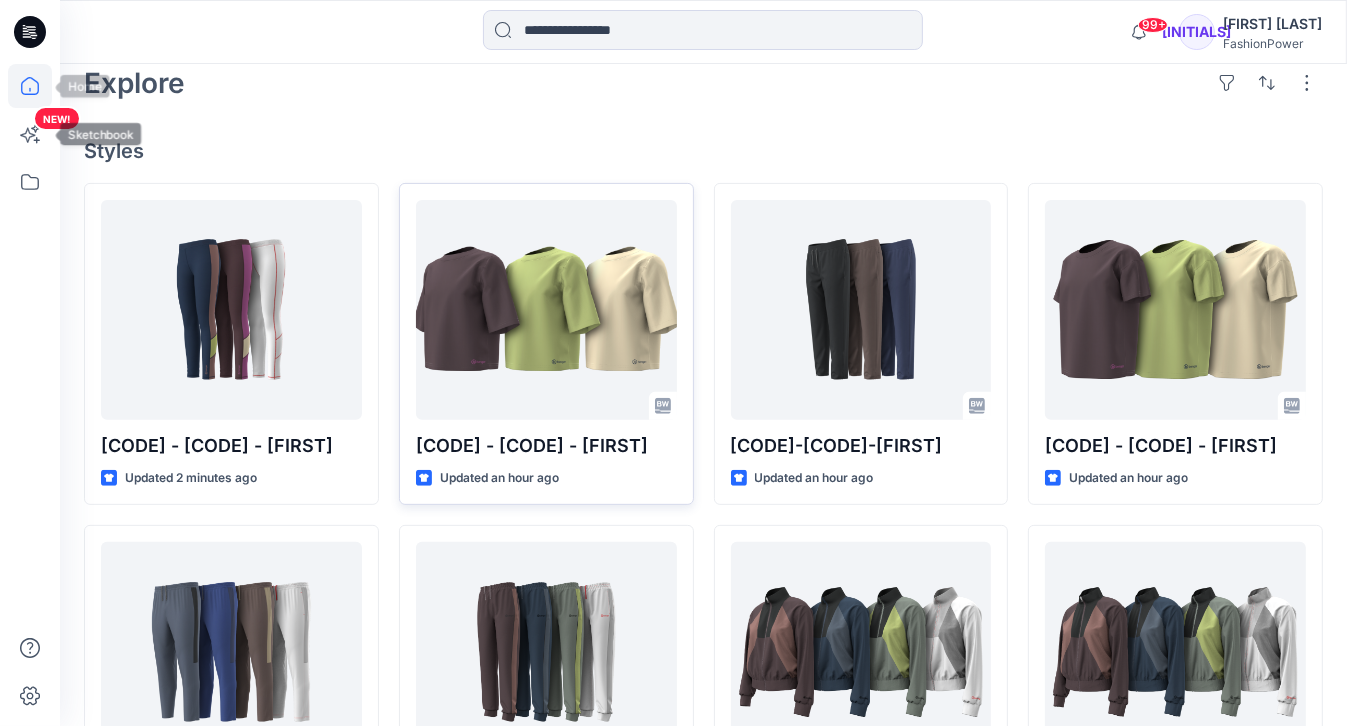 click 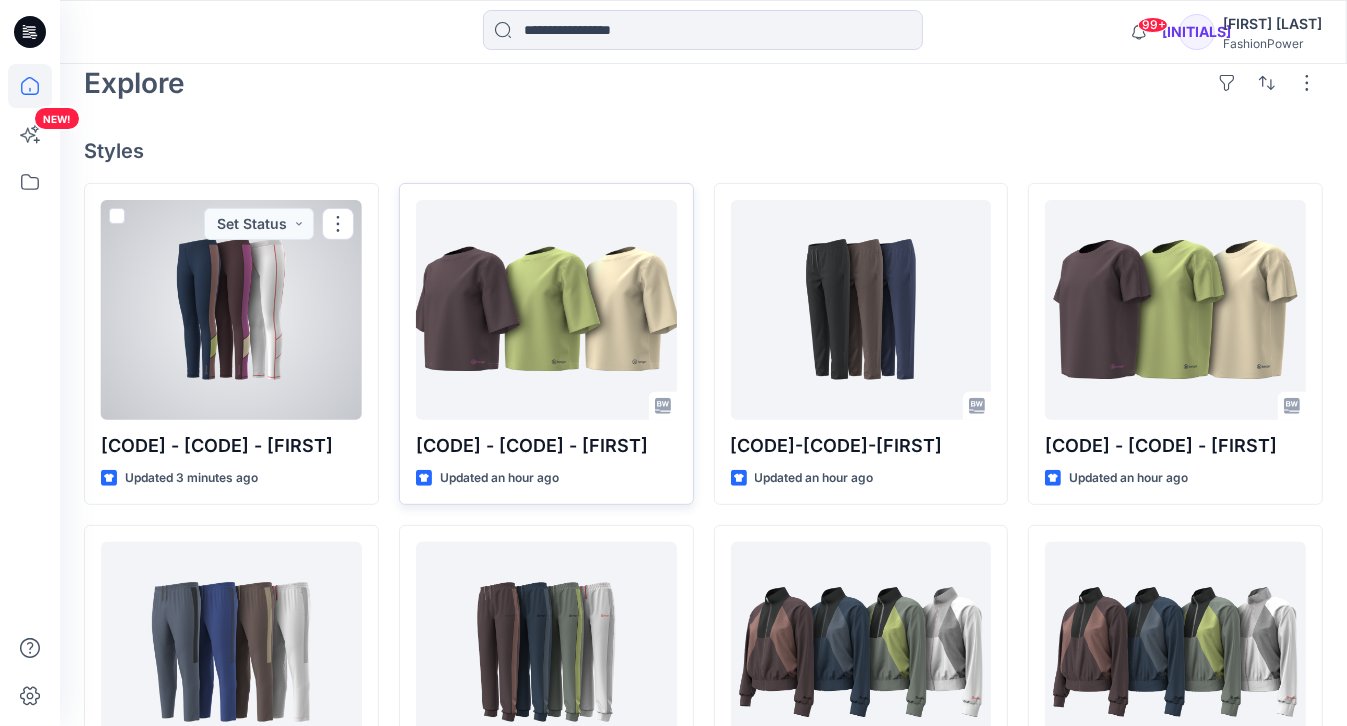 click at bounding box center (231, 310) 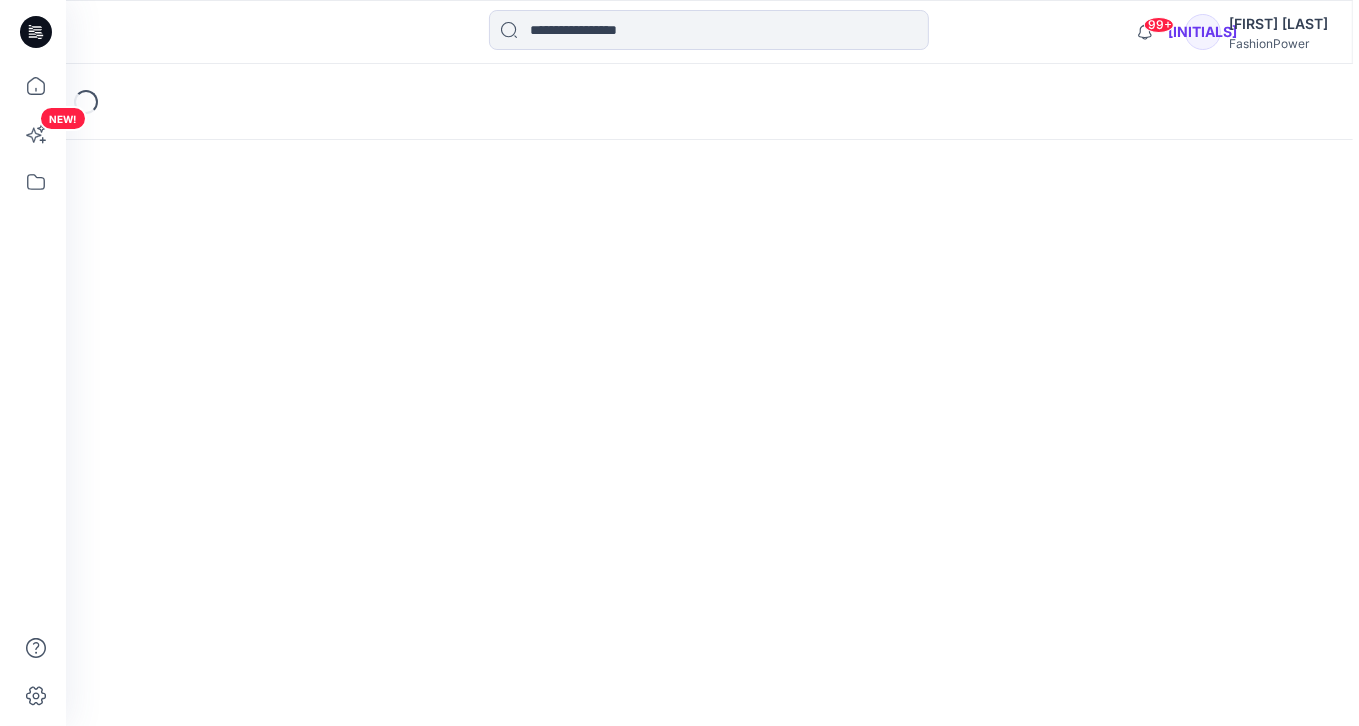 scroll, scrollTop: 0, scrollLeft: 0, axis: both 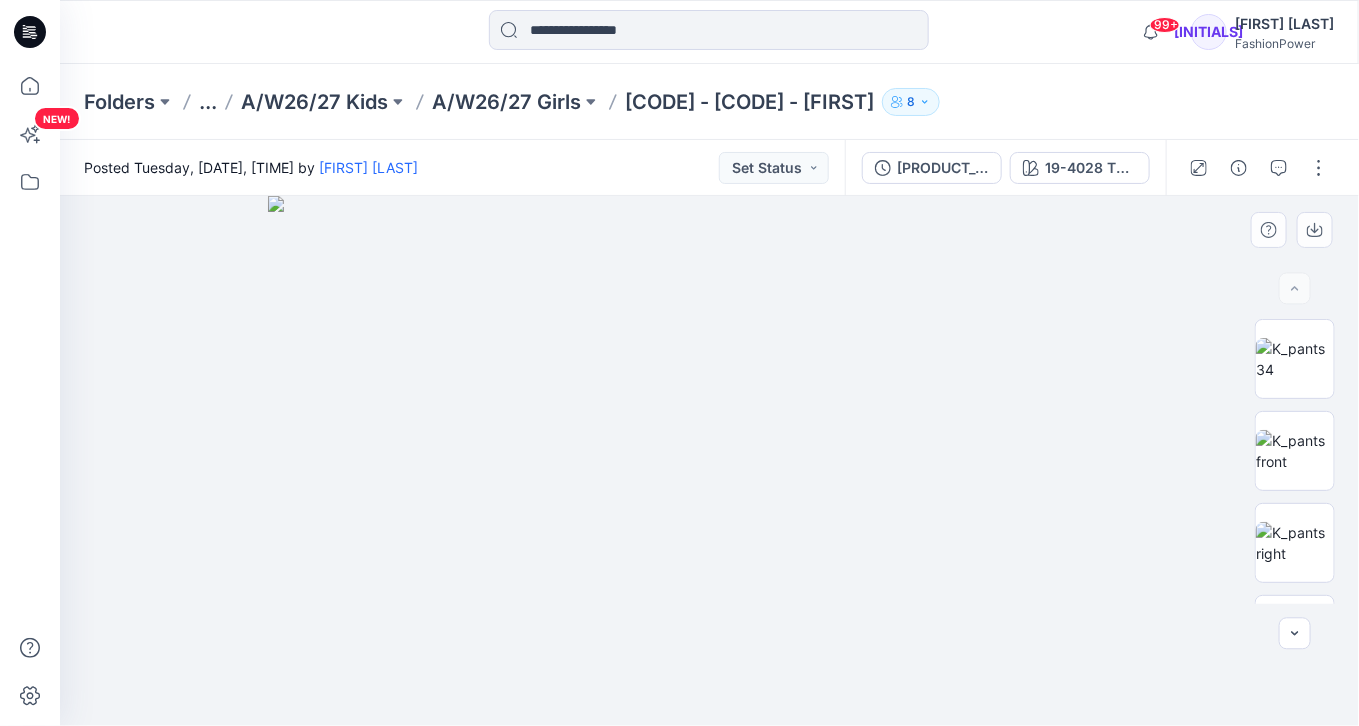 click at bounding box center [709, 461] 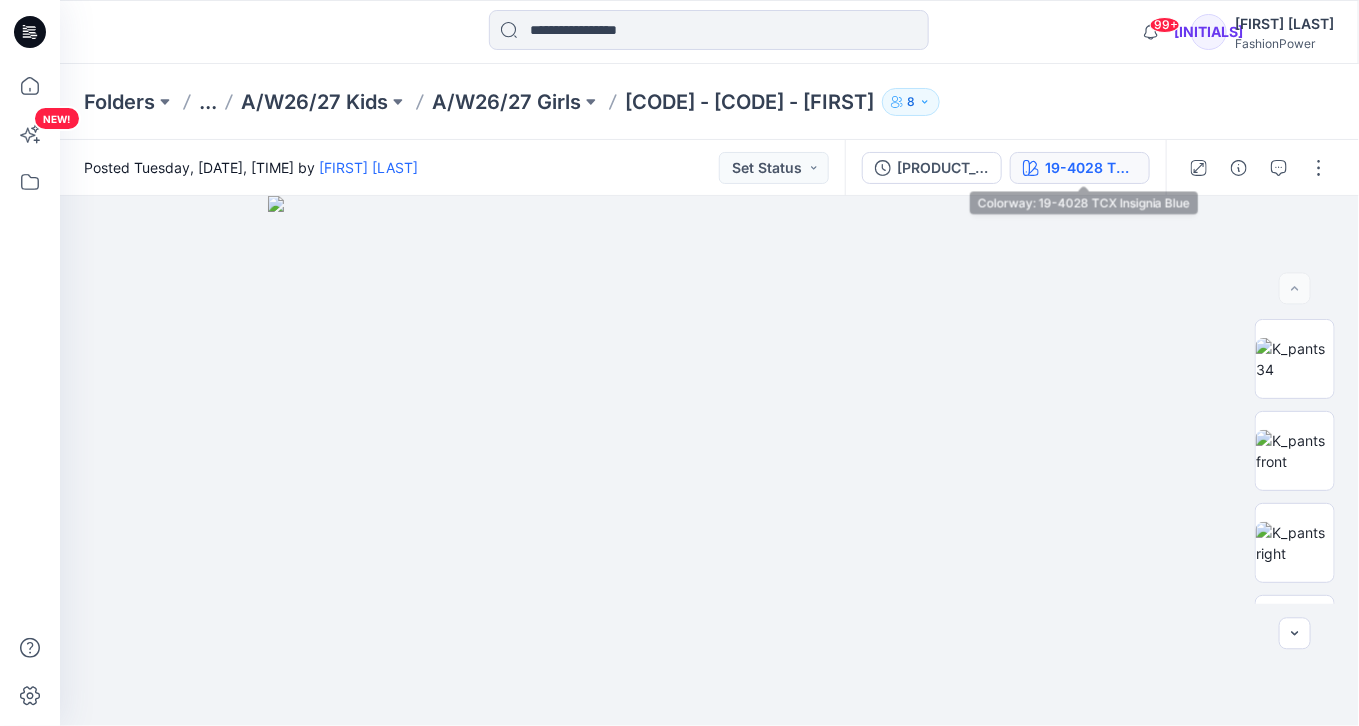 click on "19-4028 TCX Insignia Blue" at bounding box center (1091, 168) 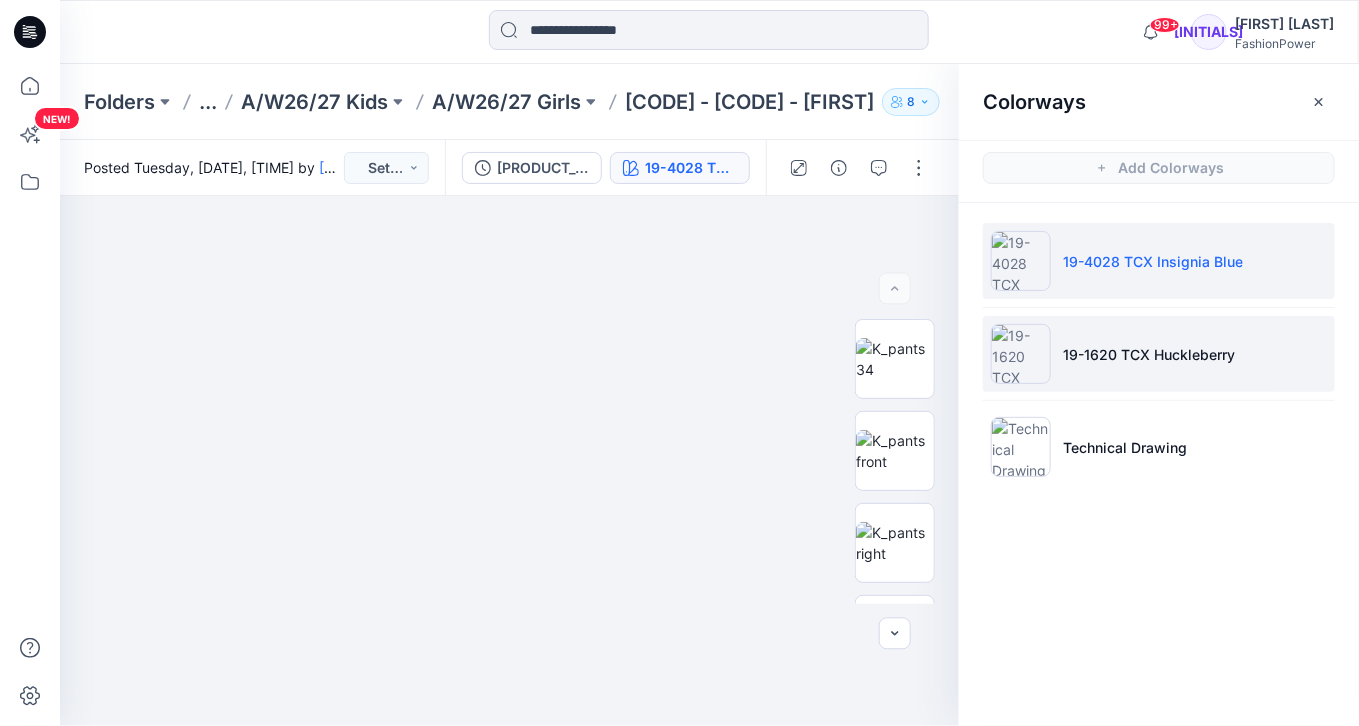 click on "19-1620 TCX Huckleberry" at bounding box center (1149, 354) 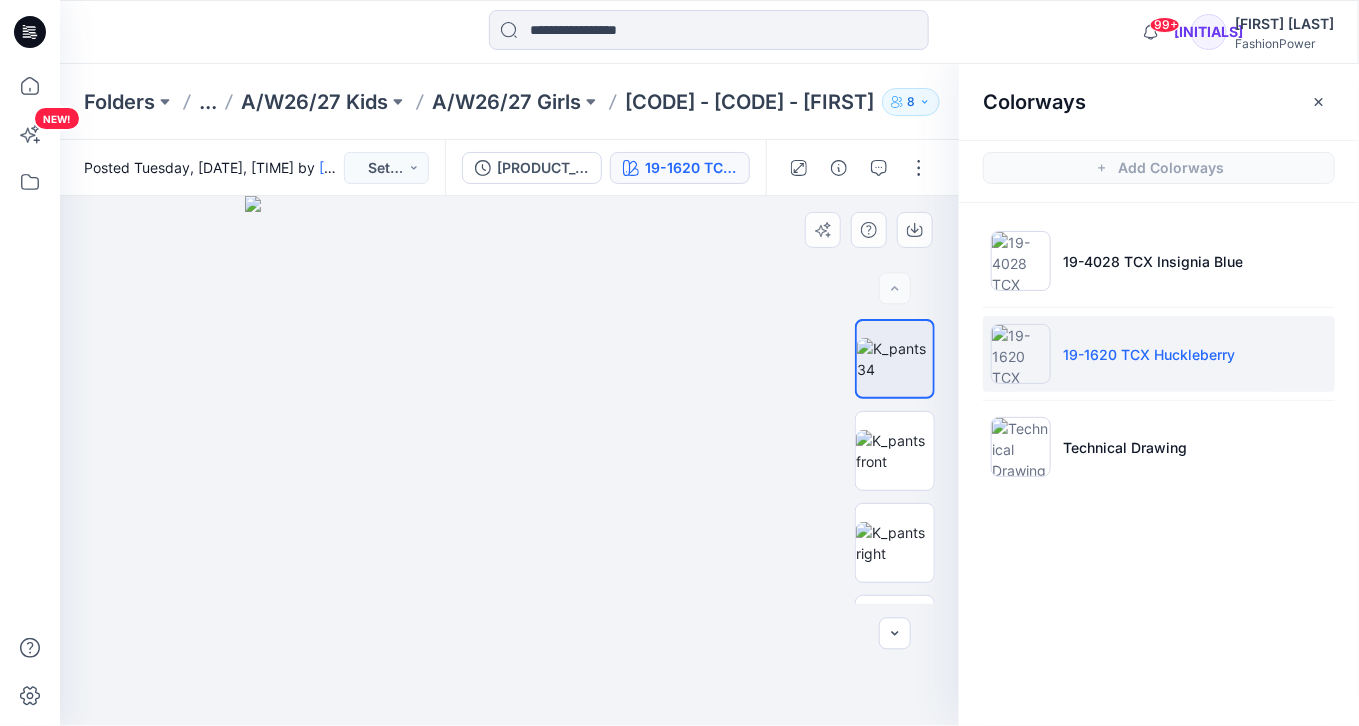 click at bounding box center [510, 461] 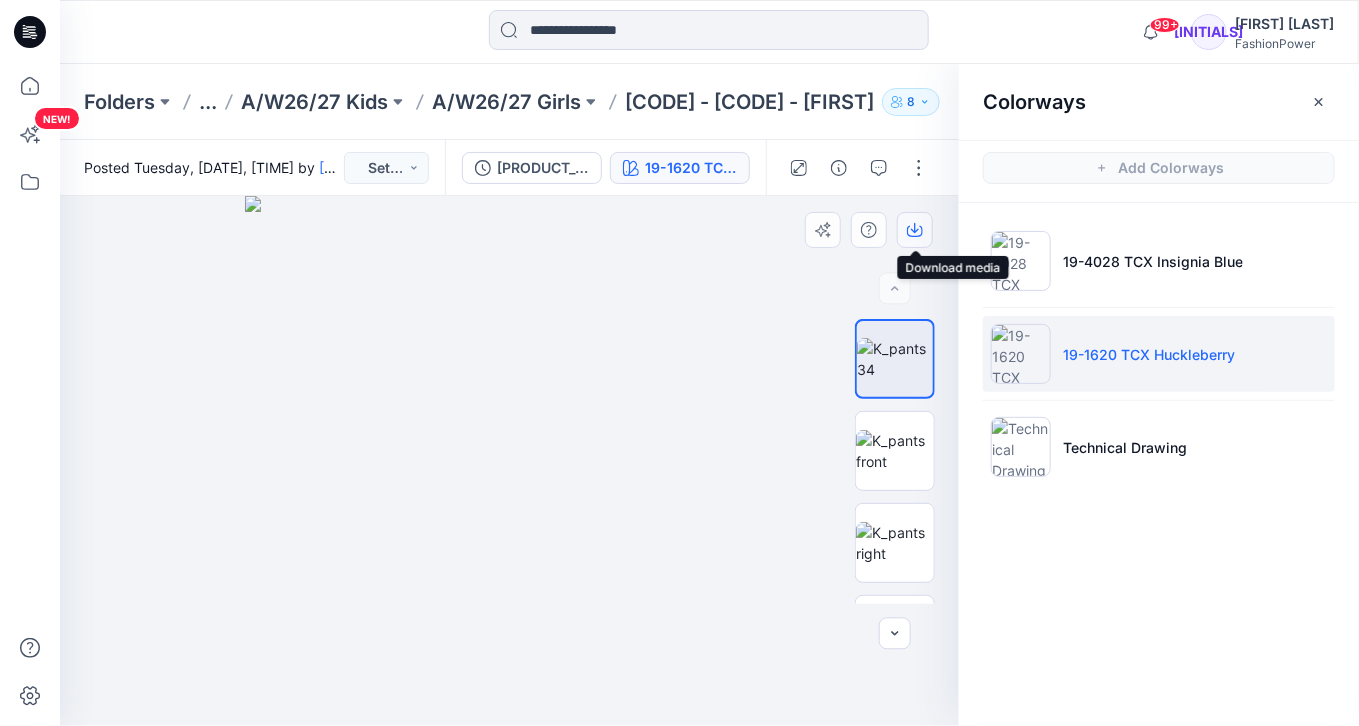 click 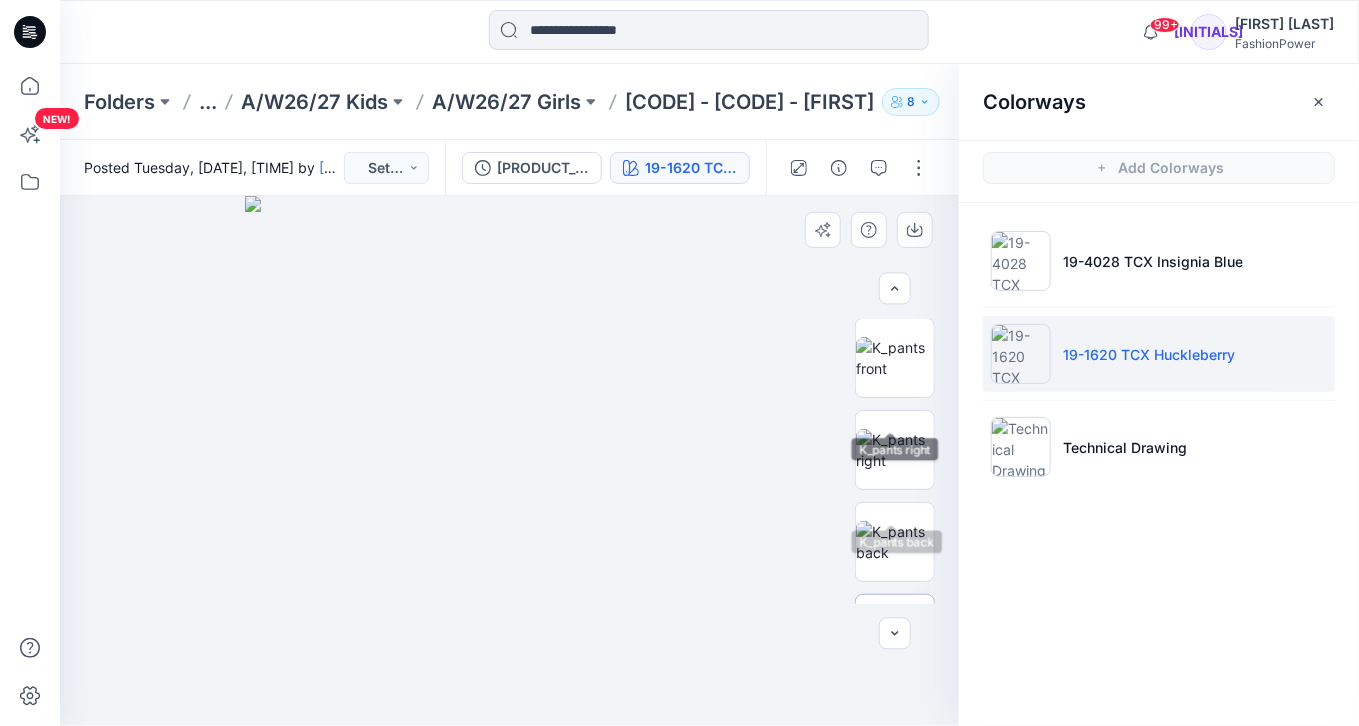 scroll, scrollTop: 160, scrollLeft: 0, axis: vertical 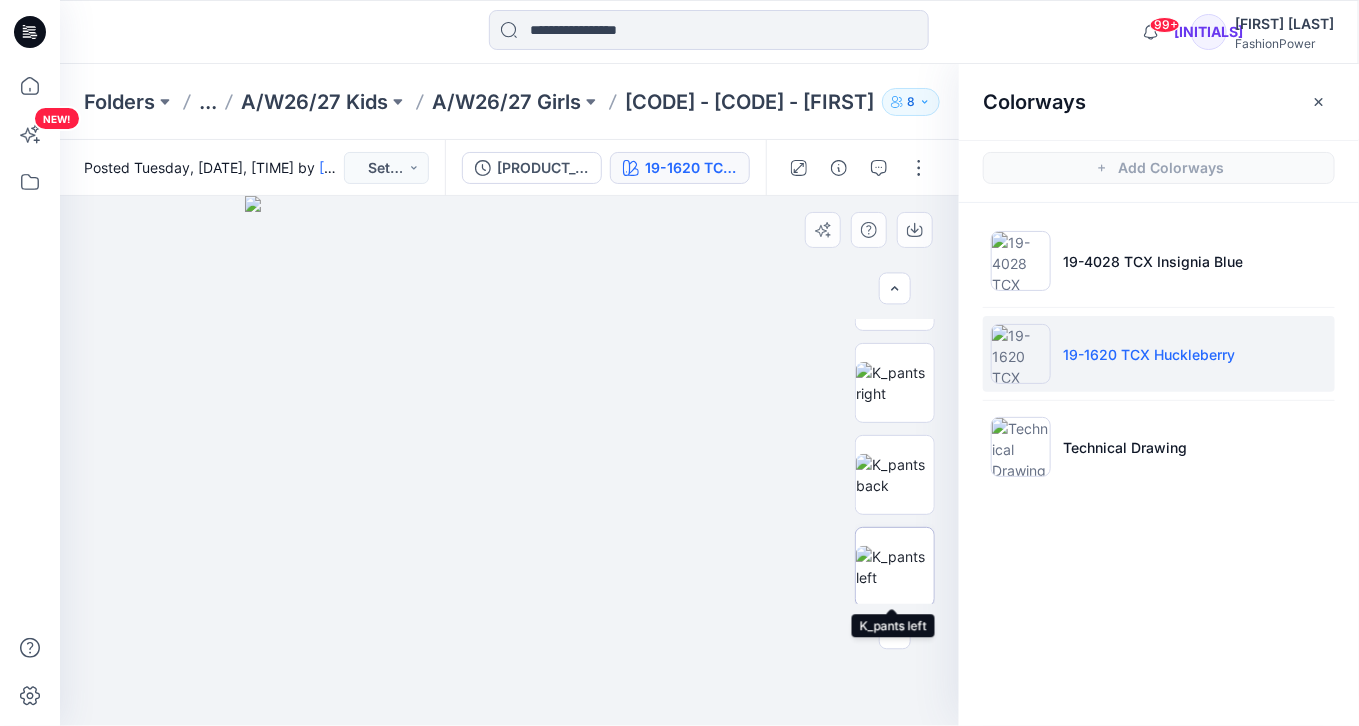 click at bounding box center (895, 567) 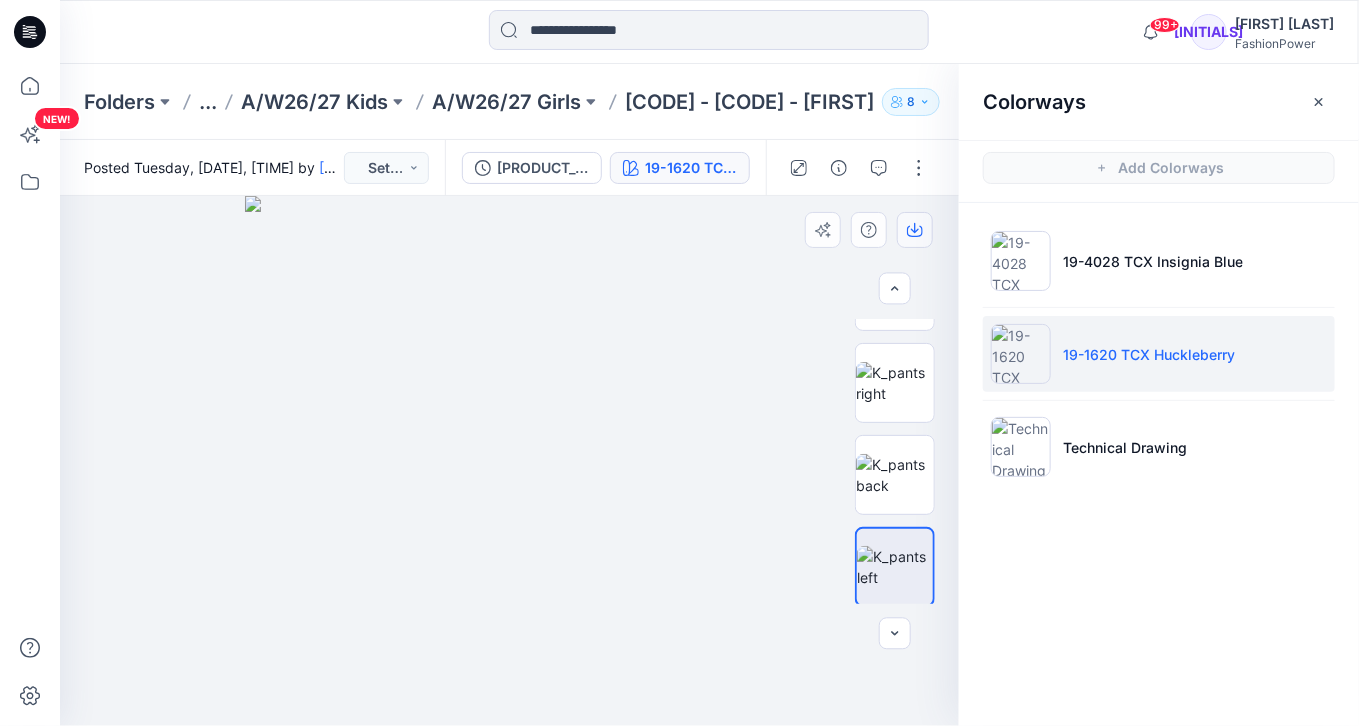 click at bounding box center (915, 230) 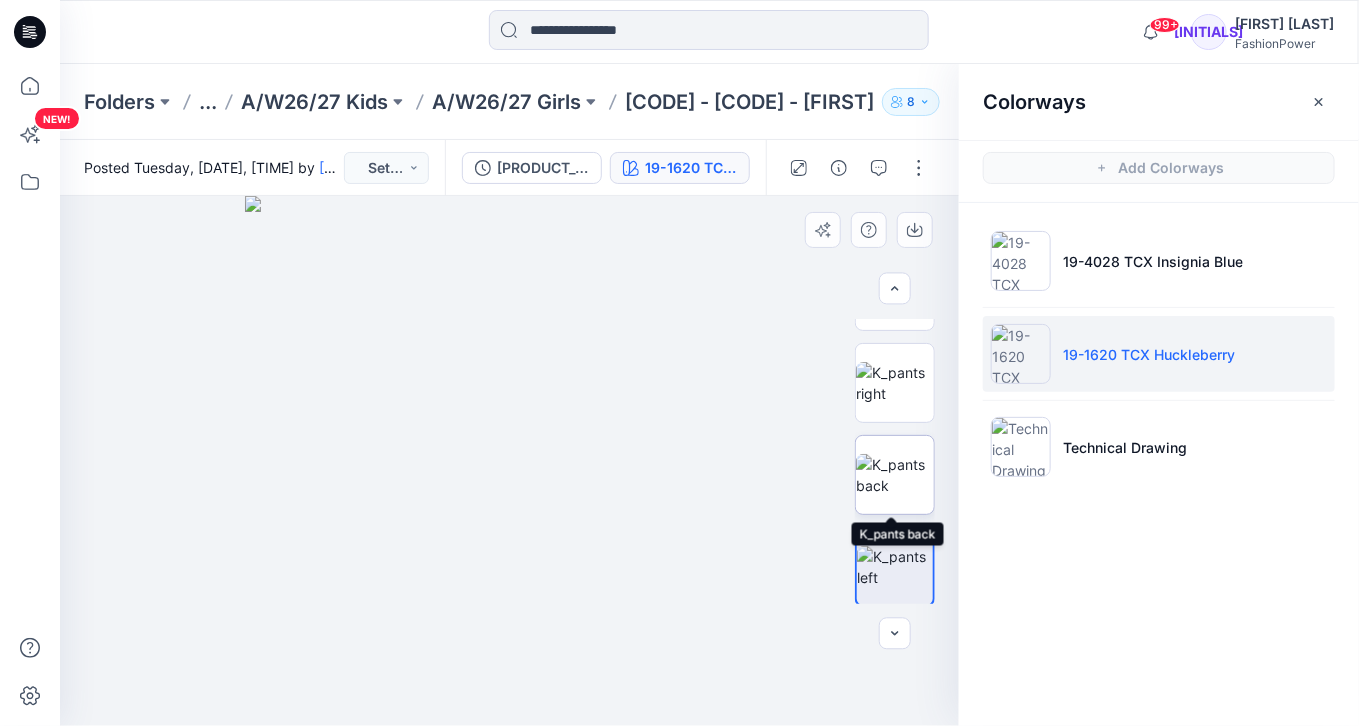click at bounding box center (895, 475) 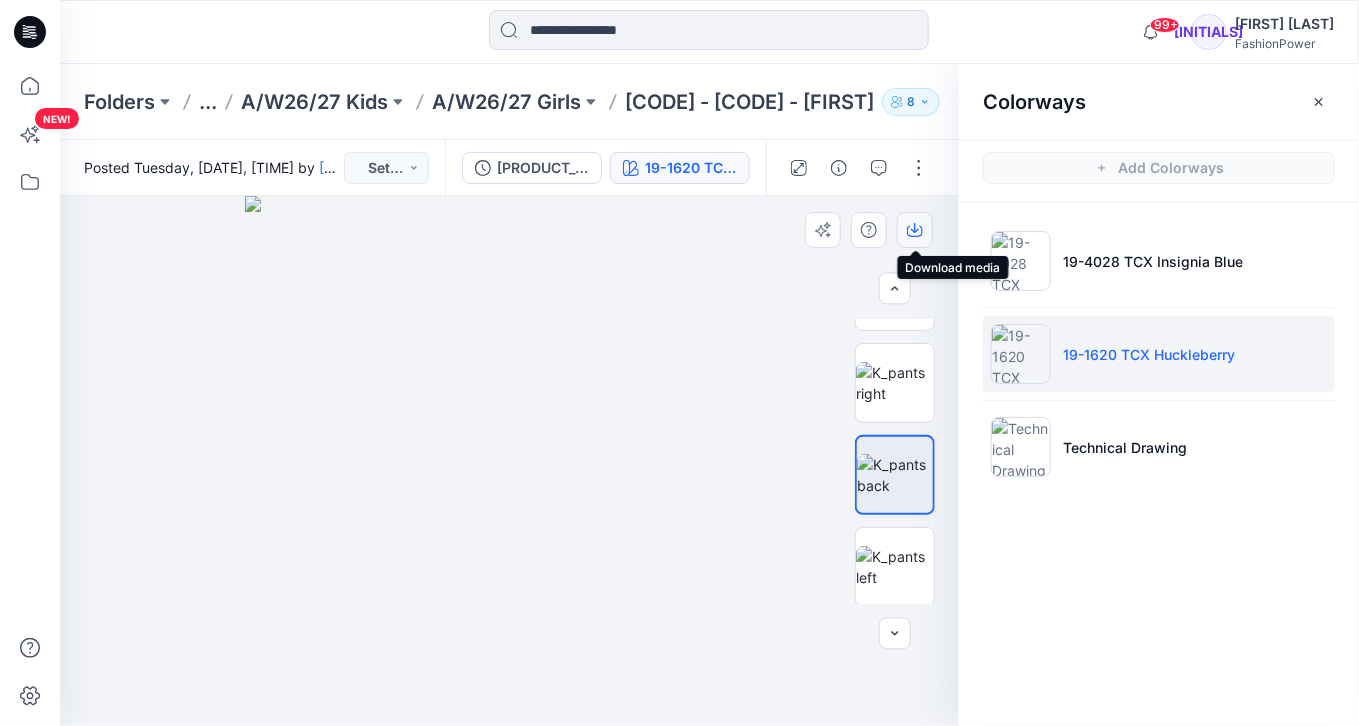 click at bounding box center (915, 230) 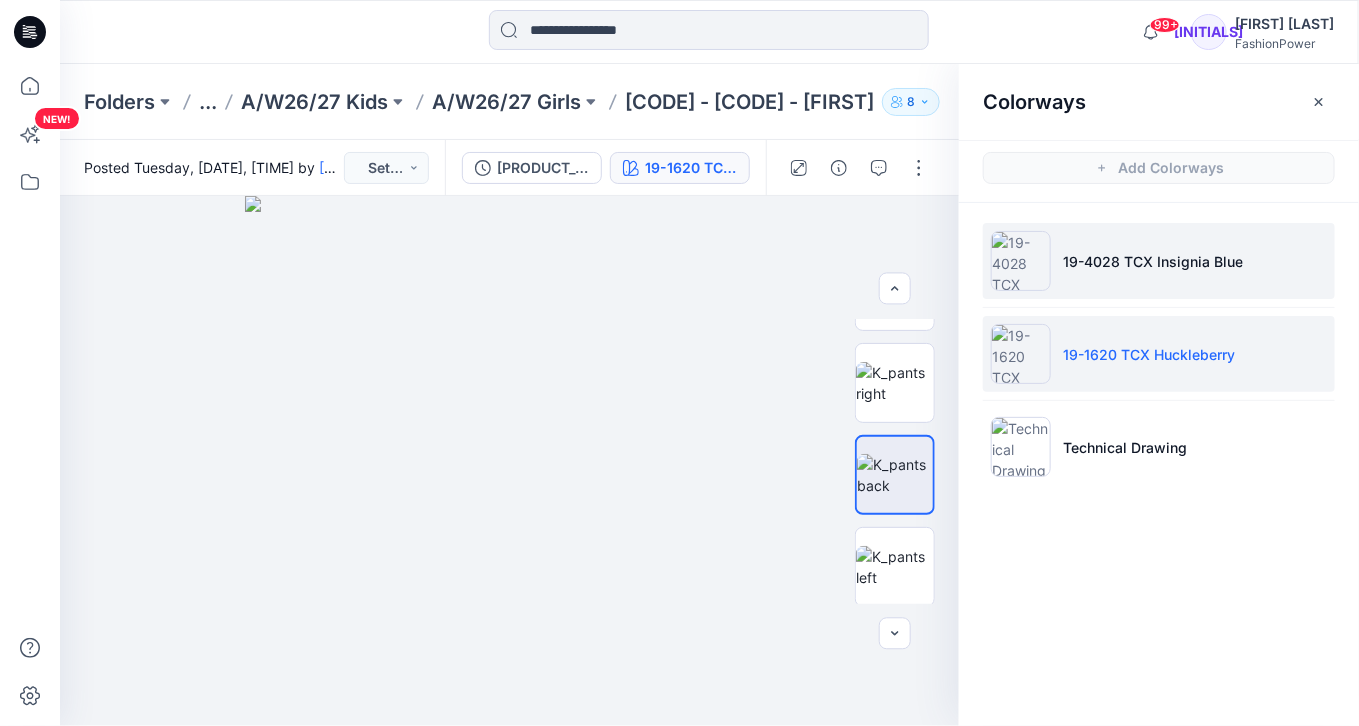click on "19-4028 TCX Insignia Blue" at bounding box center (1153, 261) 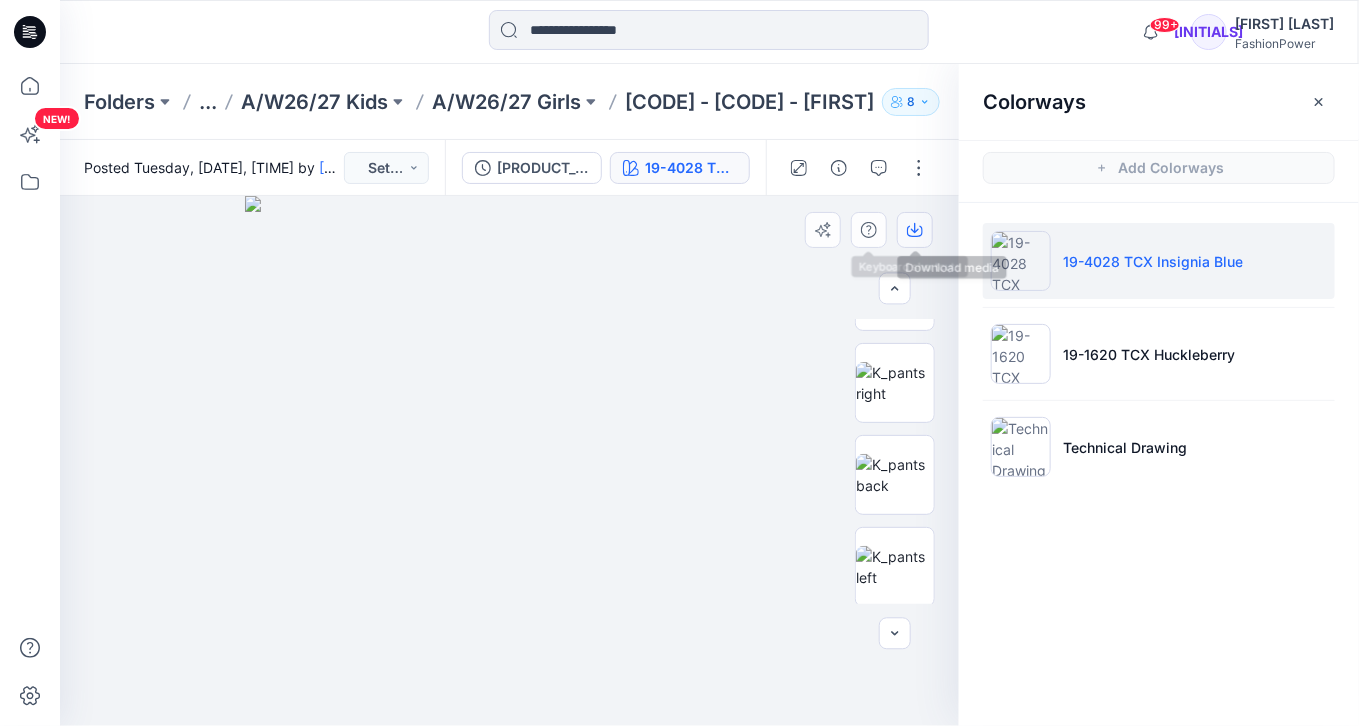 click at bounding box center [915, 230] 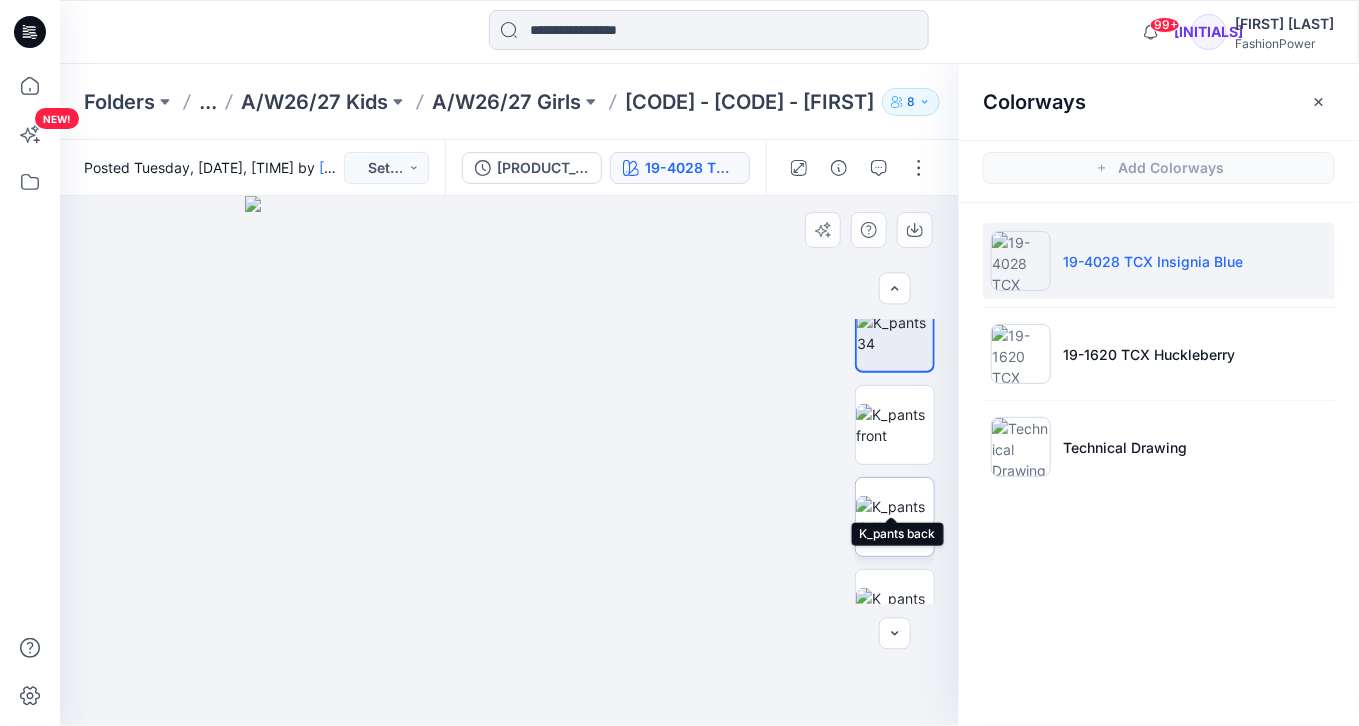 scroll, scrollTop: 0, scrollLeft: 0, axis: both 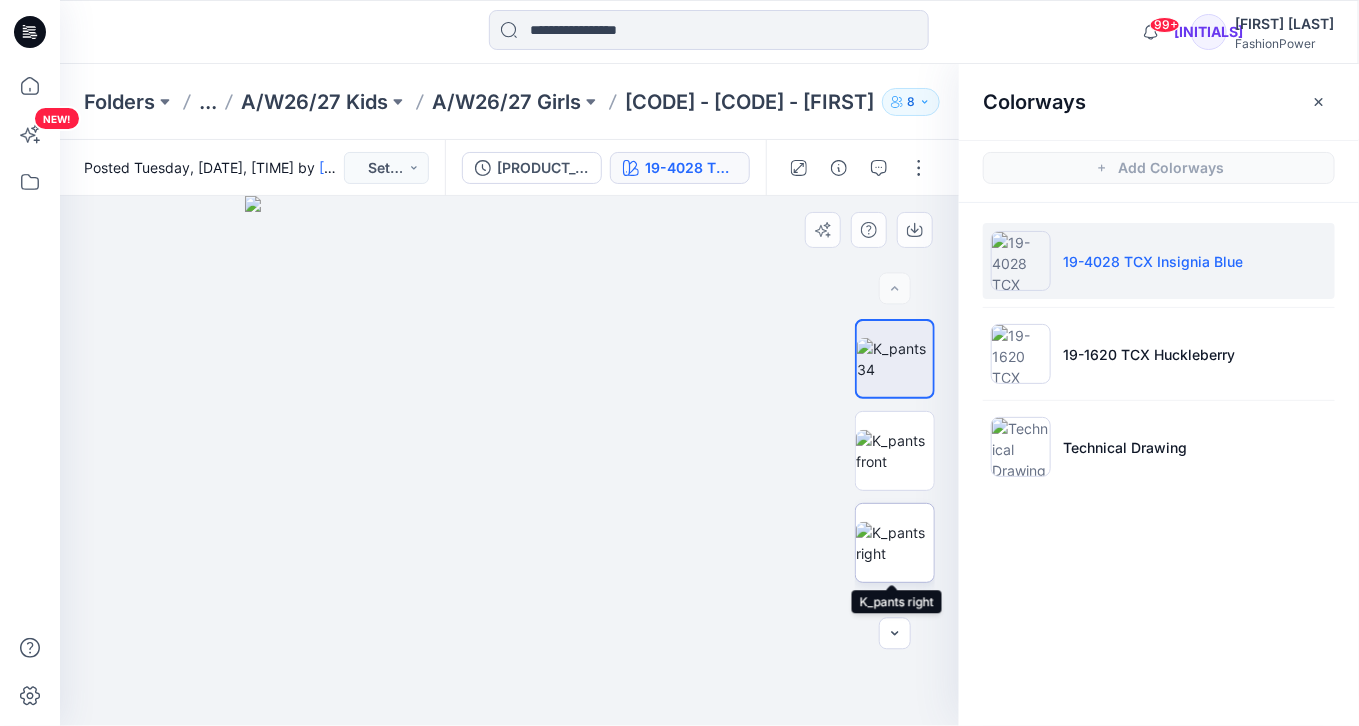 click at bounding box center [895, 543] 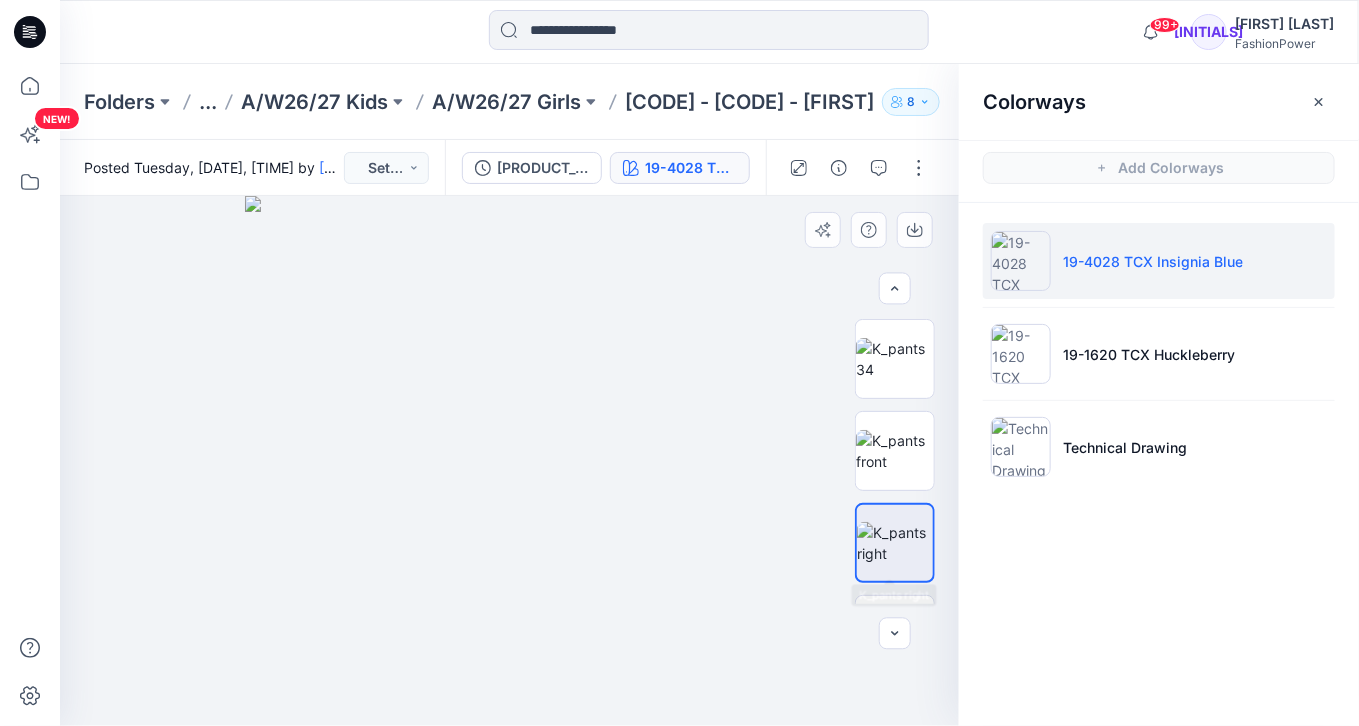 scroll, scrollTop: 347, scrollLeft: 0, axis: vertical 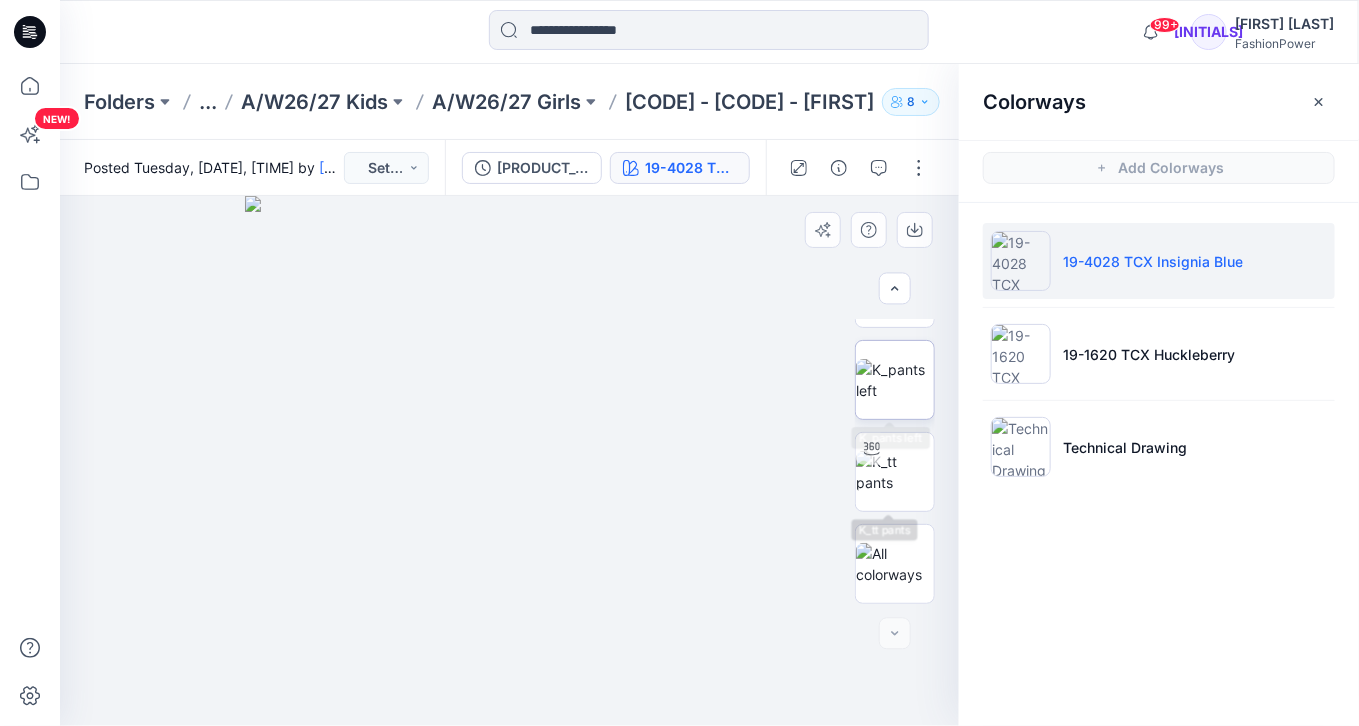 click at bounding box center [895, 380] 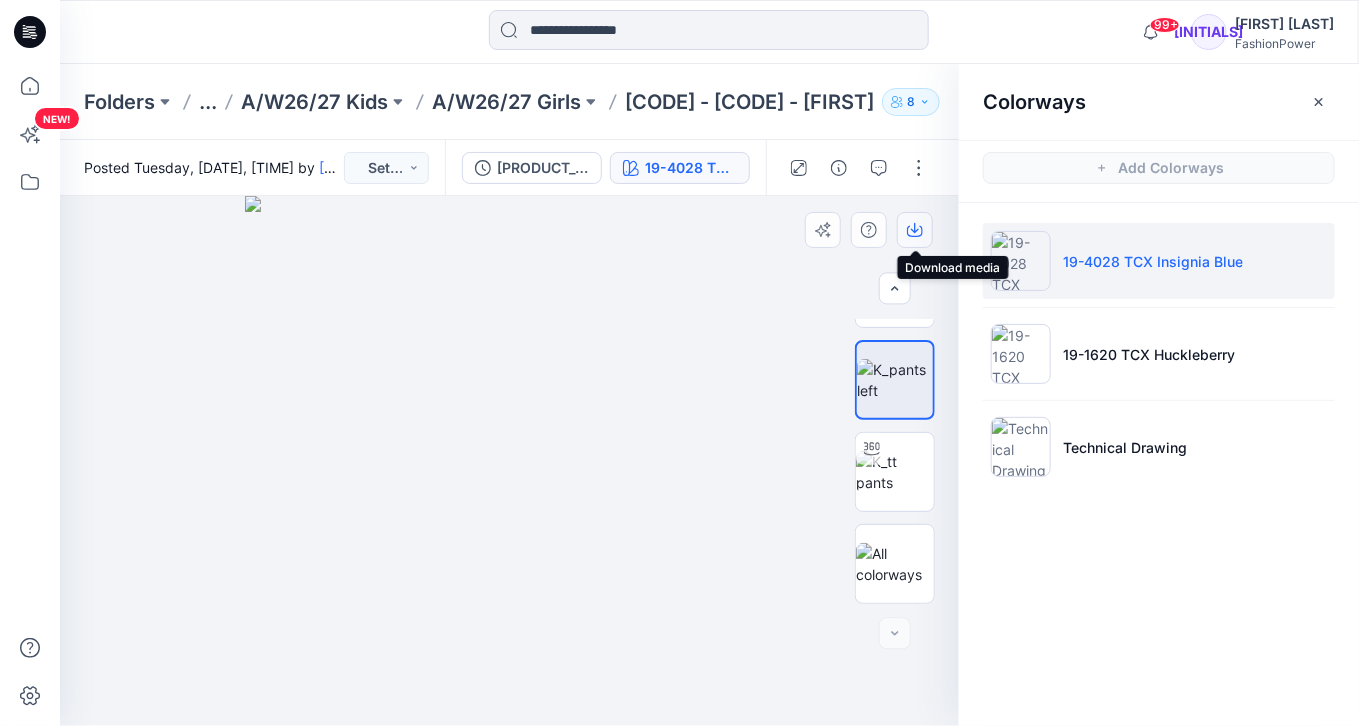 click 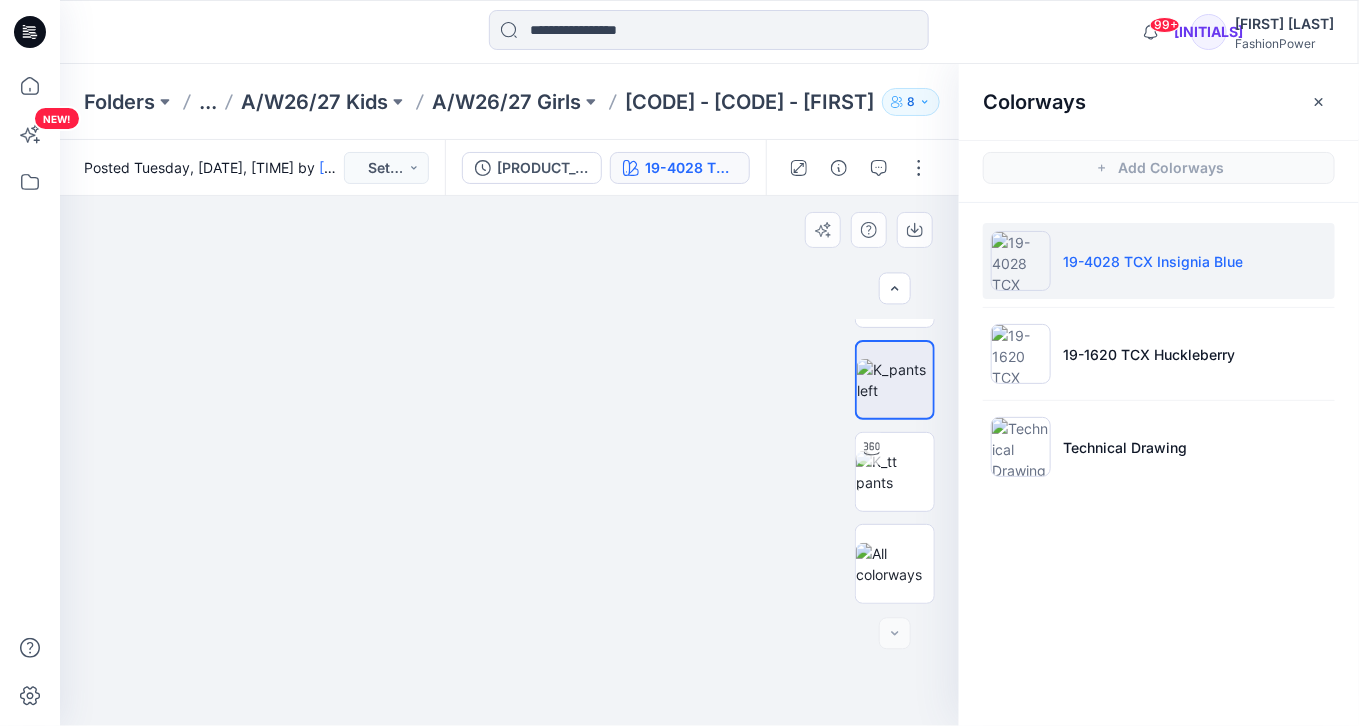 drag, startPoint x: 808, startPoint y: 417, endPoint x: 819, endPoint y: 414, distance: 11.401754 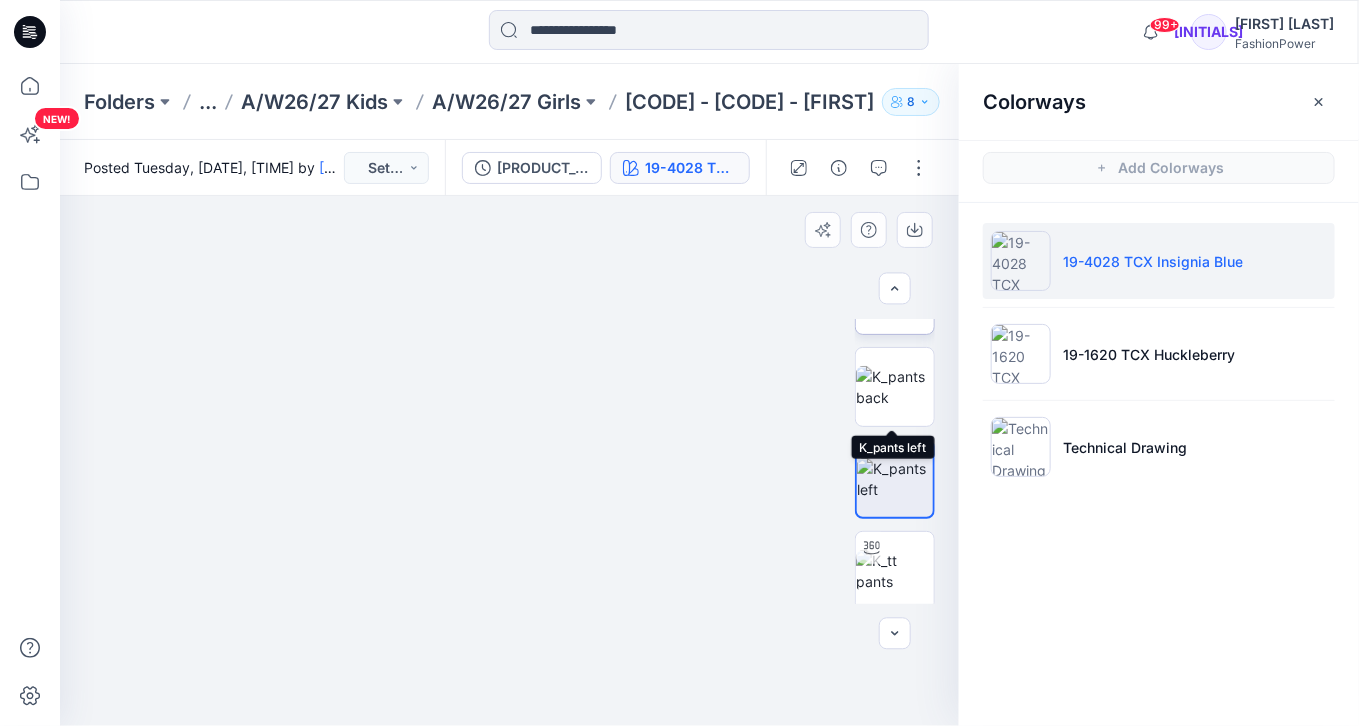 scroll, scrollTop: 107, scrollLeft: 0, axis: vertical 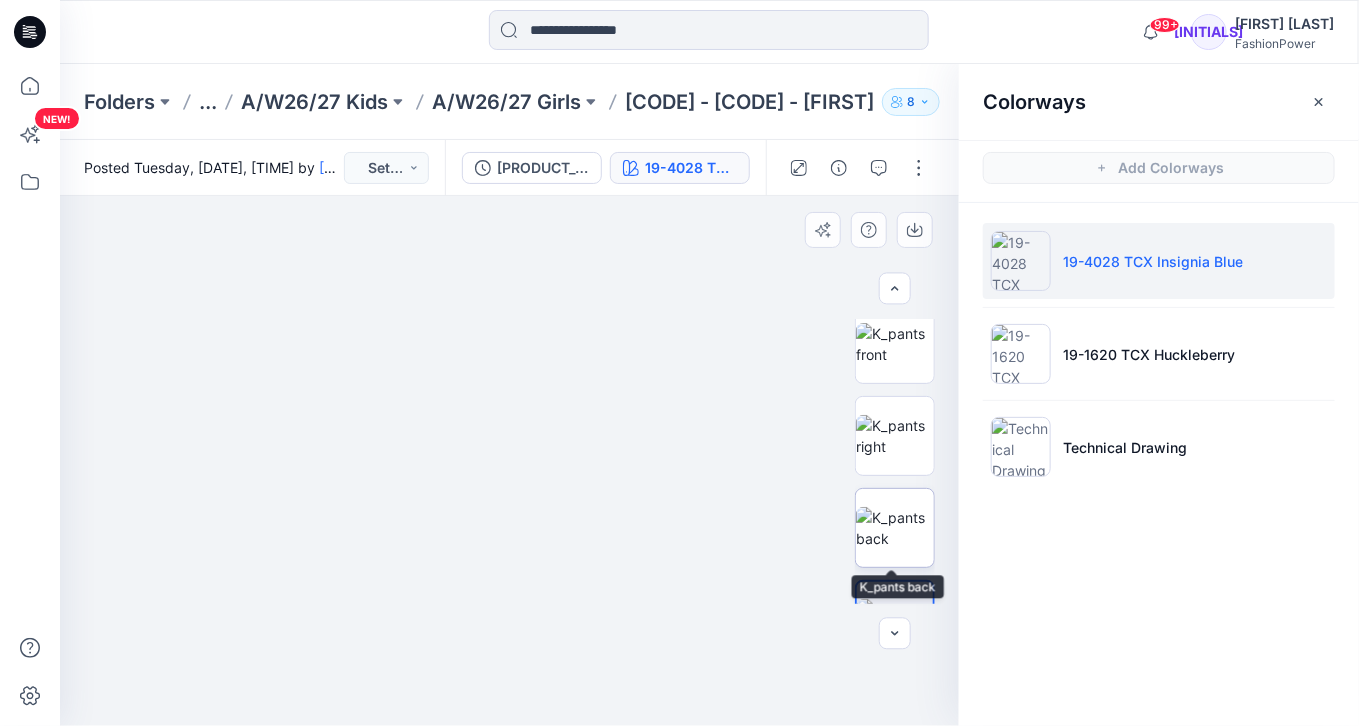 click at bounding box center (895, 528) 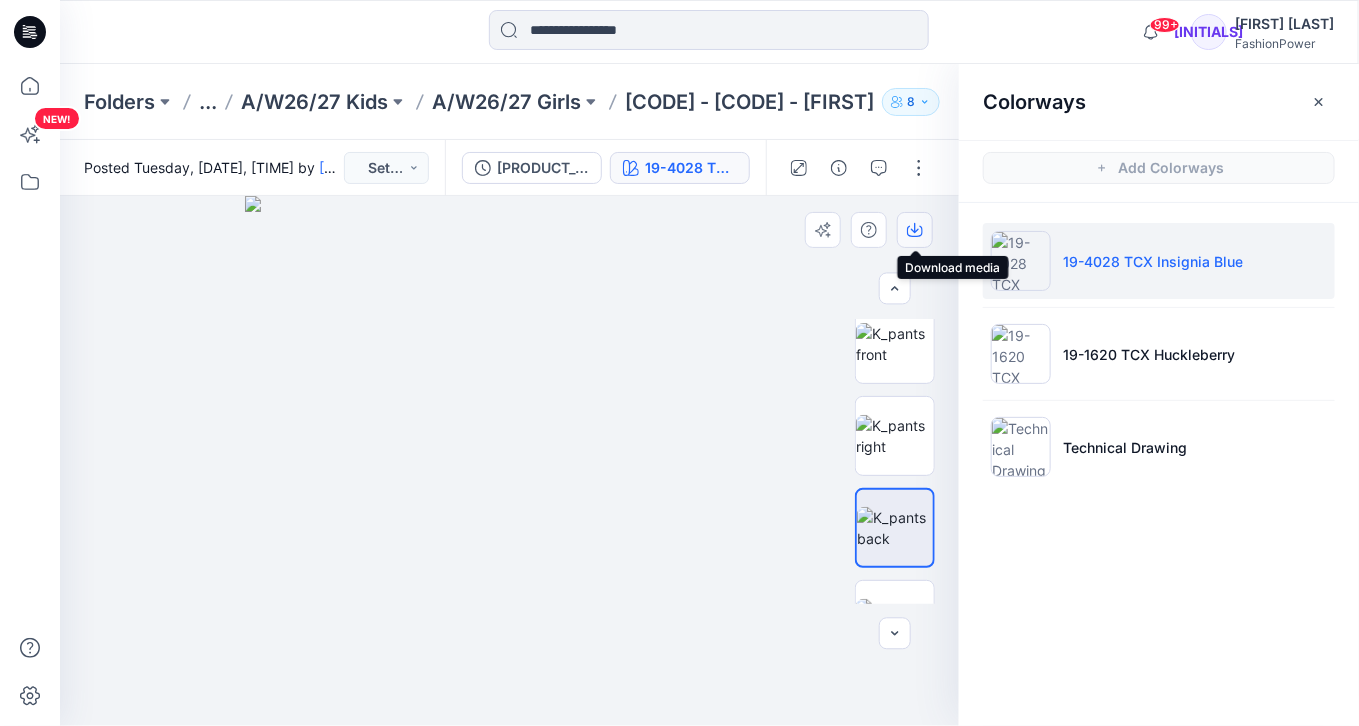 click at bounding box center (915, 230) 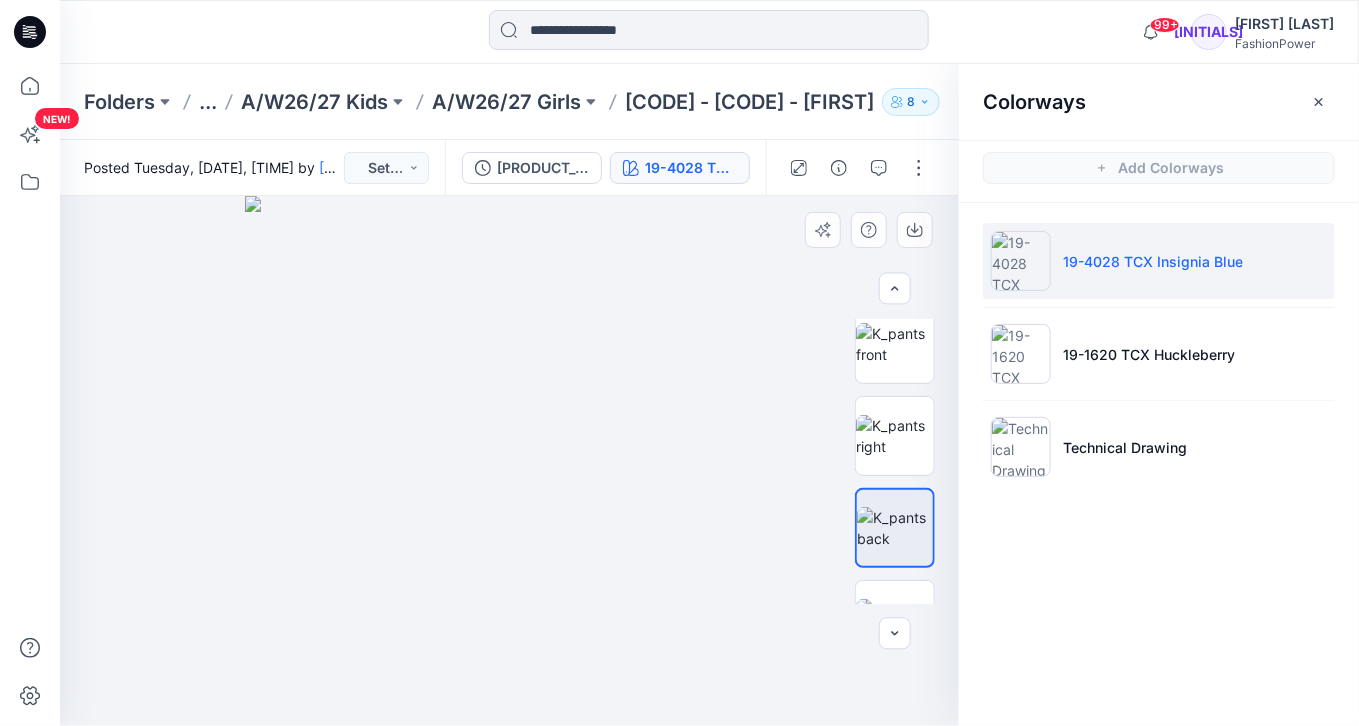 click at bounding box center (510, 461) 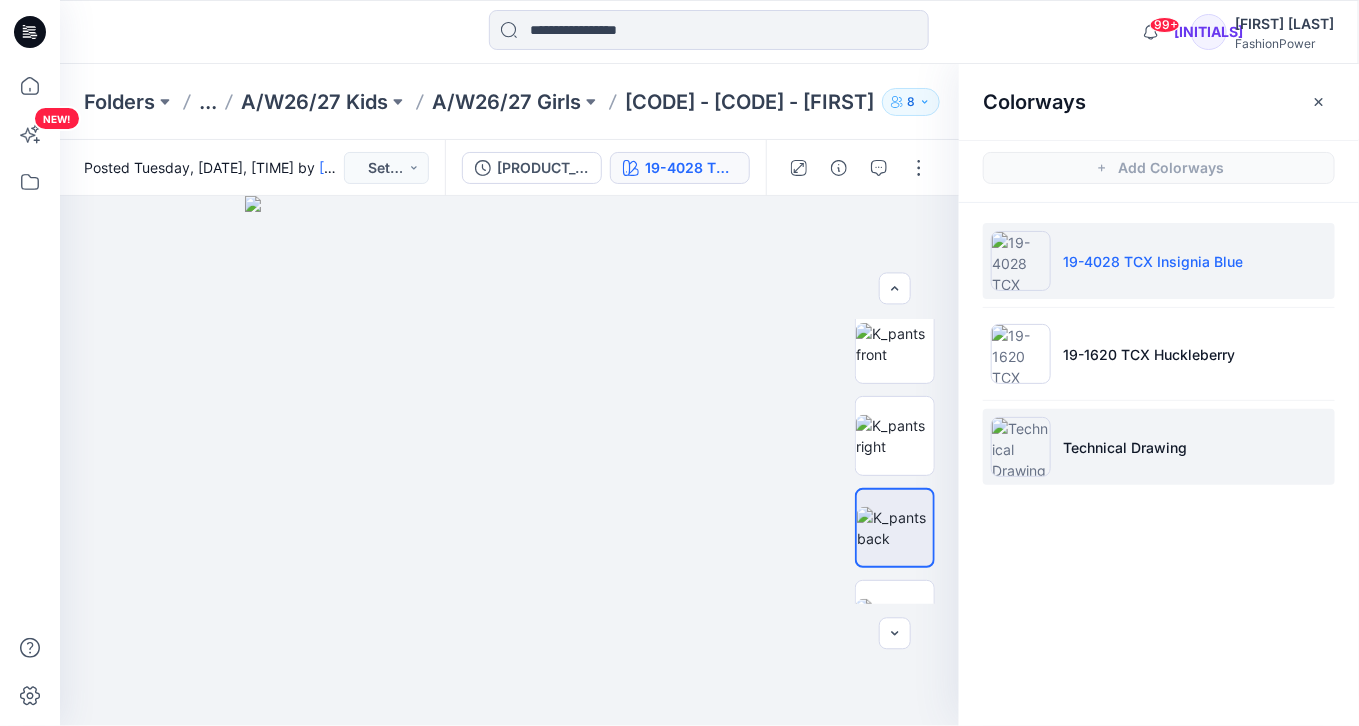 click on "Technical Drawing" at bounding box center [1159, 447] 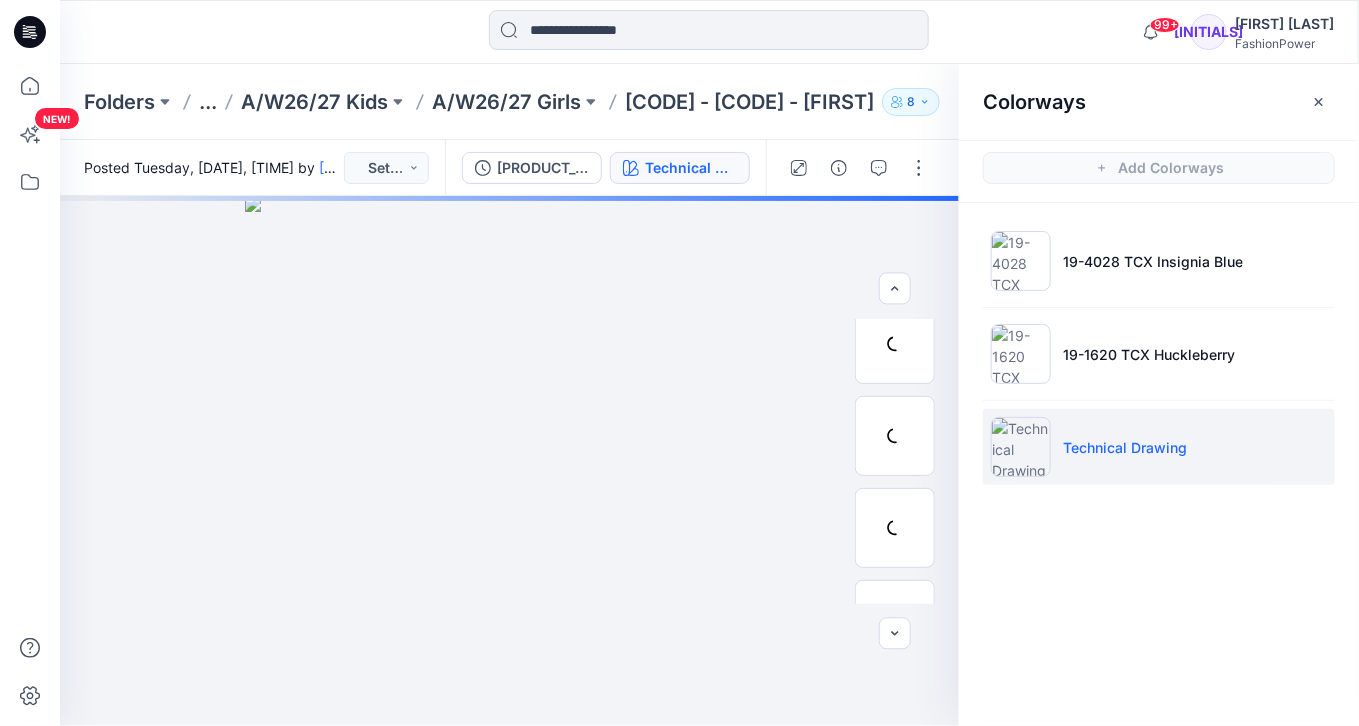 click on "Technical Drawing" at bounding box center [1159, 447] 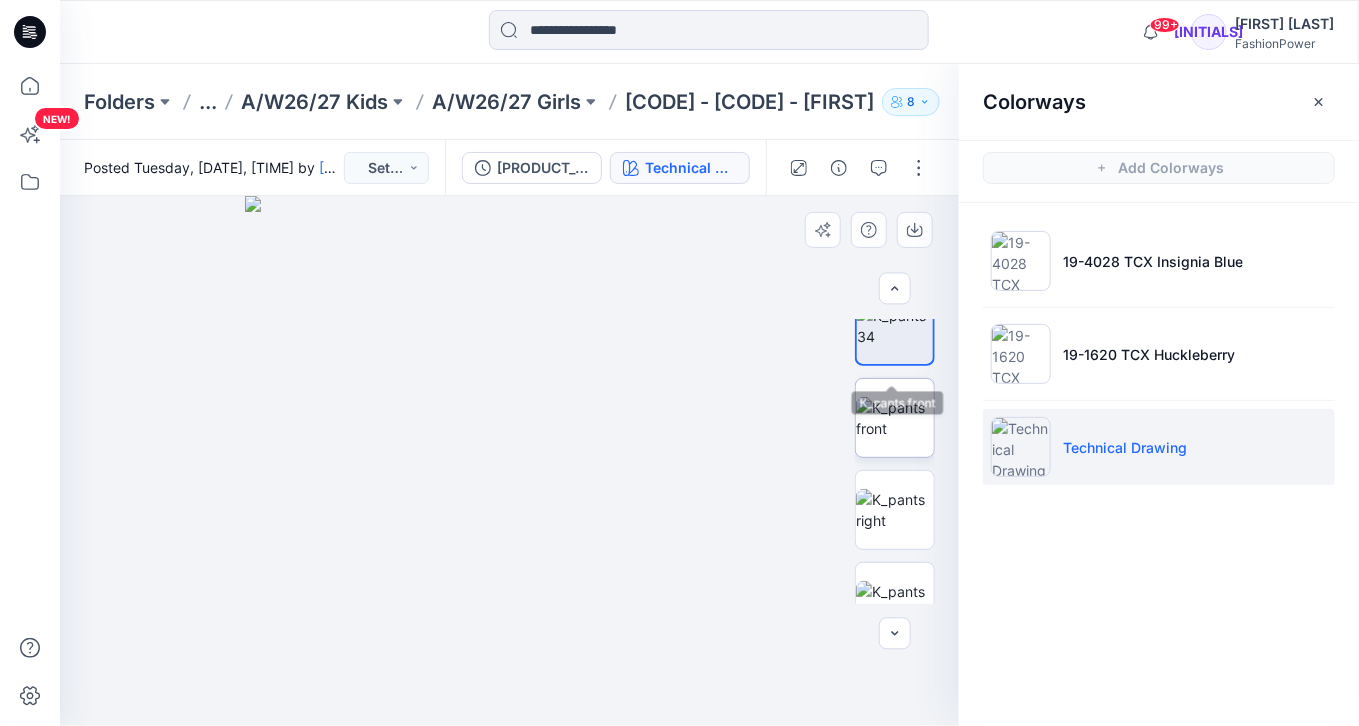 scroll, scrollTop: 0, scrollLeft: 0, axis: both 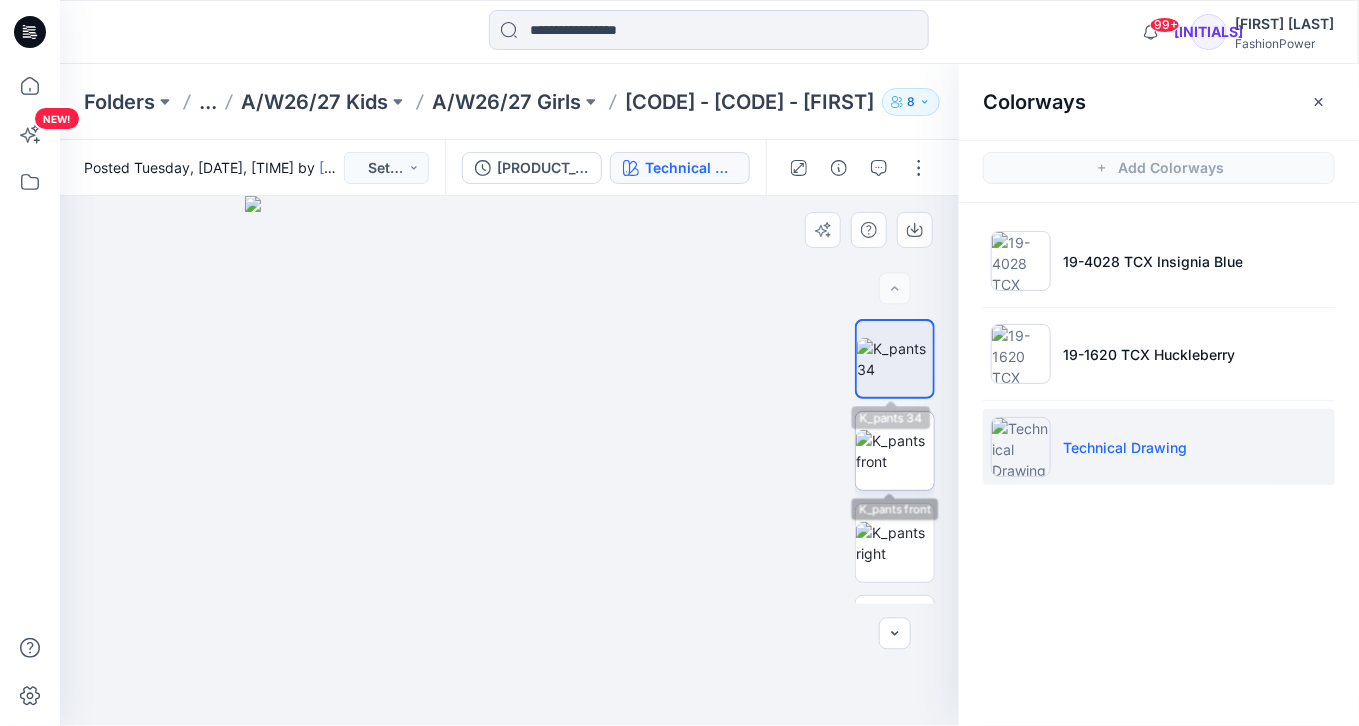 click at bounding box center [895, 451] 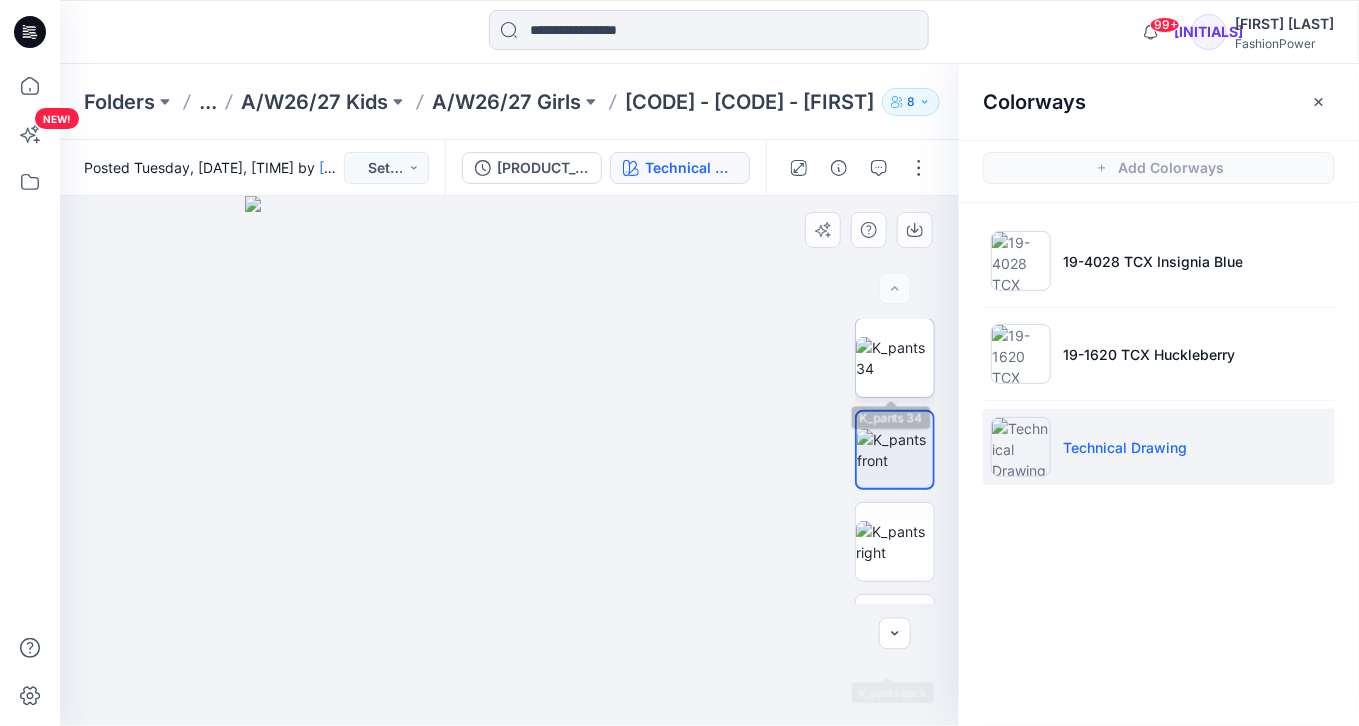 scroll, scrollTop: 0, scrollLeft: 0, axis: both 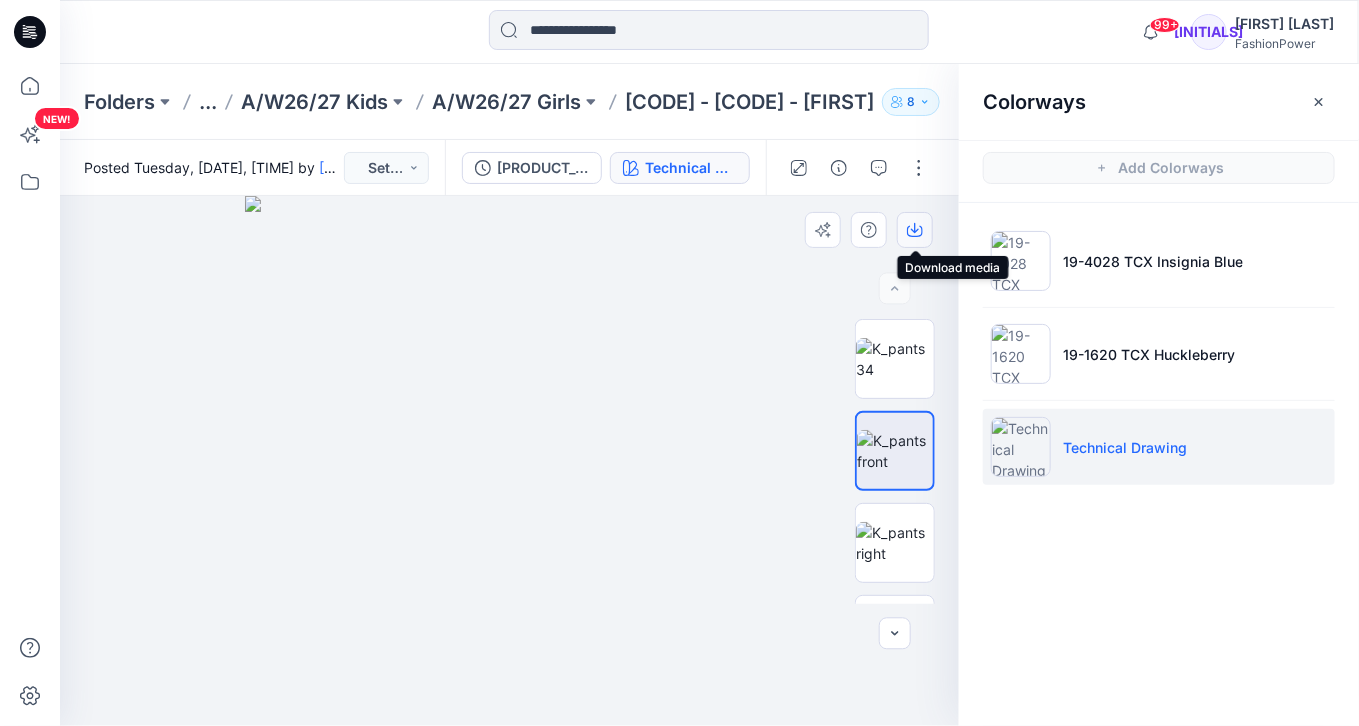 click at bounding box center [915, 230] 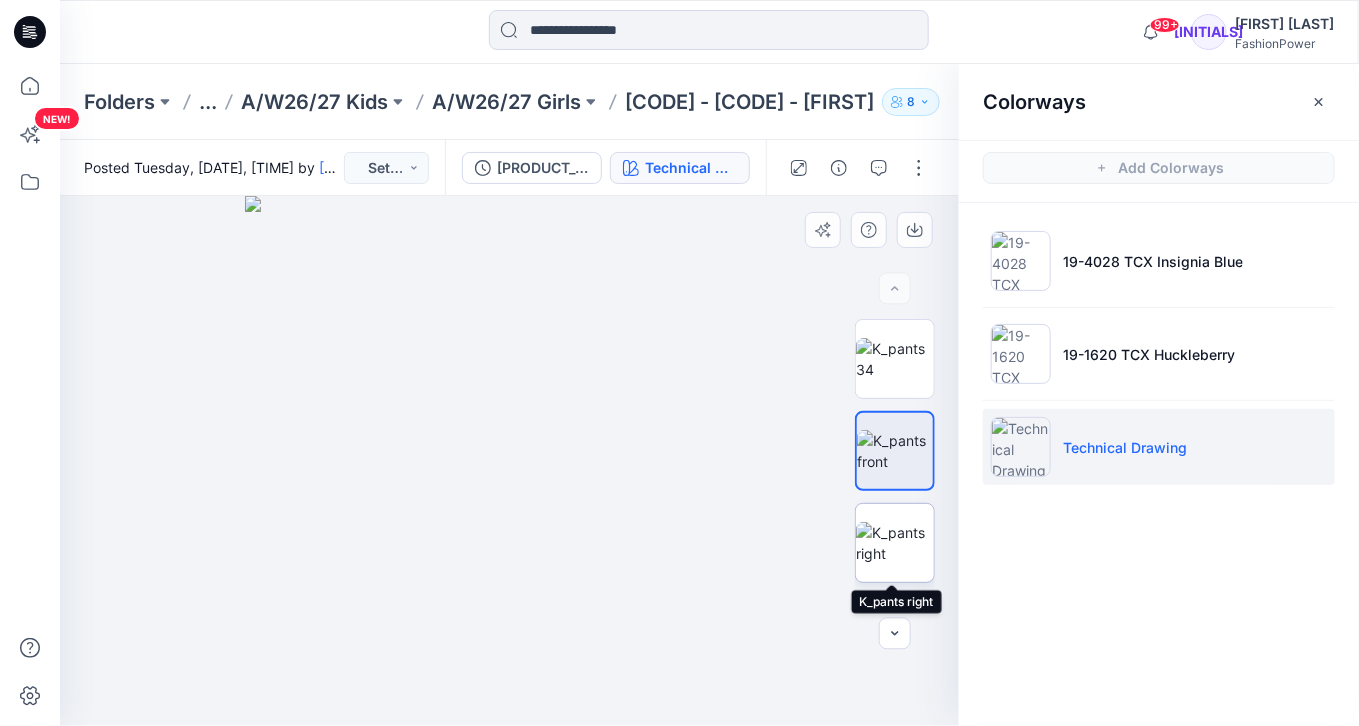 click at bounding box center [895, 543] 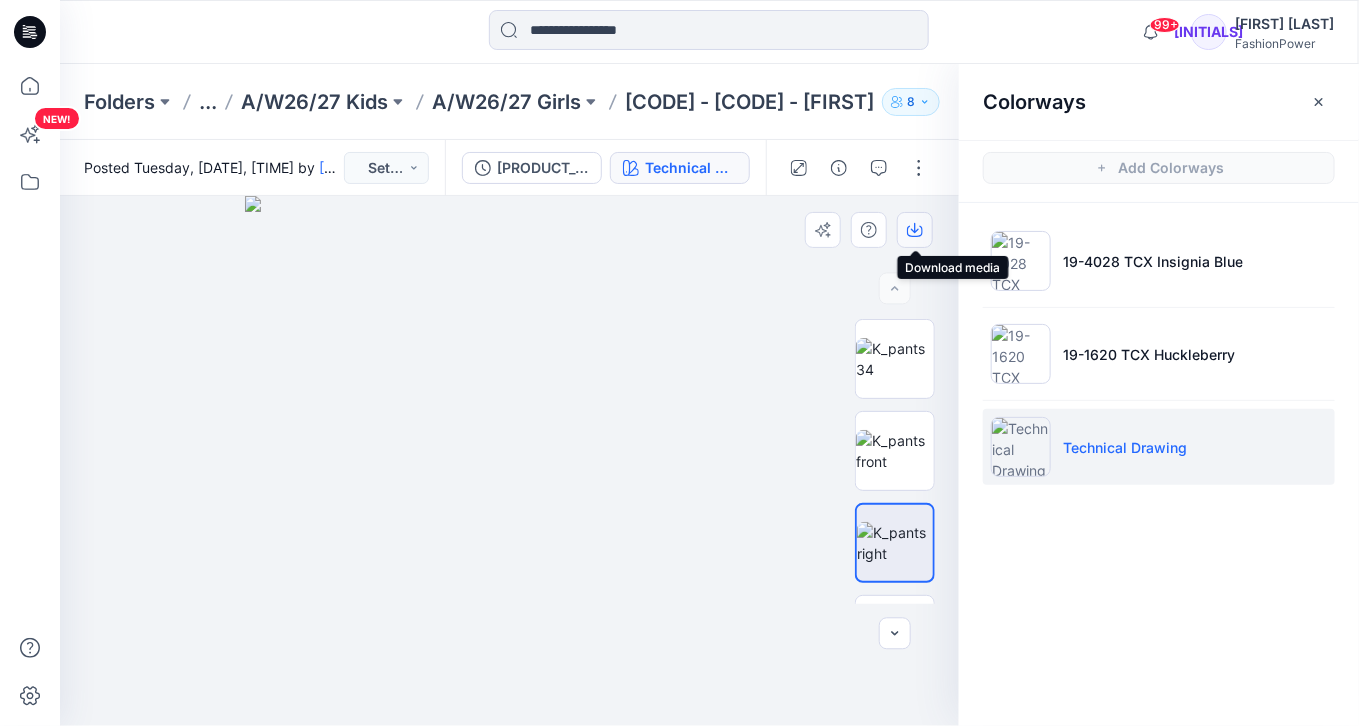 click at bounding box center [915, 230] 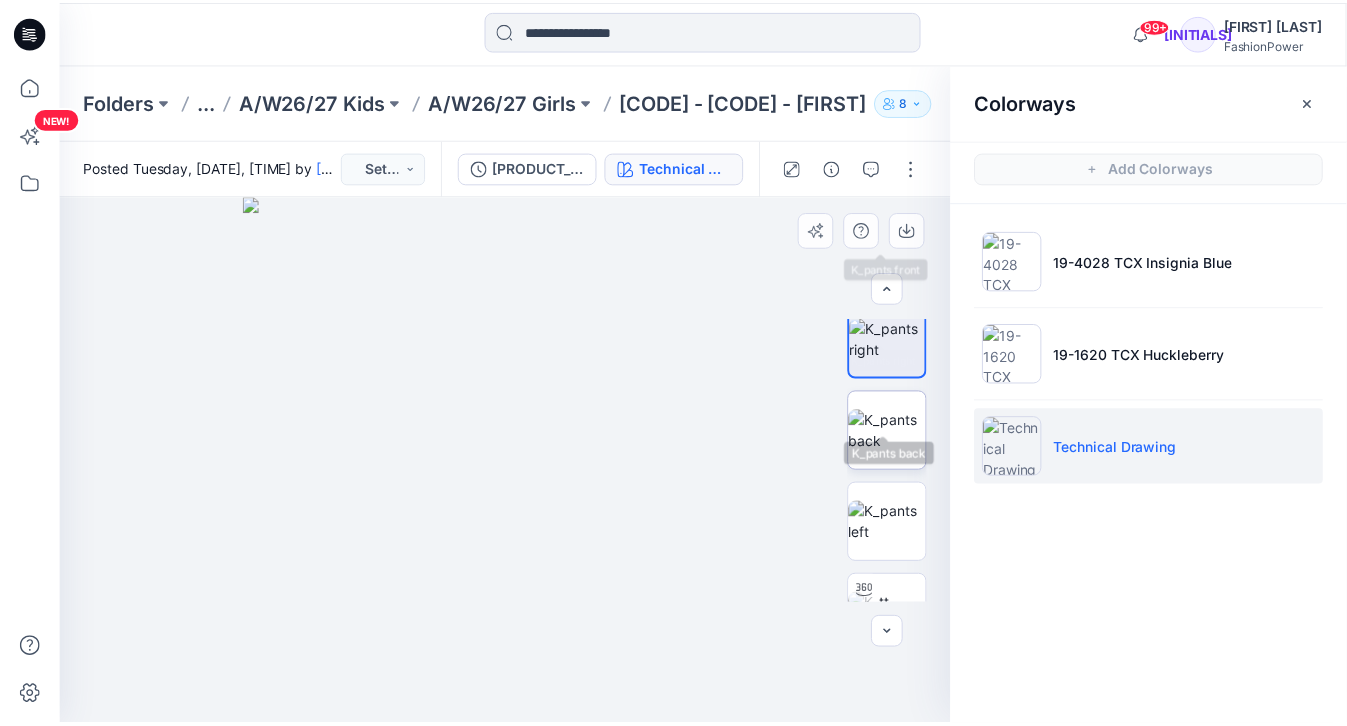 scroll, scrollTop: 240, scrollLeft: 0, axis: vertical 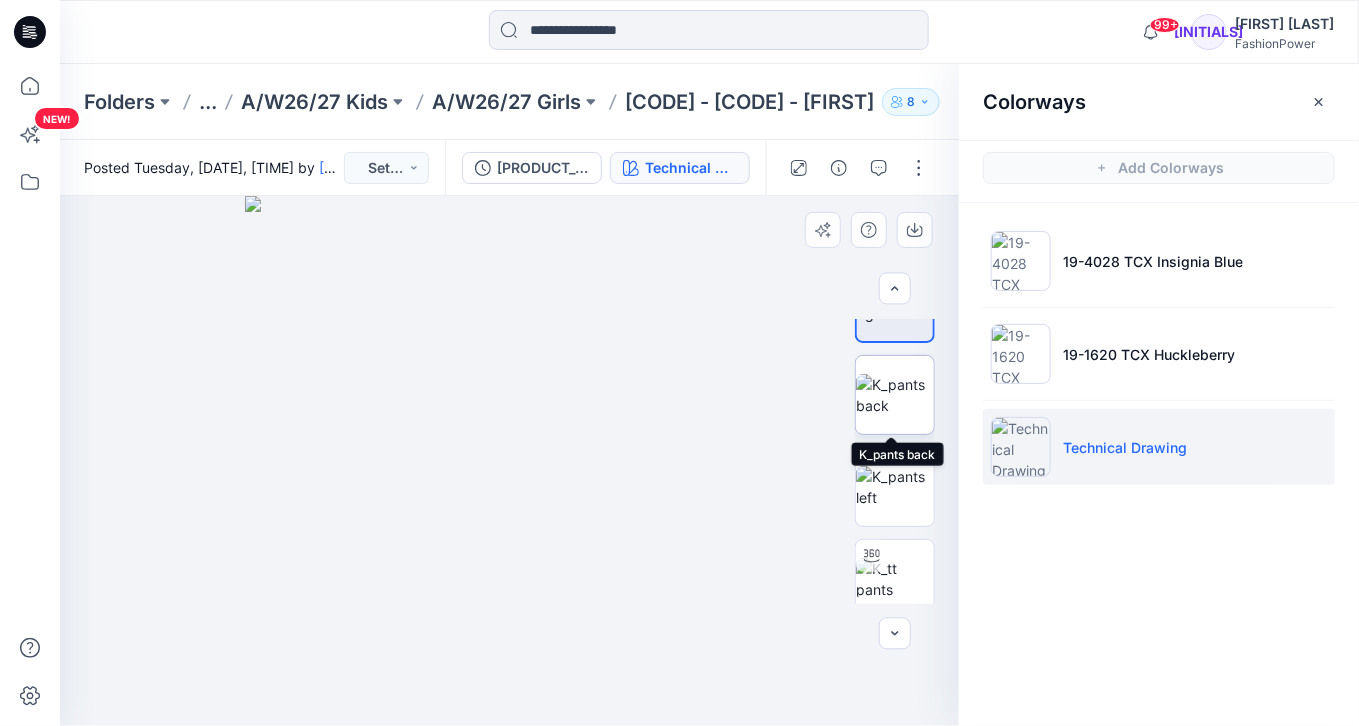 click at bounding box center [895, 395] 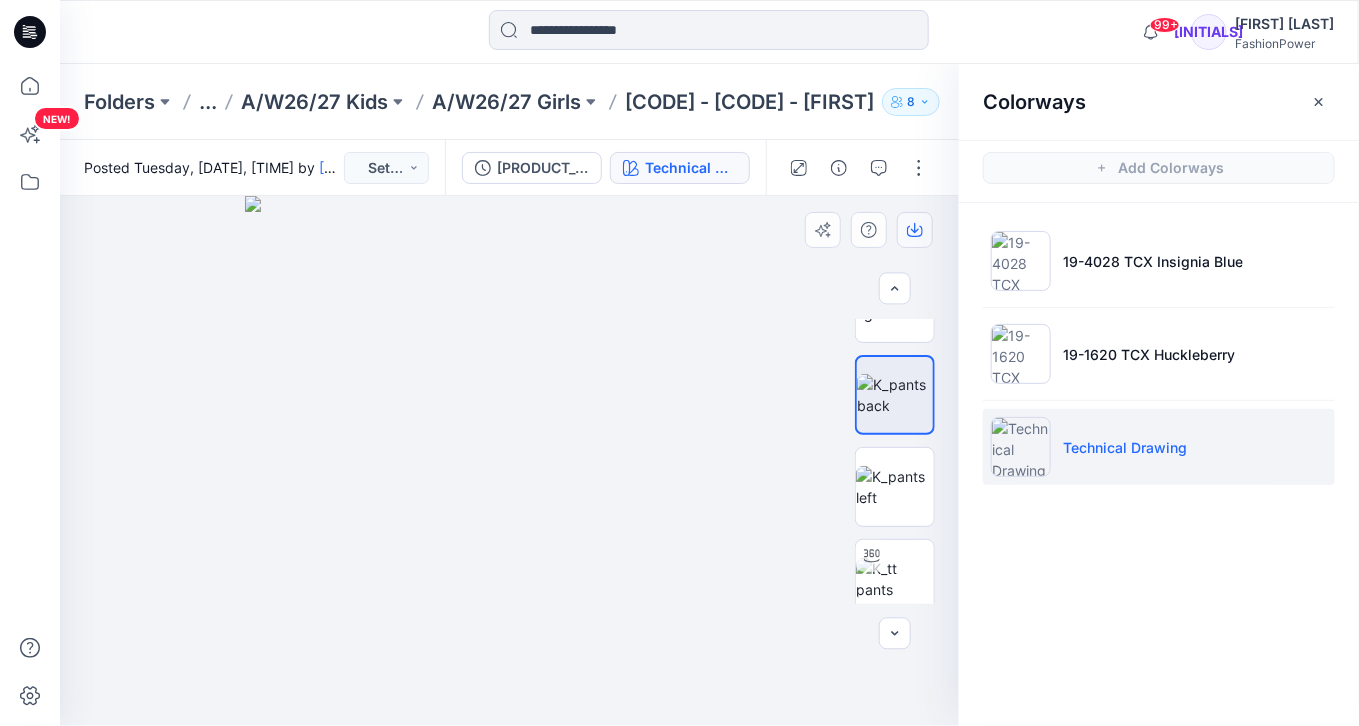 click at bounding box center [915, 230] 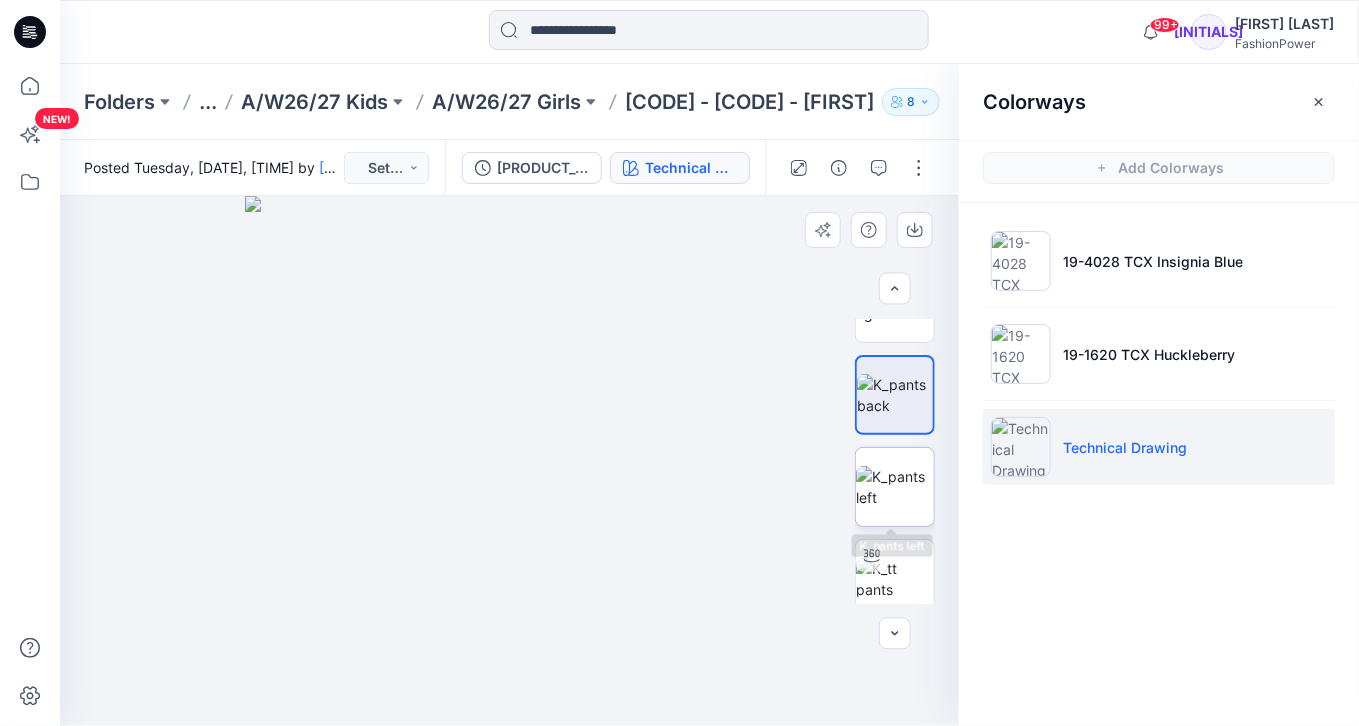 click at bounding box center (895, 487) 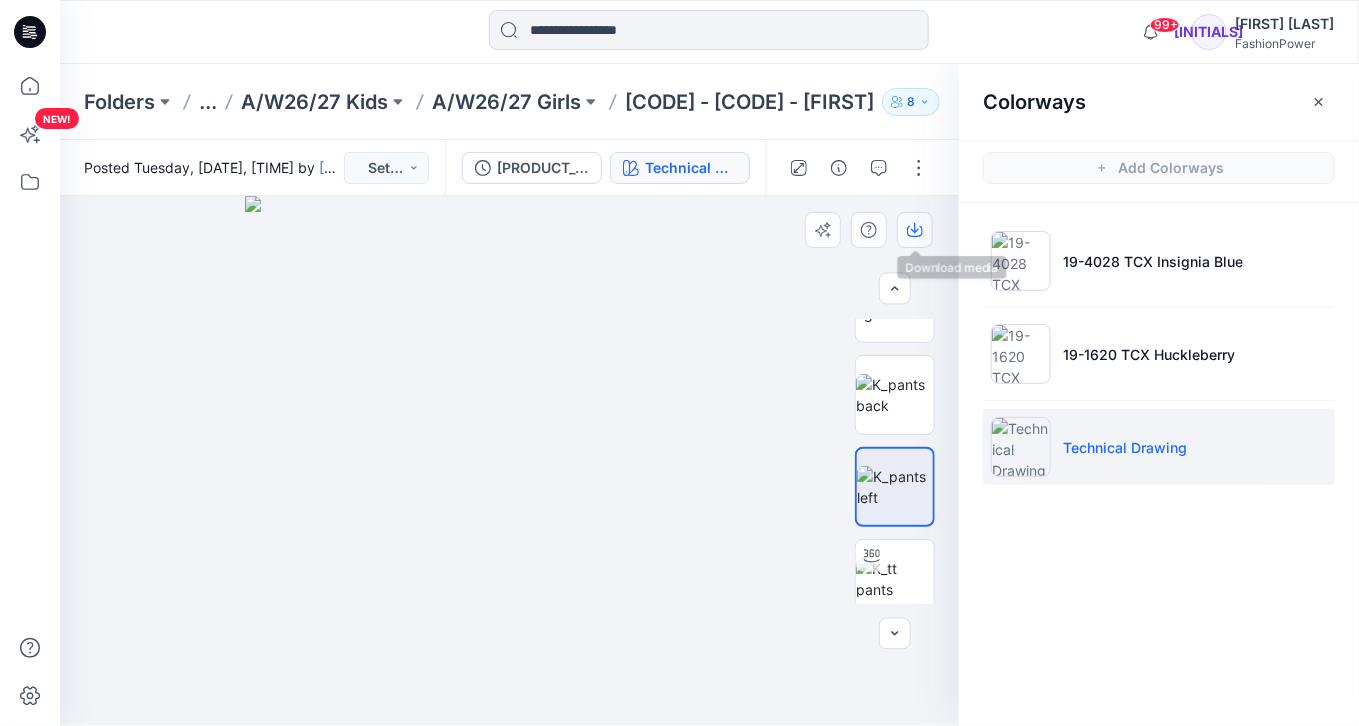 click 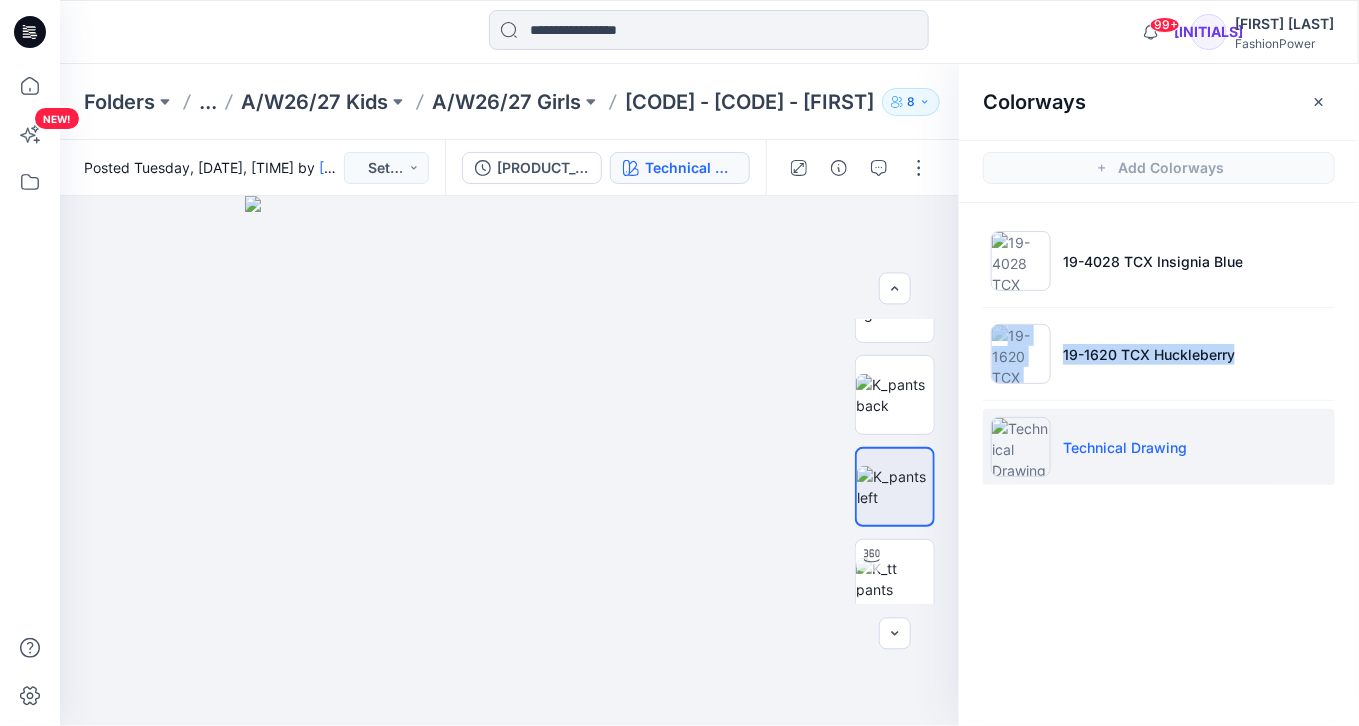 drag, startPoint x: 1350, startPoint y: 216, endPoint x: 1477, endPoint y: 82, distance: 184.62123 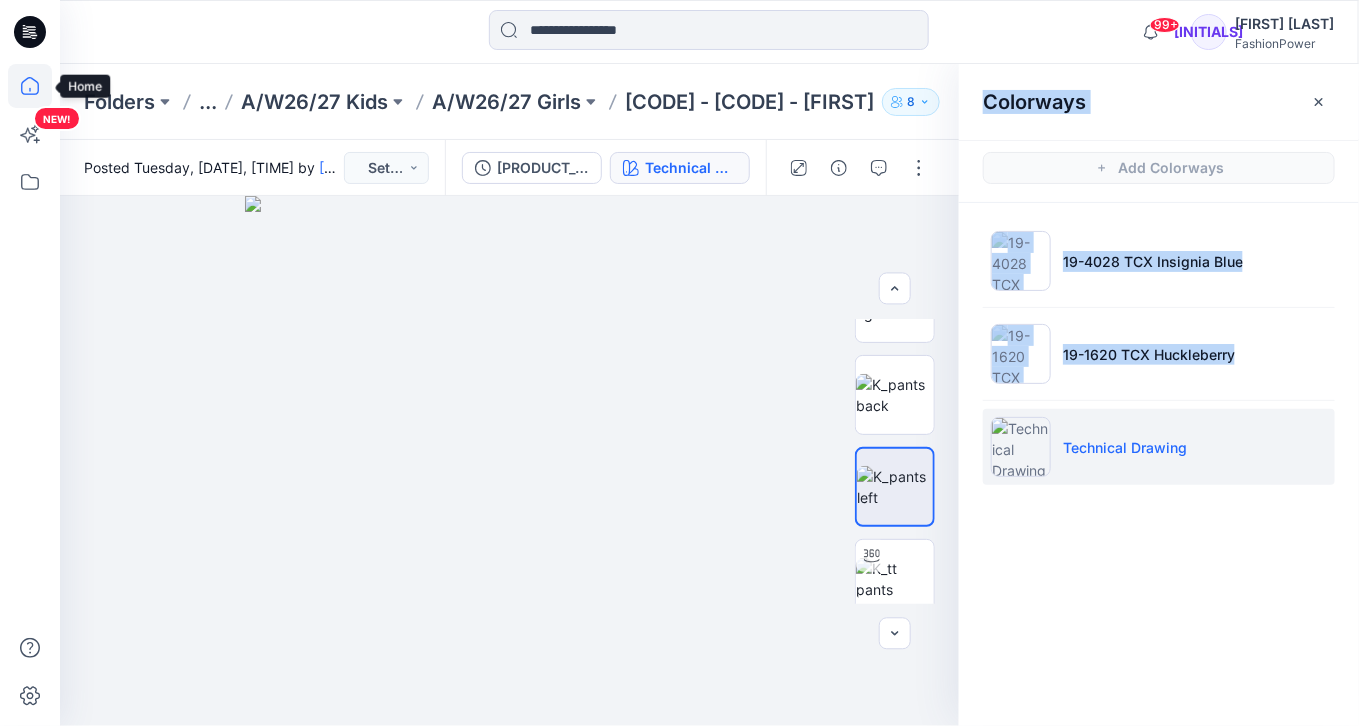 click 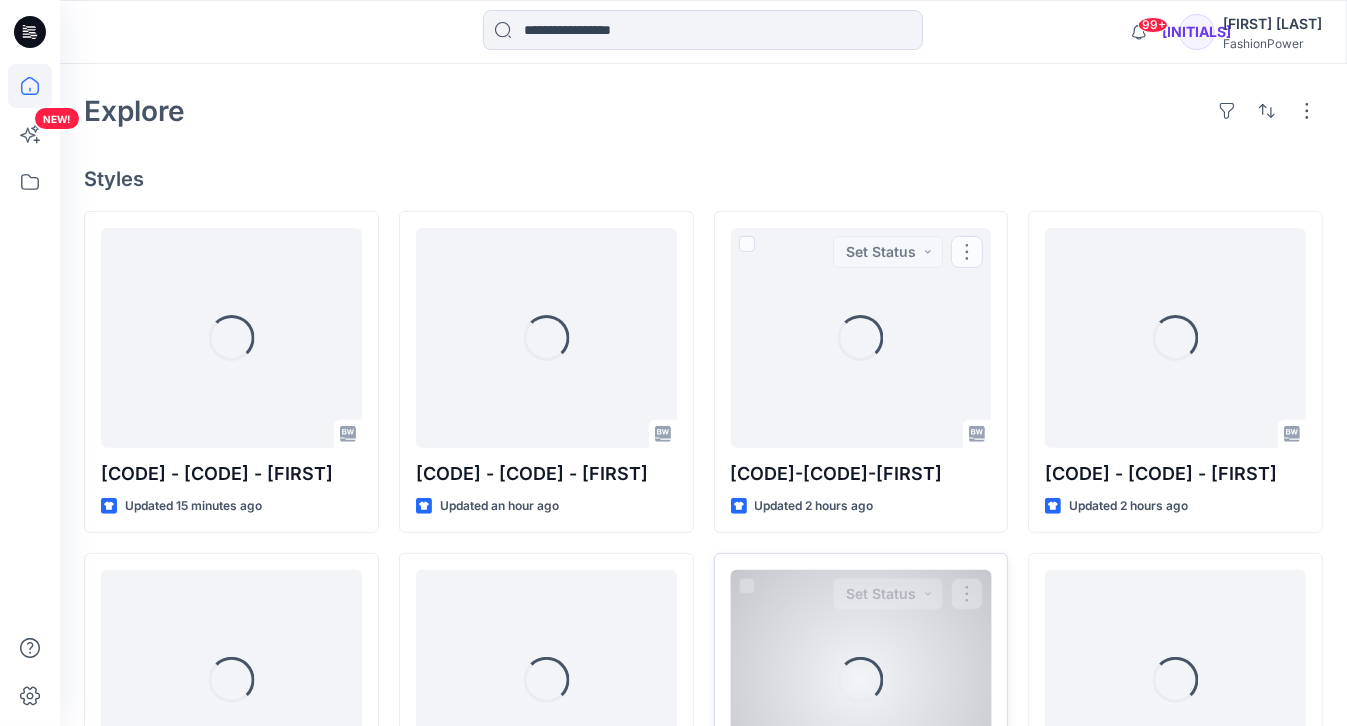 scroll, scrollTop: 640, scrollLeft: 0, axis: vertical 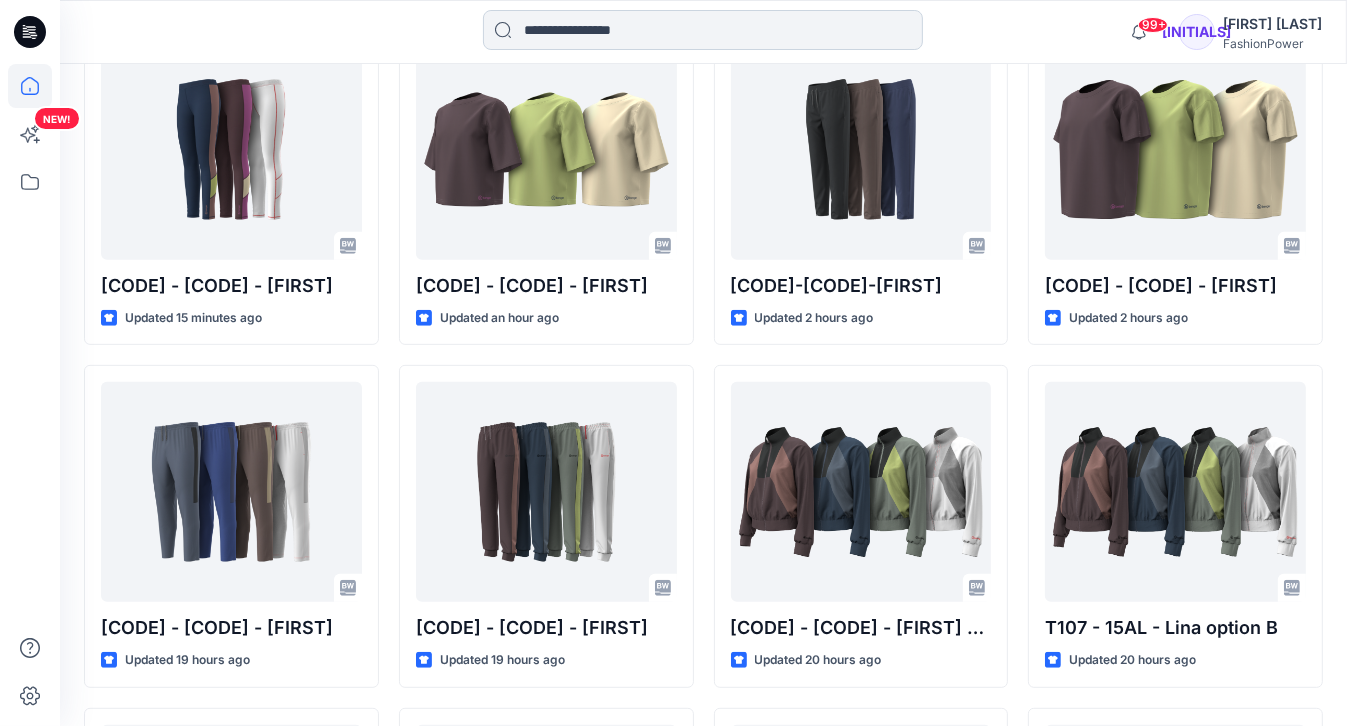 click at bounding box center [703, 30] 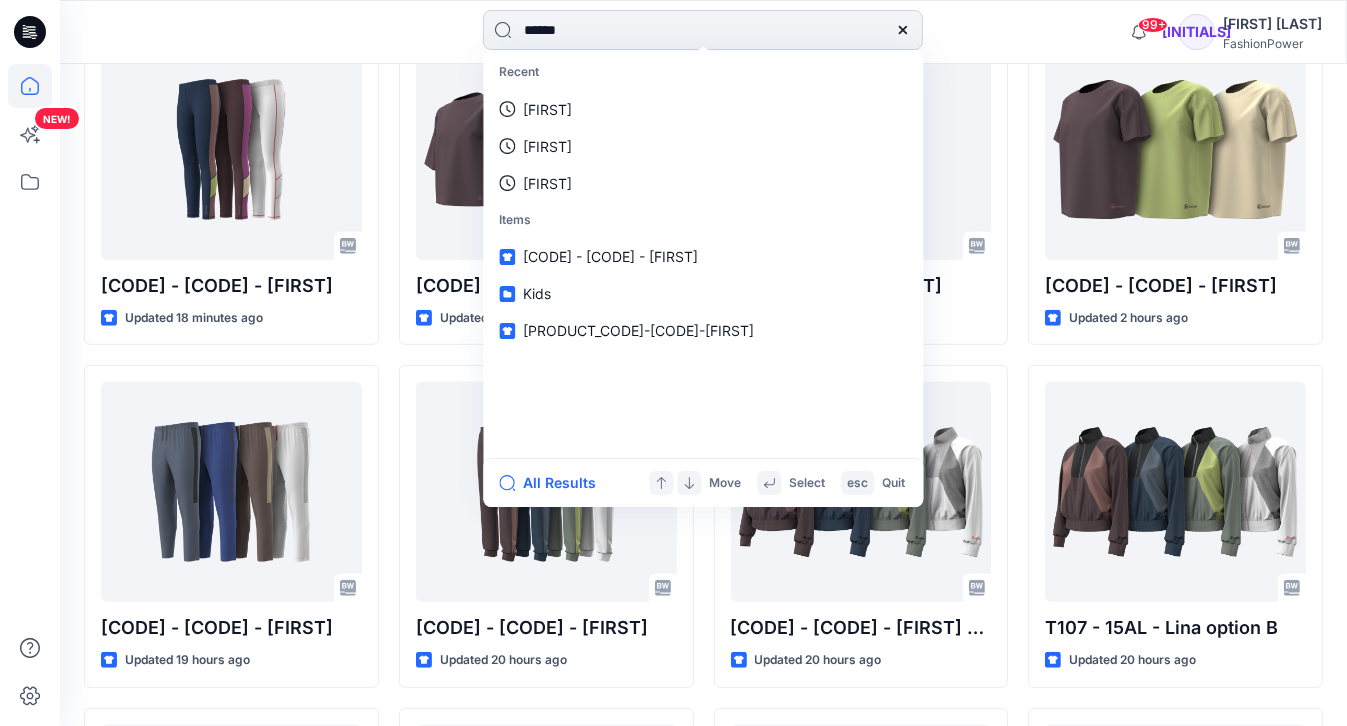 type on "*******" 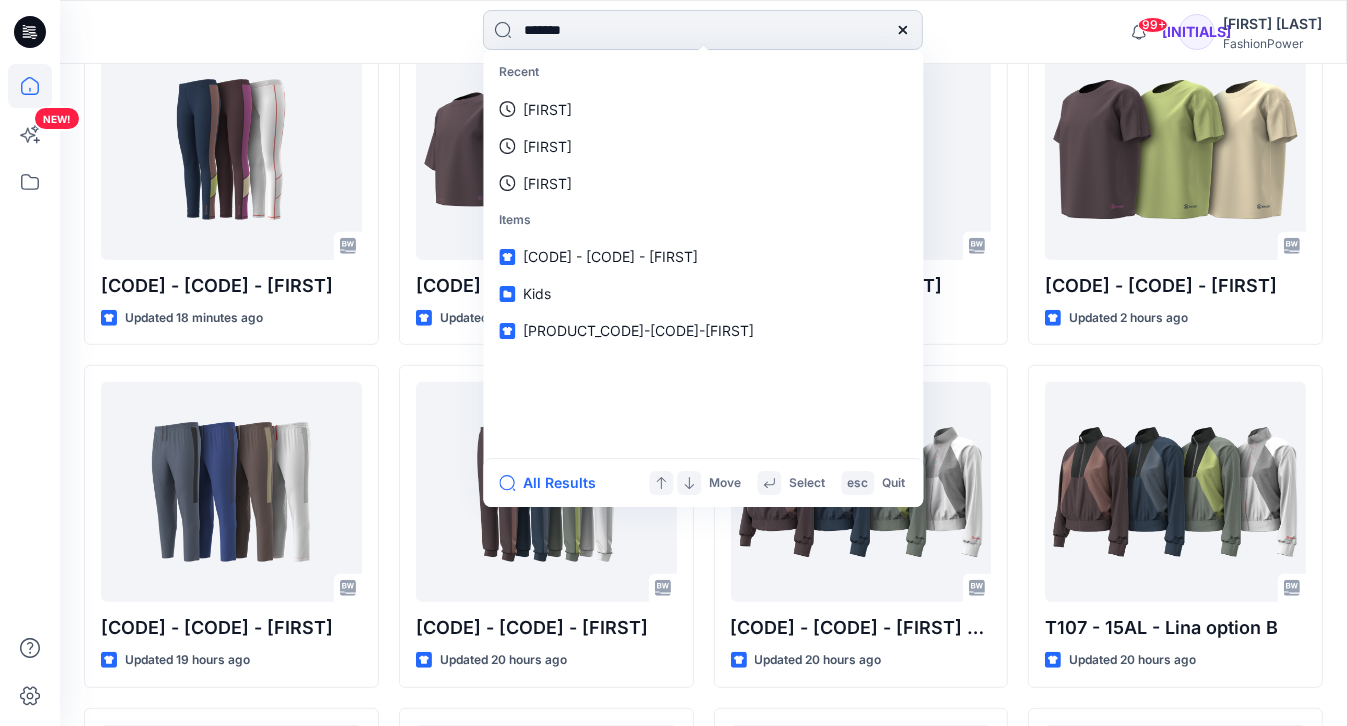 type 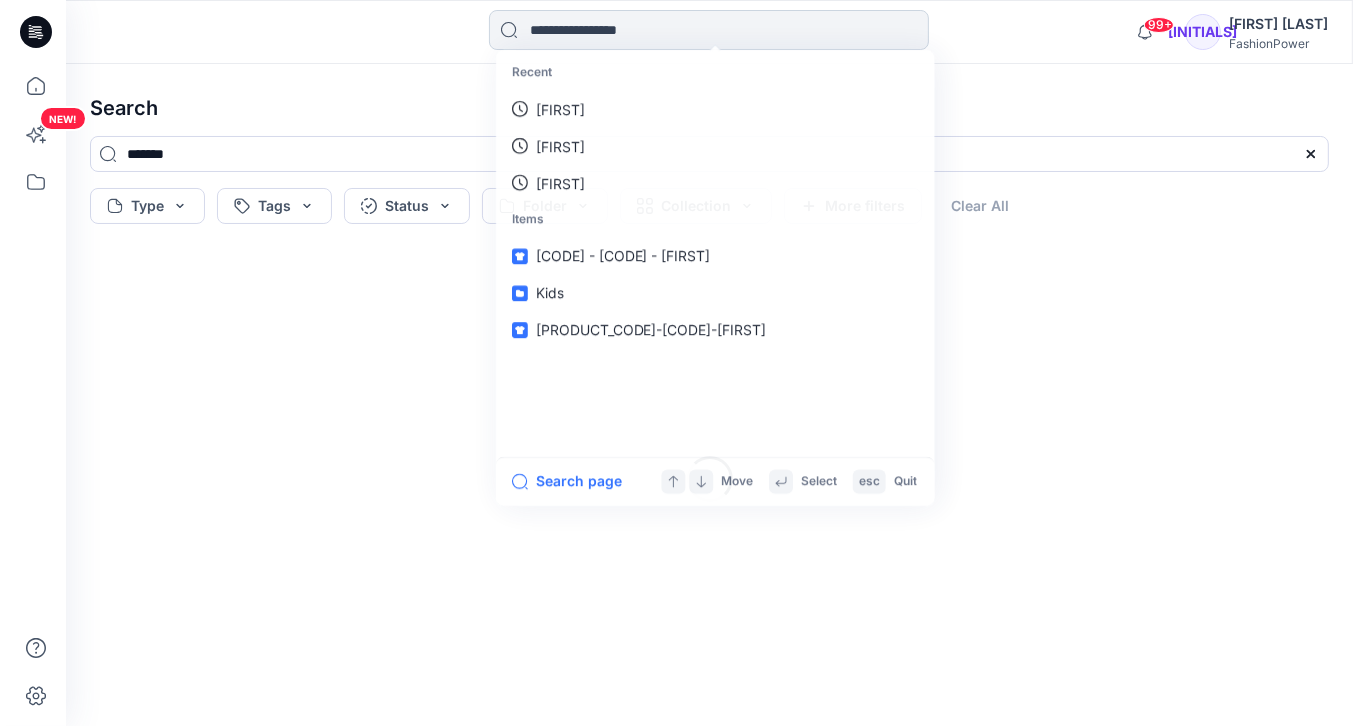 scroll, scrollTop: 0, scrollLeft: 0, axis: both 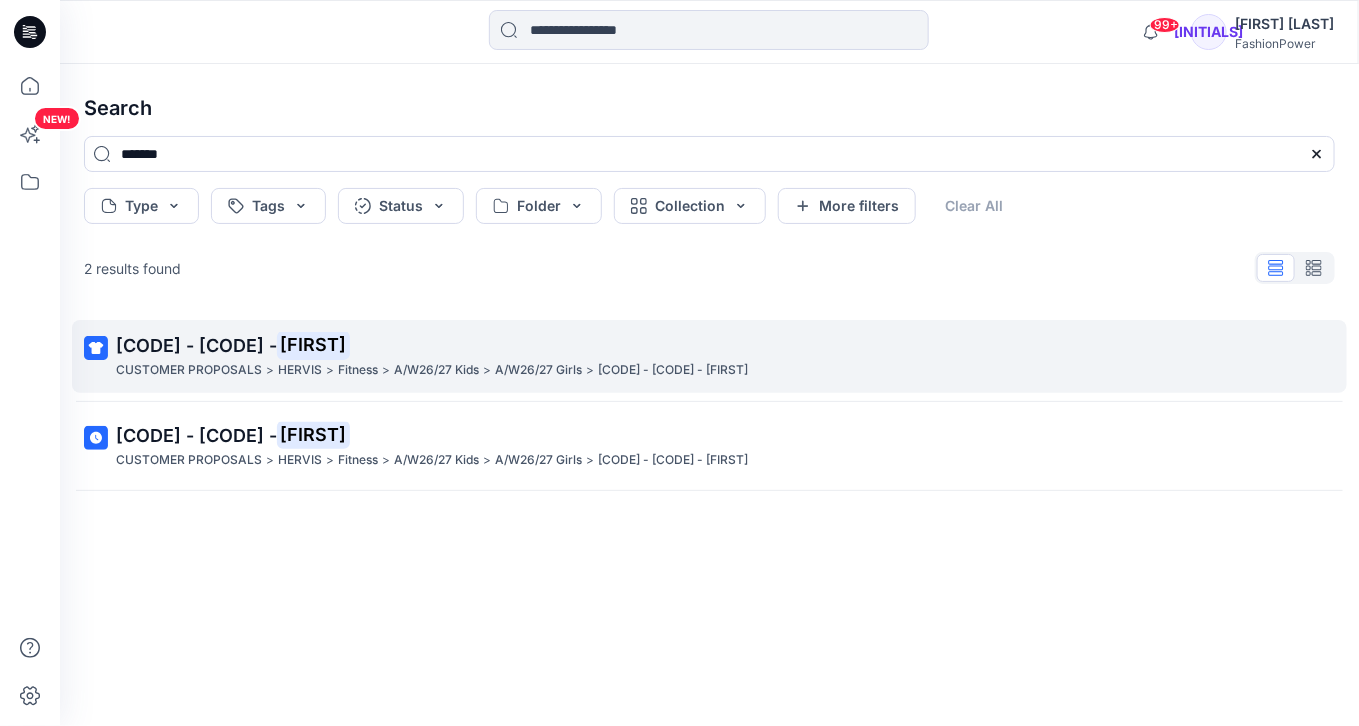 click on "A/W26/27 Girls" at bounding box center [538, 370] 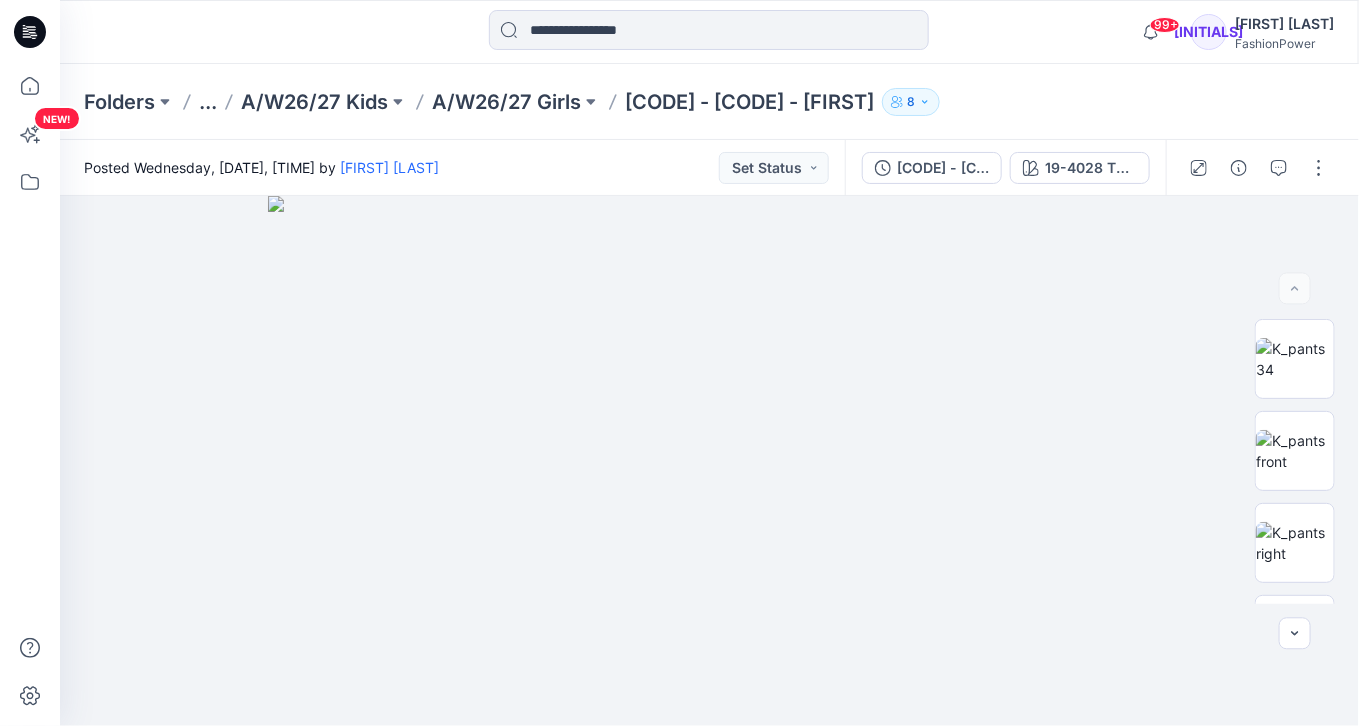click on "Folders ... [YEAR] Kids [YEAR] Girls [CODE] - [CODE] - [FIRST] [NUMBER]" at bounding box center (709, 102) 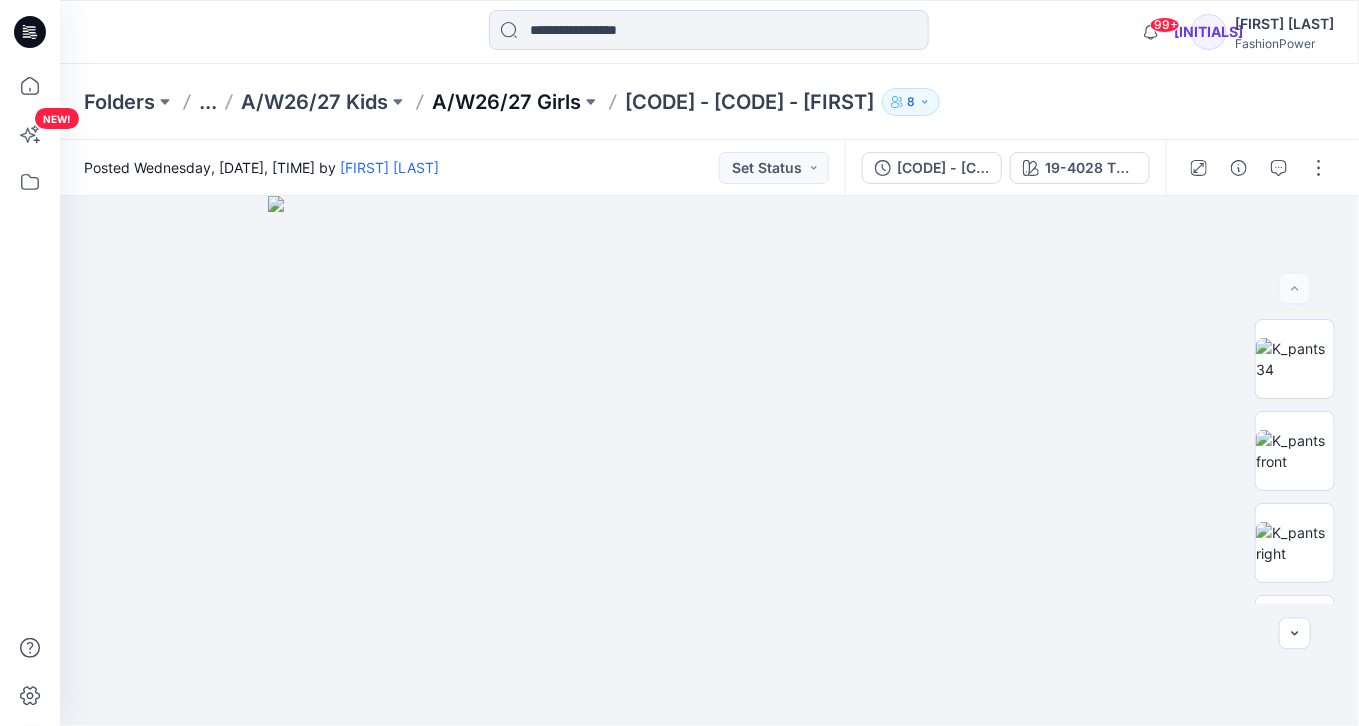 click on "A/W26/27 Girls" at bounding box center (506, 102) 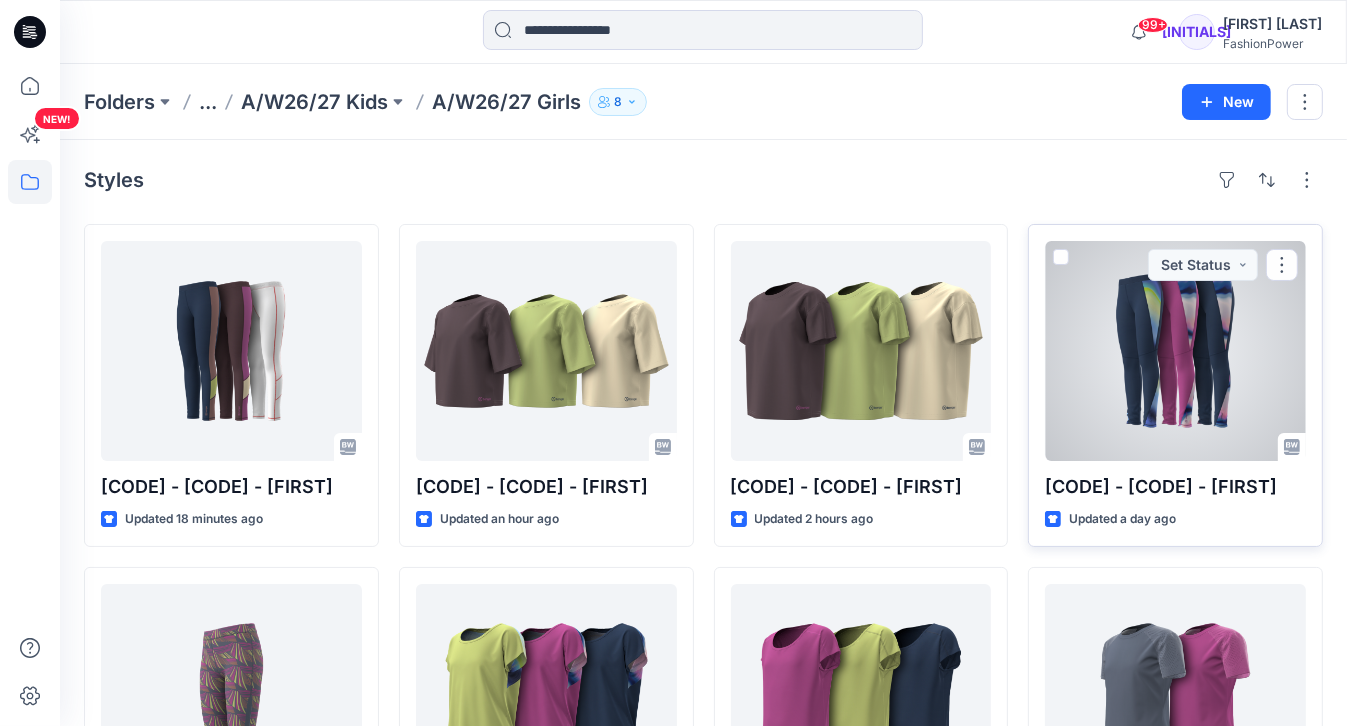 click at bounding box center (1175, 351) 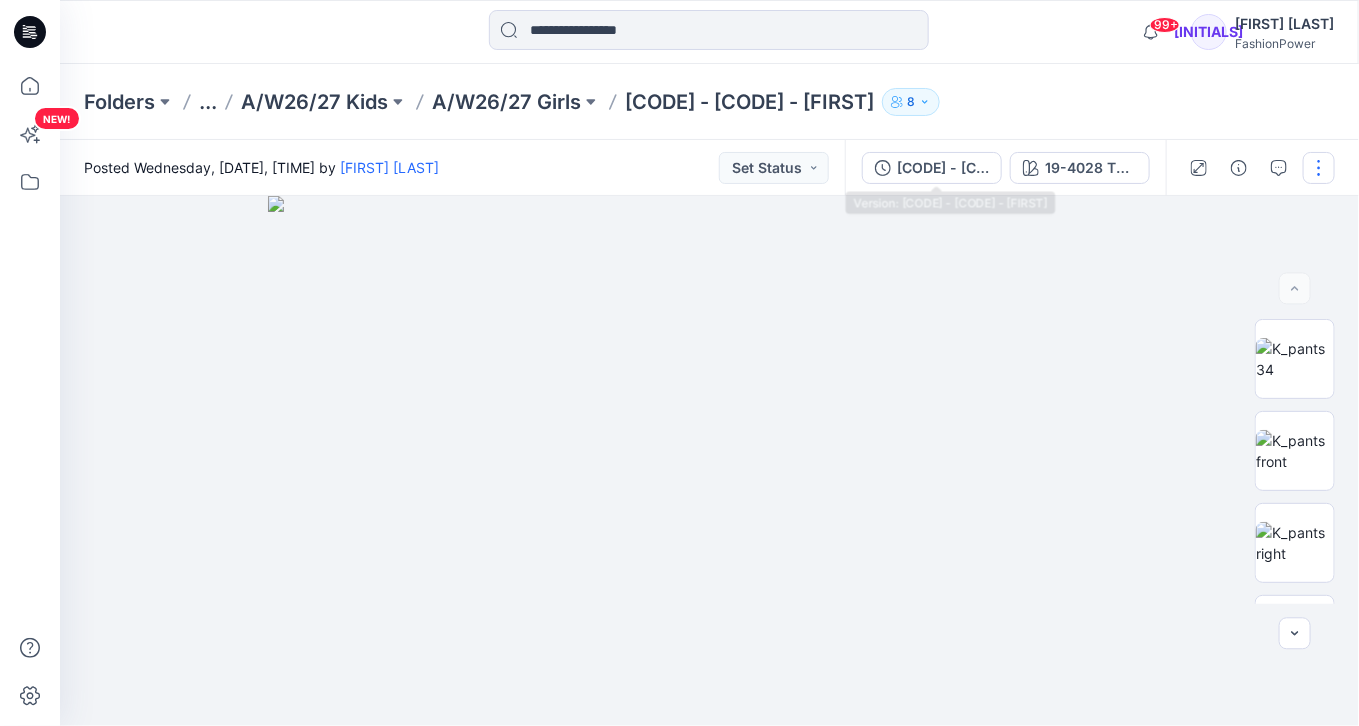 click on "[CODE] - [CODE] - [FIRST]" at bounding box center (943, 168) 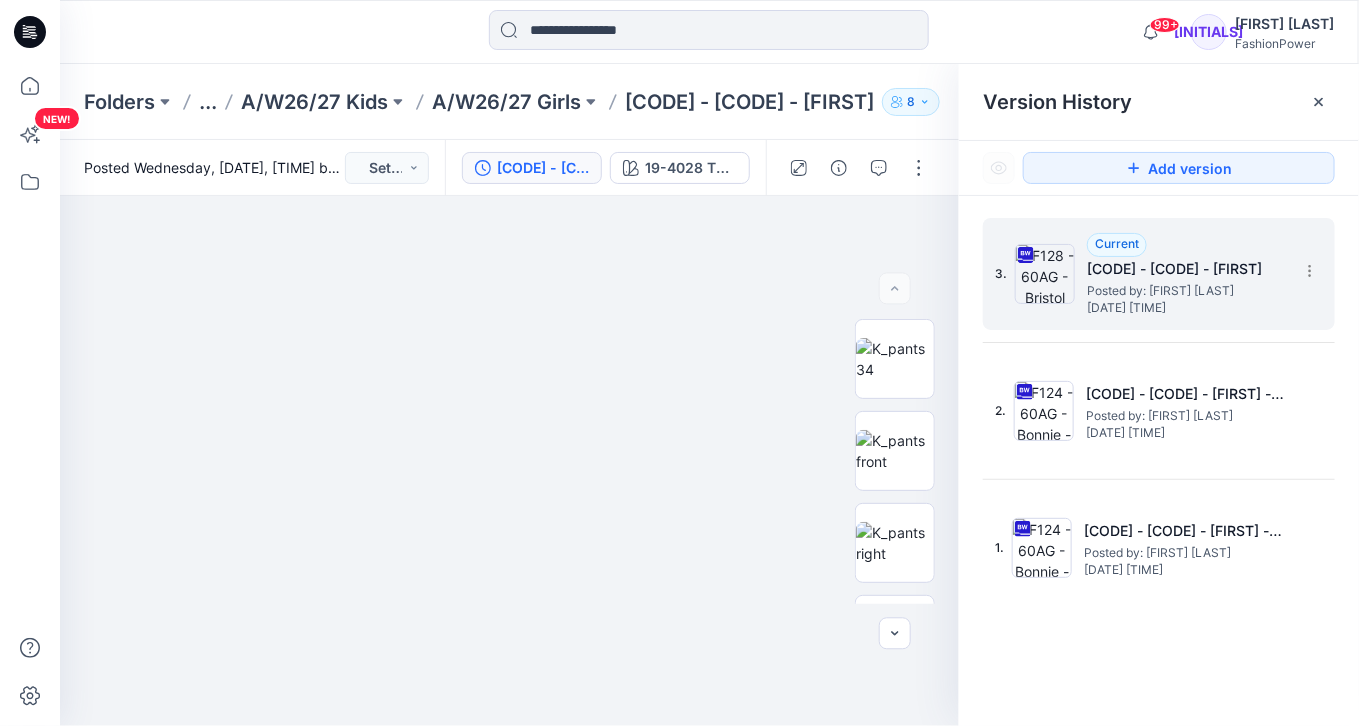 click on "[NUMBER]. Current [CODE] - [CODE] - [FIRST] Posted by: [FIRST] [LAST] [DATE] [TIME]" at bounding box center [1159, 274] 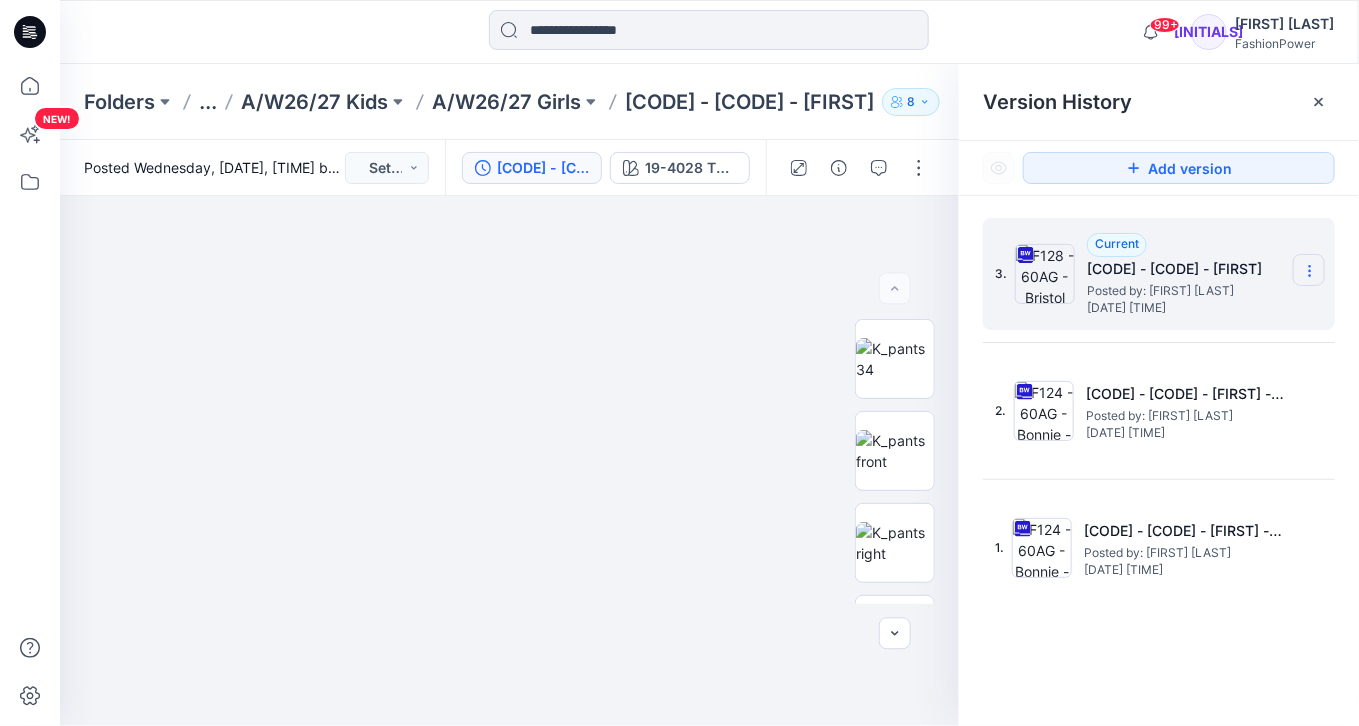 click 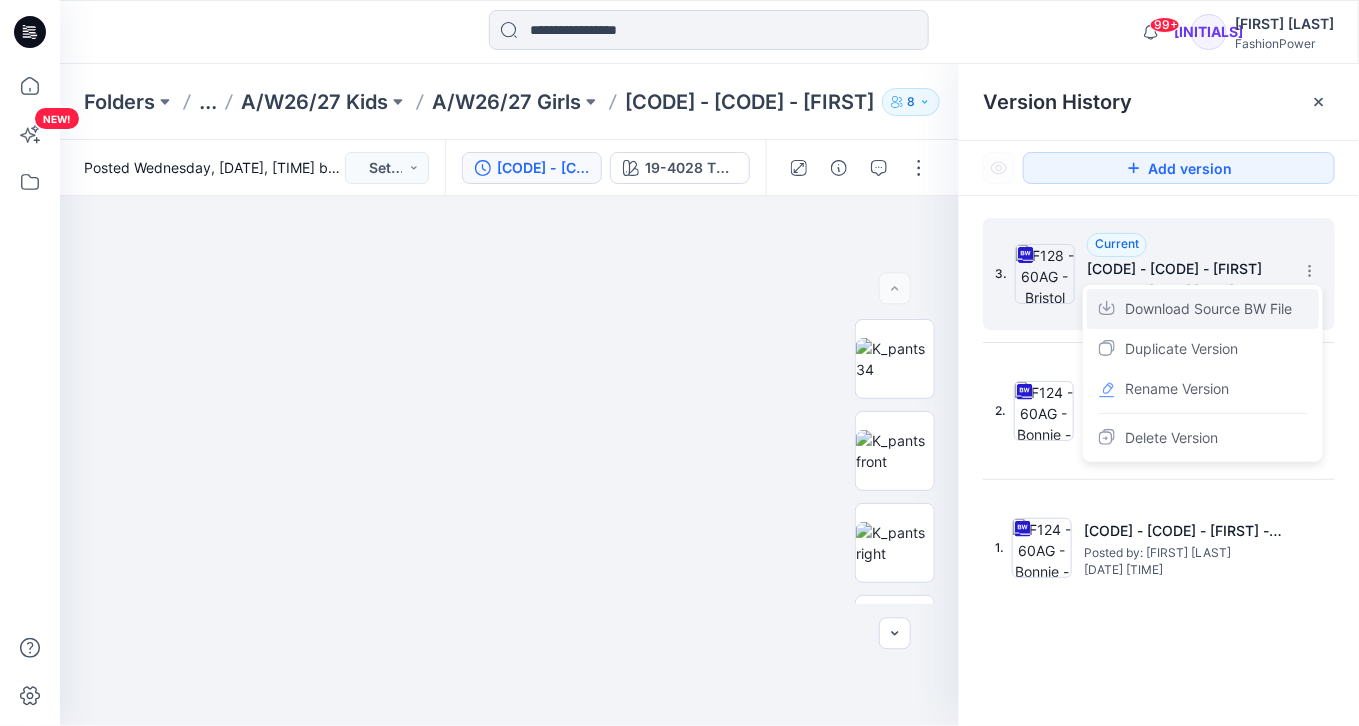 click on "Download Source BW File" at bounding box center (1208, 309) 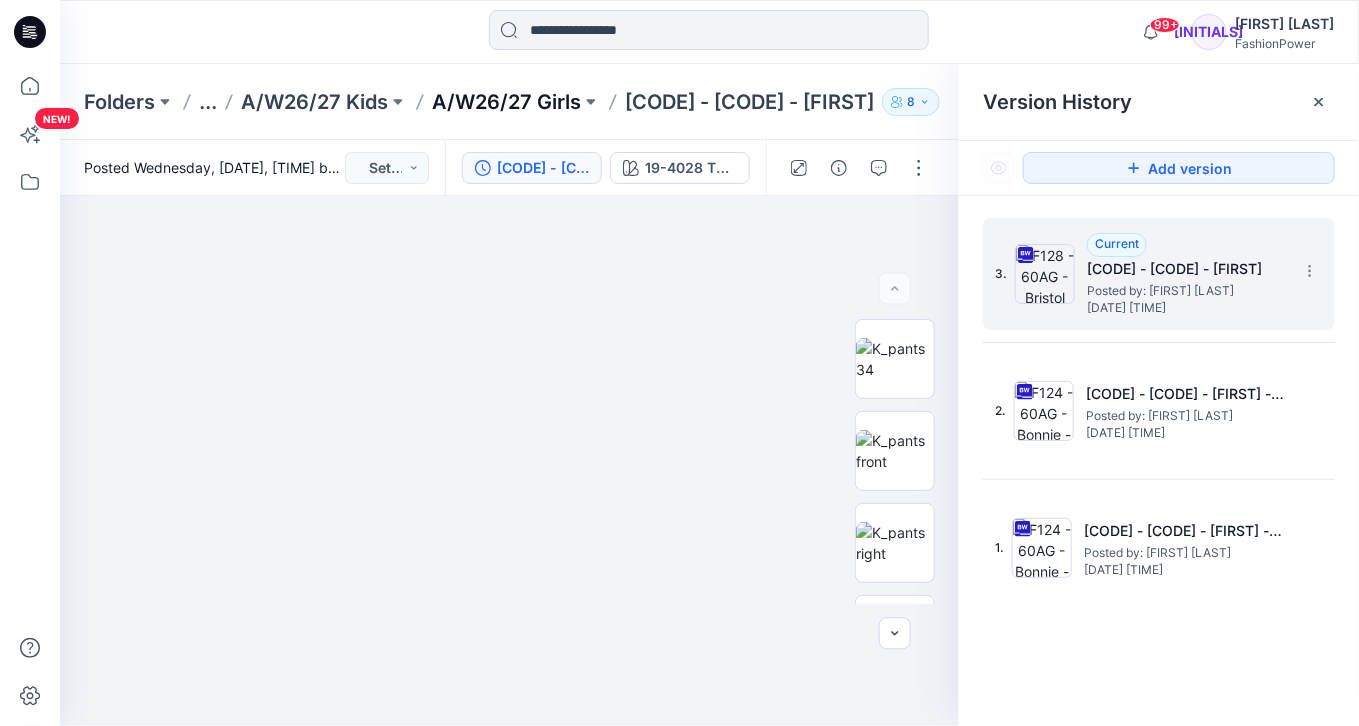click on "A/W26/27 Girls" at bounding box center (506, 102) 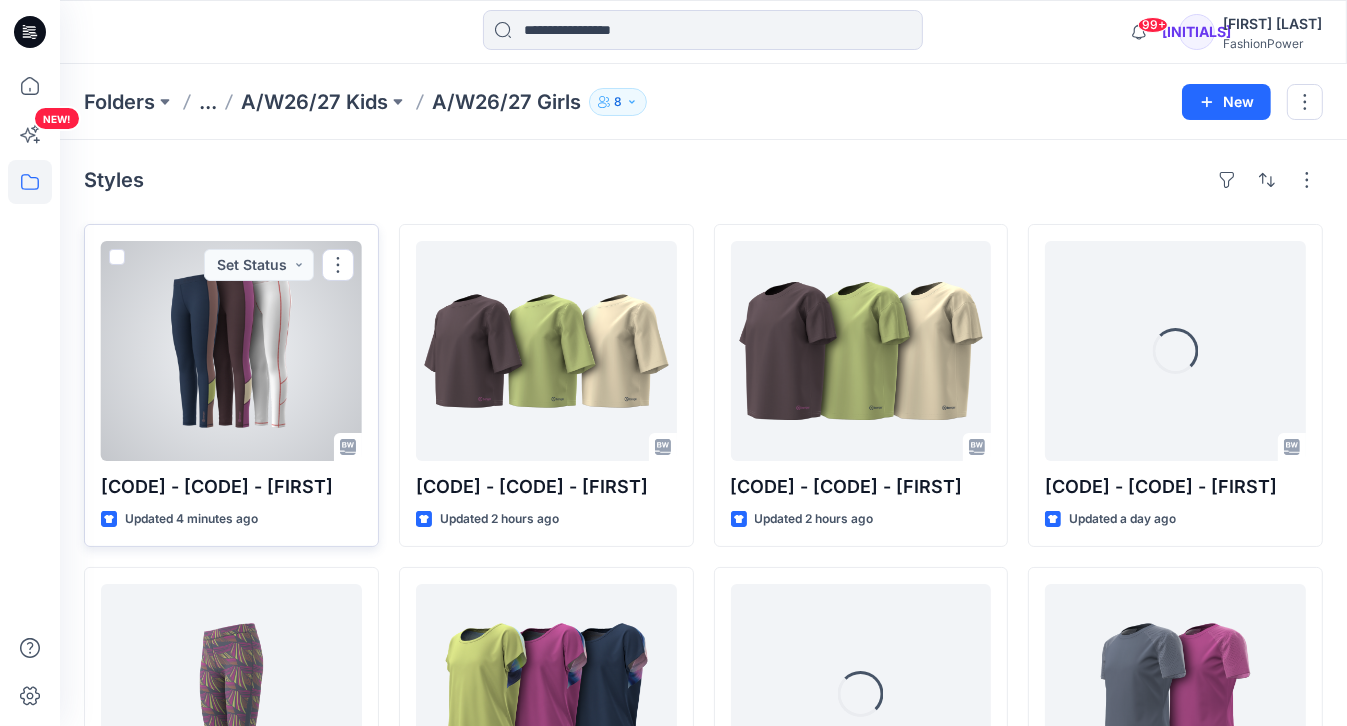 click at bounding box center (231, 351) 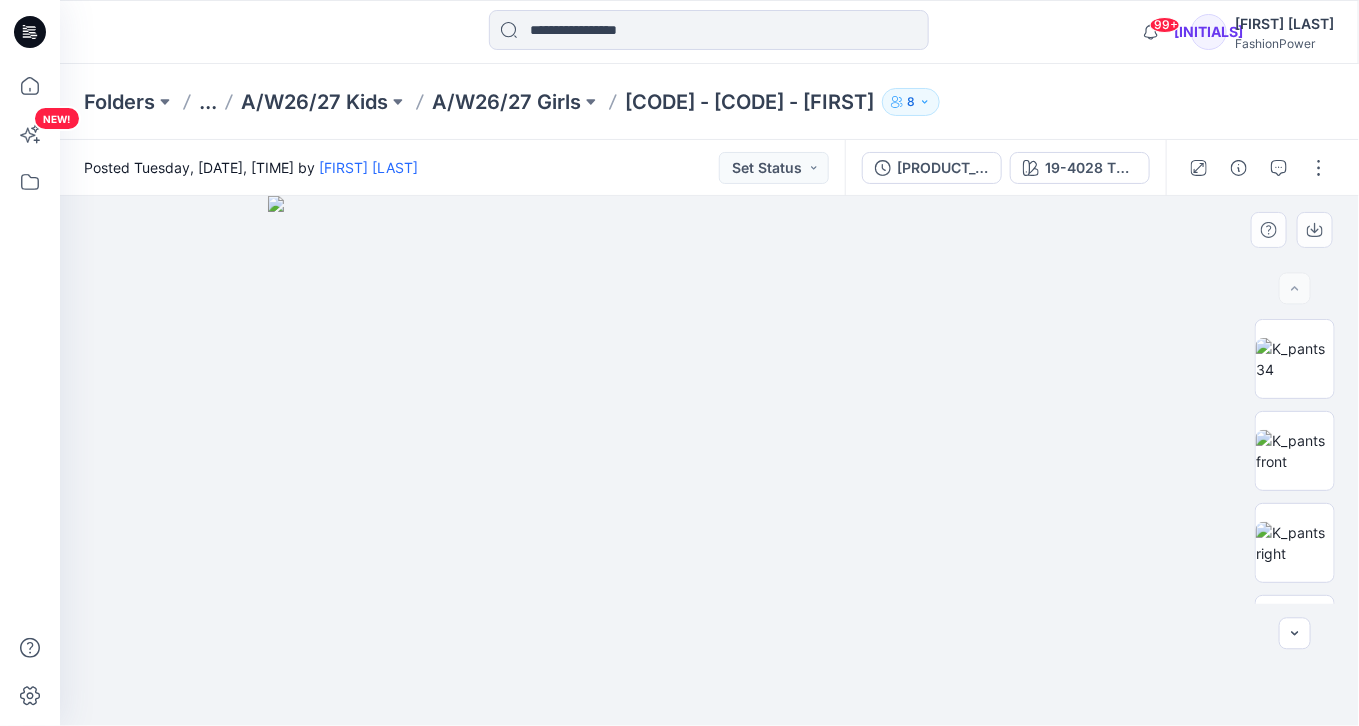 click at bounding box center [709, 461] 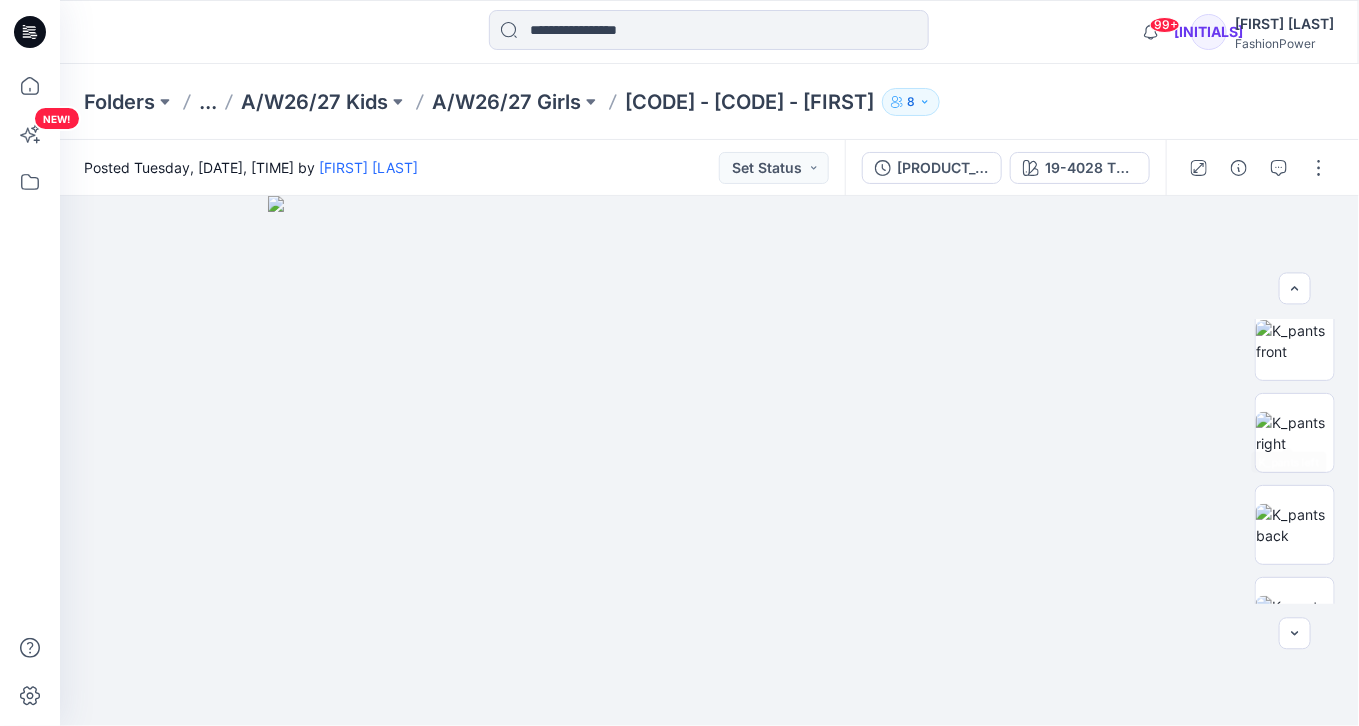 scroll, scrollTop: 27, scrollLeft: 0, axis: vertical 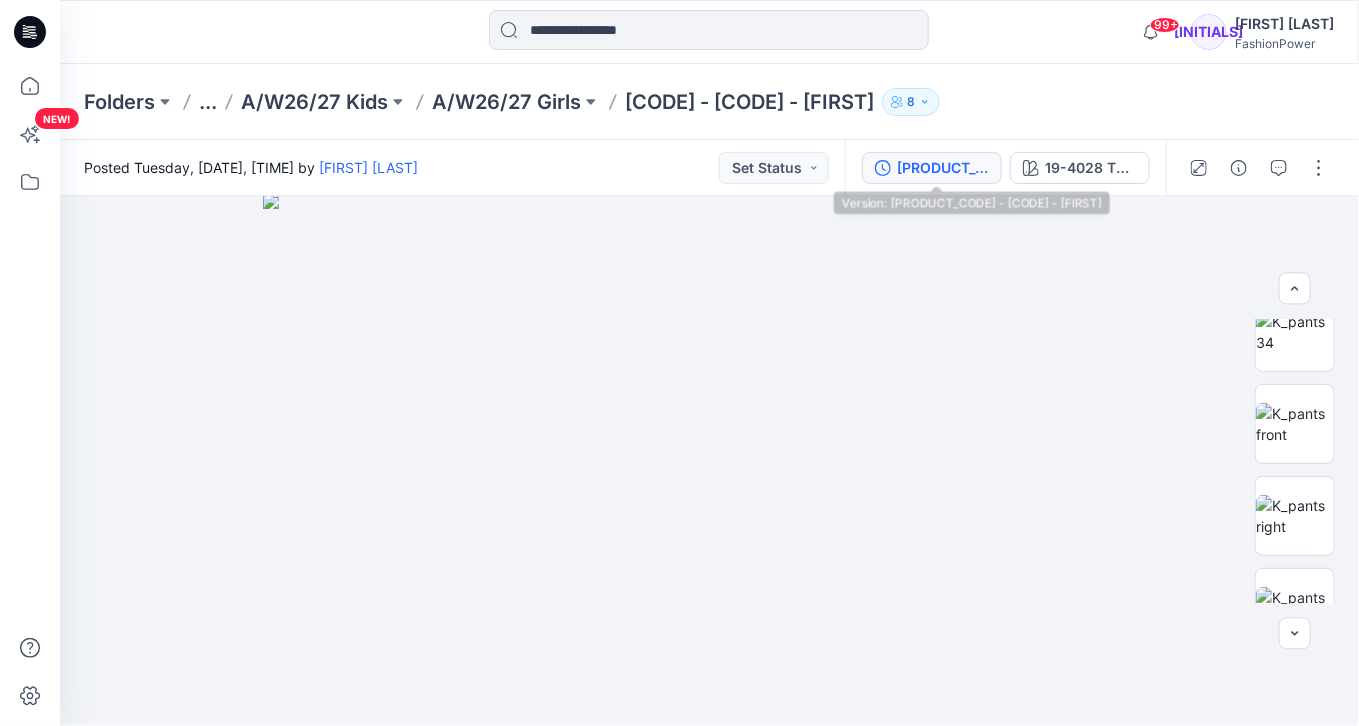 click on "[PRODUCT_CODE] - [CODE] - [FIRST]" at bounding box center (943, 168) 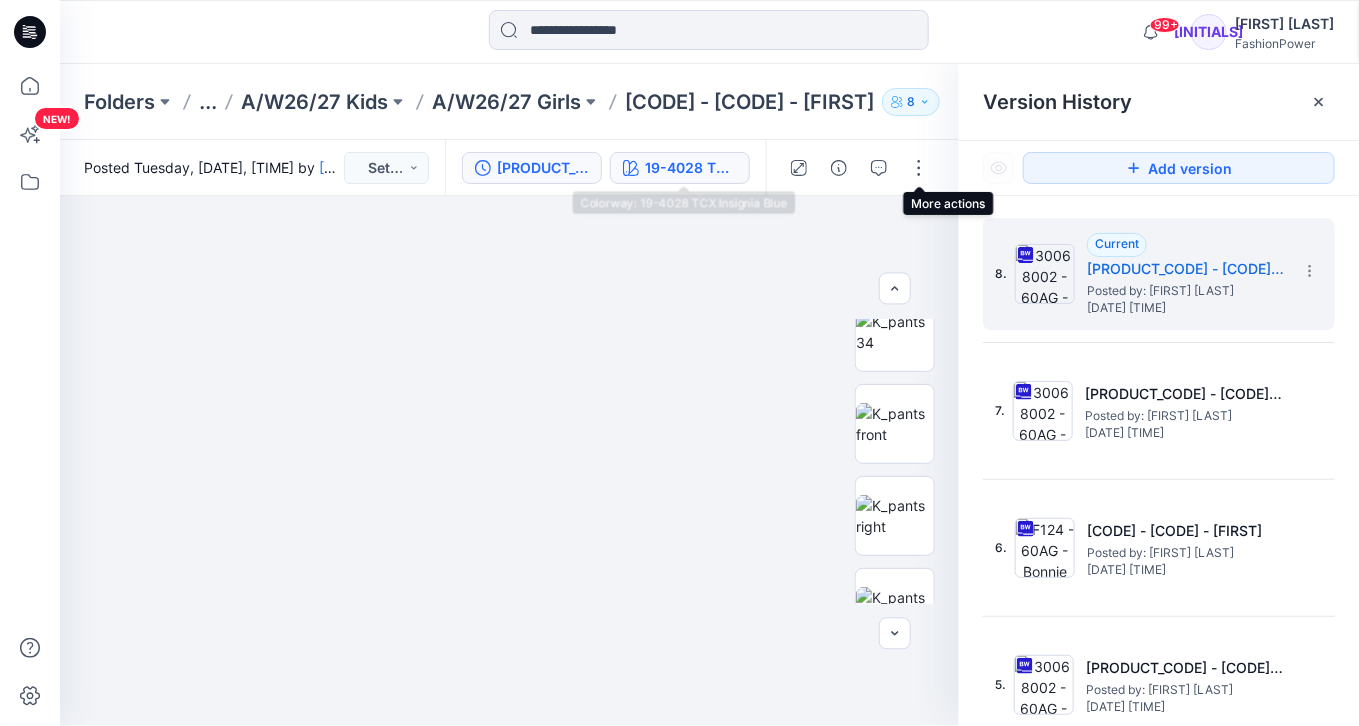 drag, startPoint x: 934, startPoint y: 177, endPoint x: 694, endPoint y: 168, distance: 240.16869 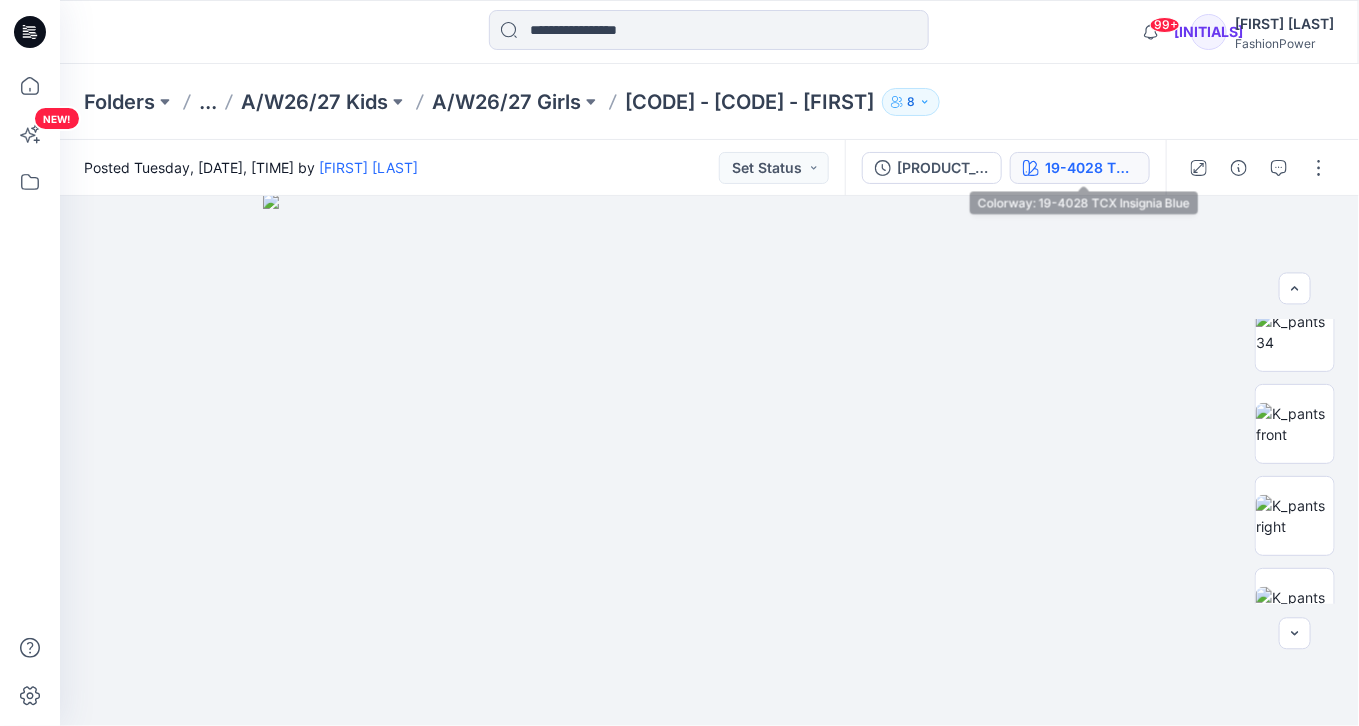 click on "19-4028 TCX Insignia Blue" at bounding box center (1091, 168) 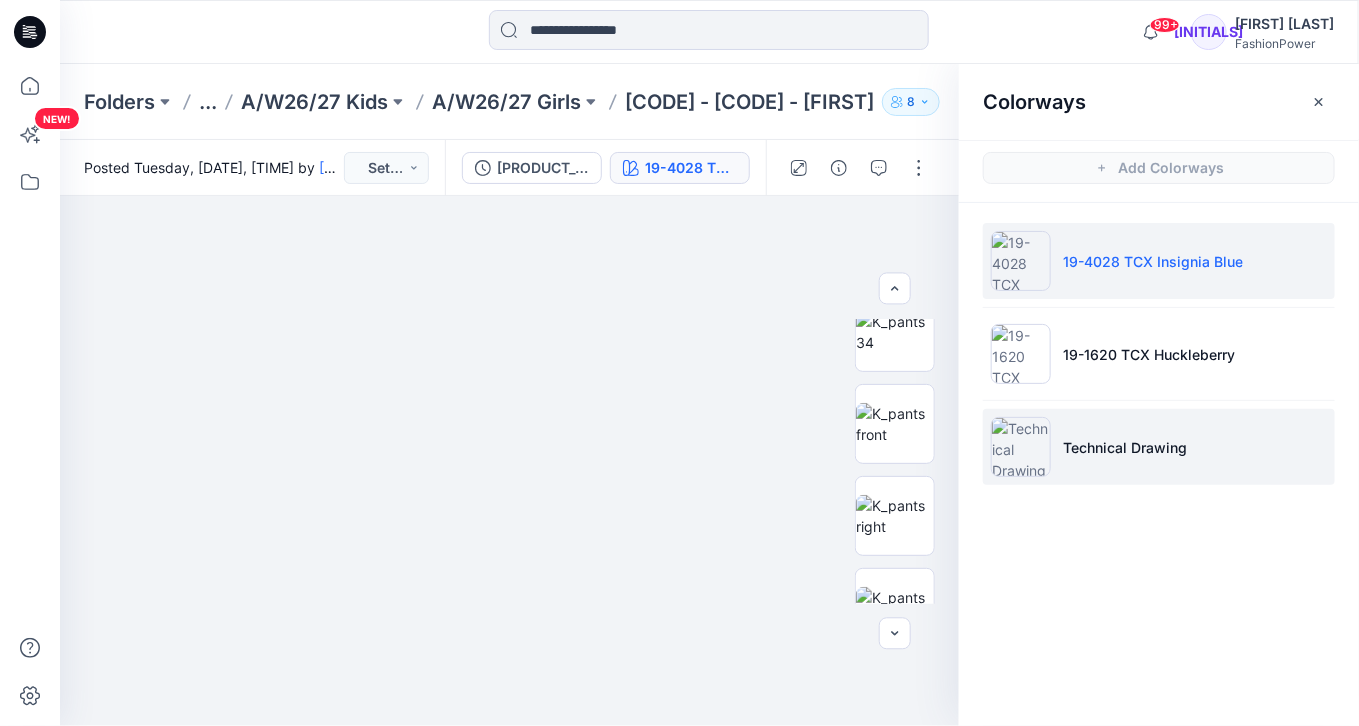 click on "Technical Drawing" at bounding box center (1125, 447) 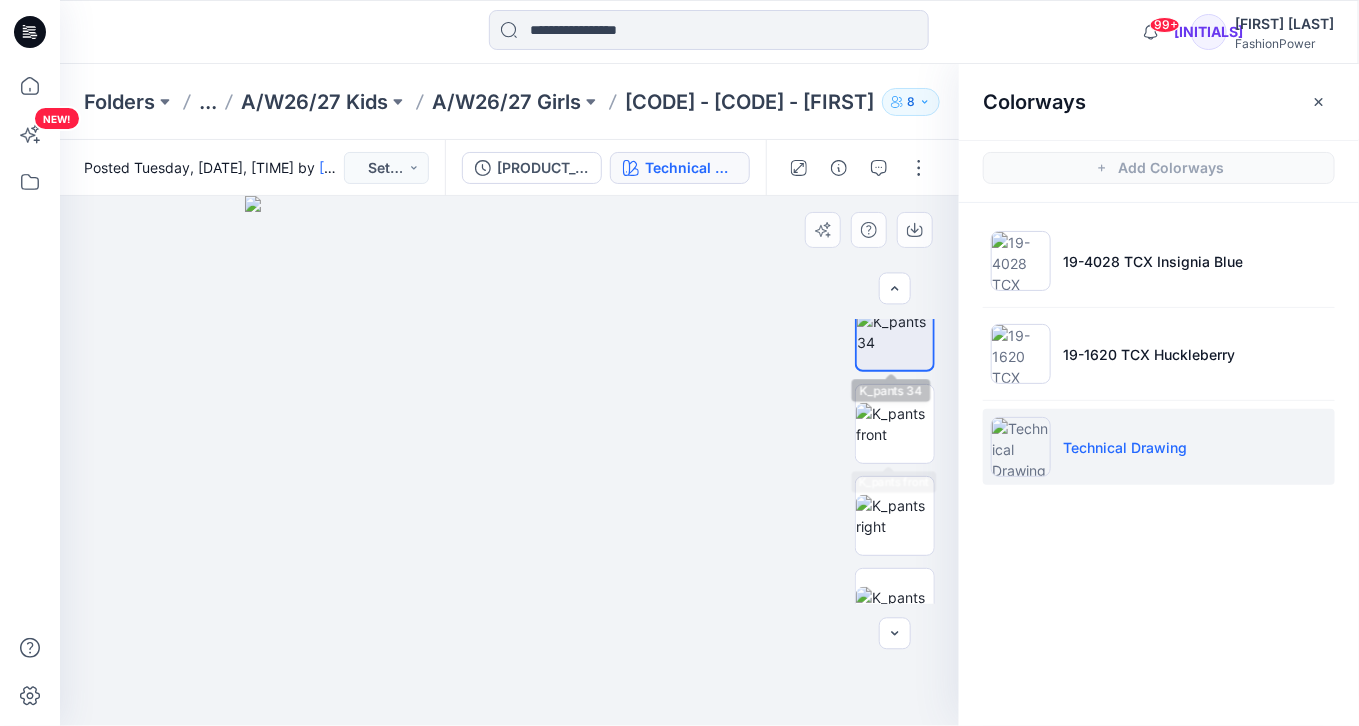 click at bounding box center [895, 332] 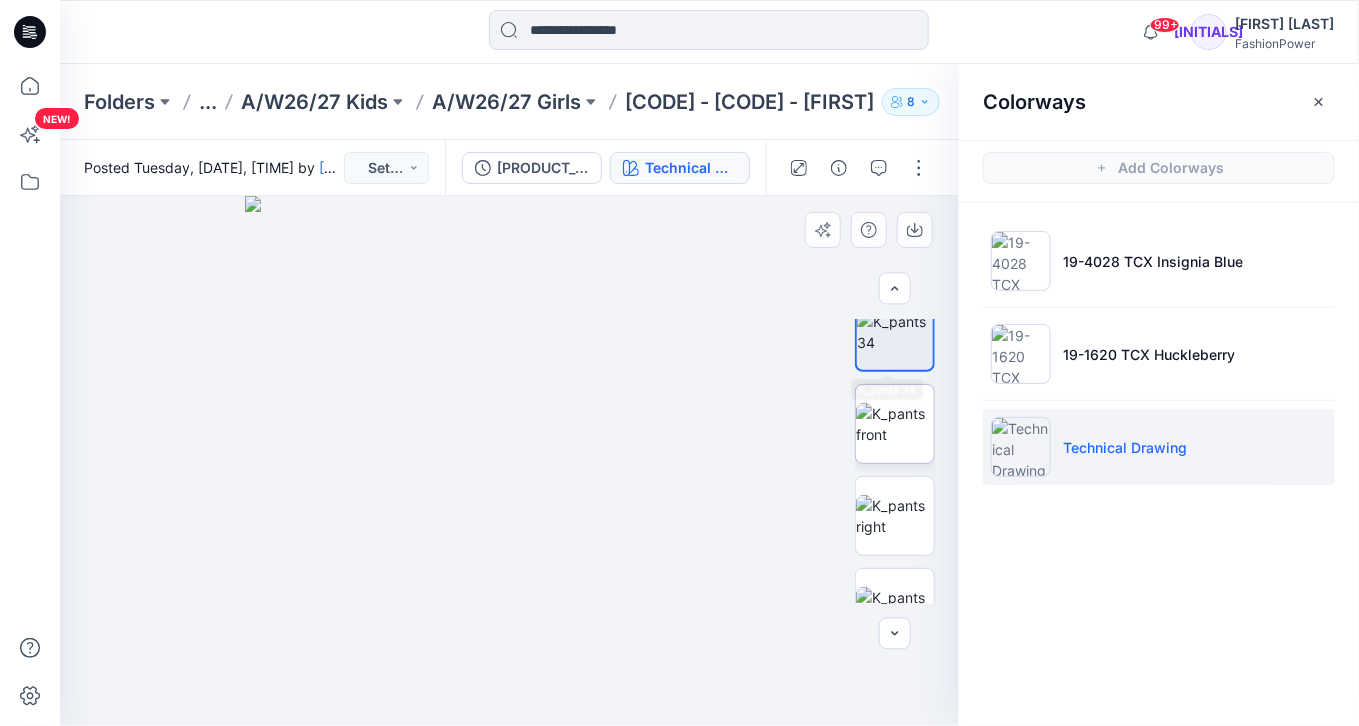 click at bounding box center [895, 424] 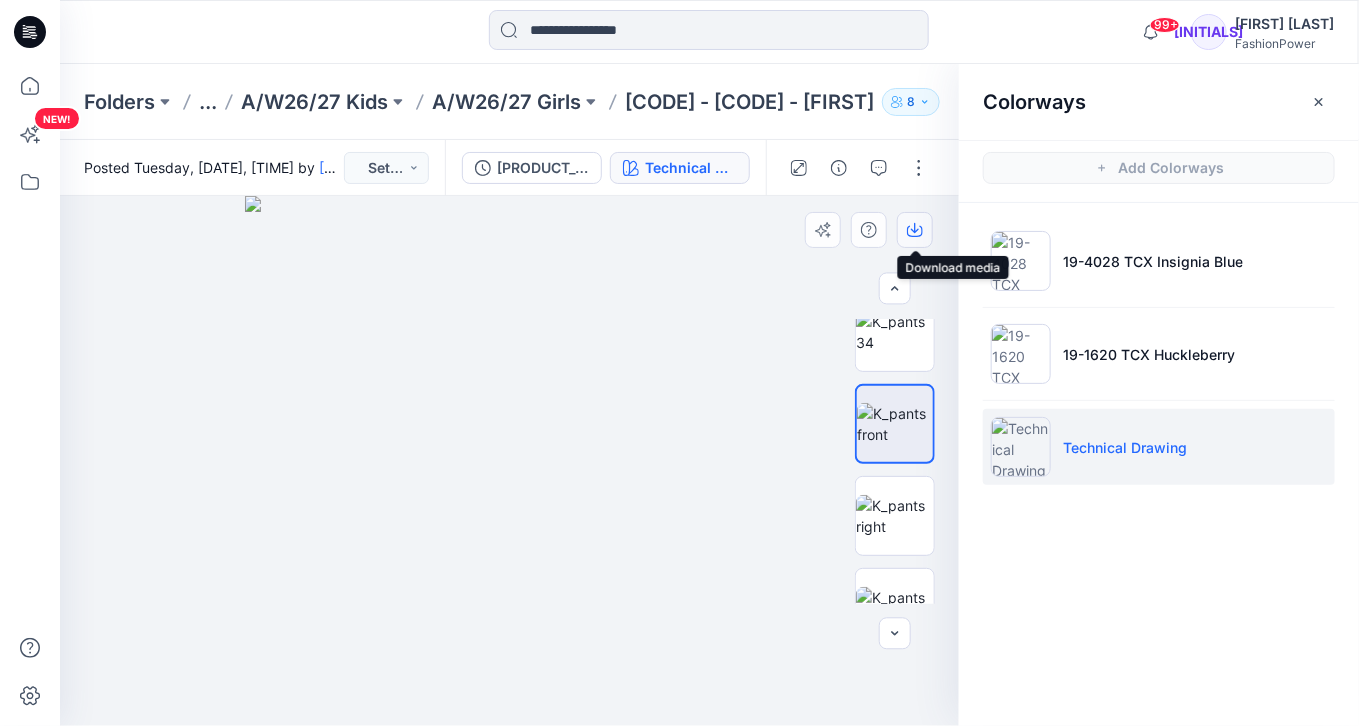 click 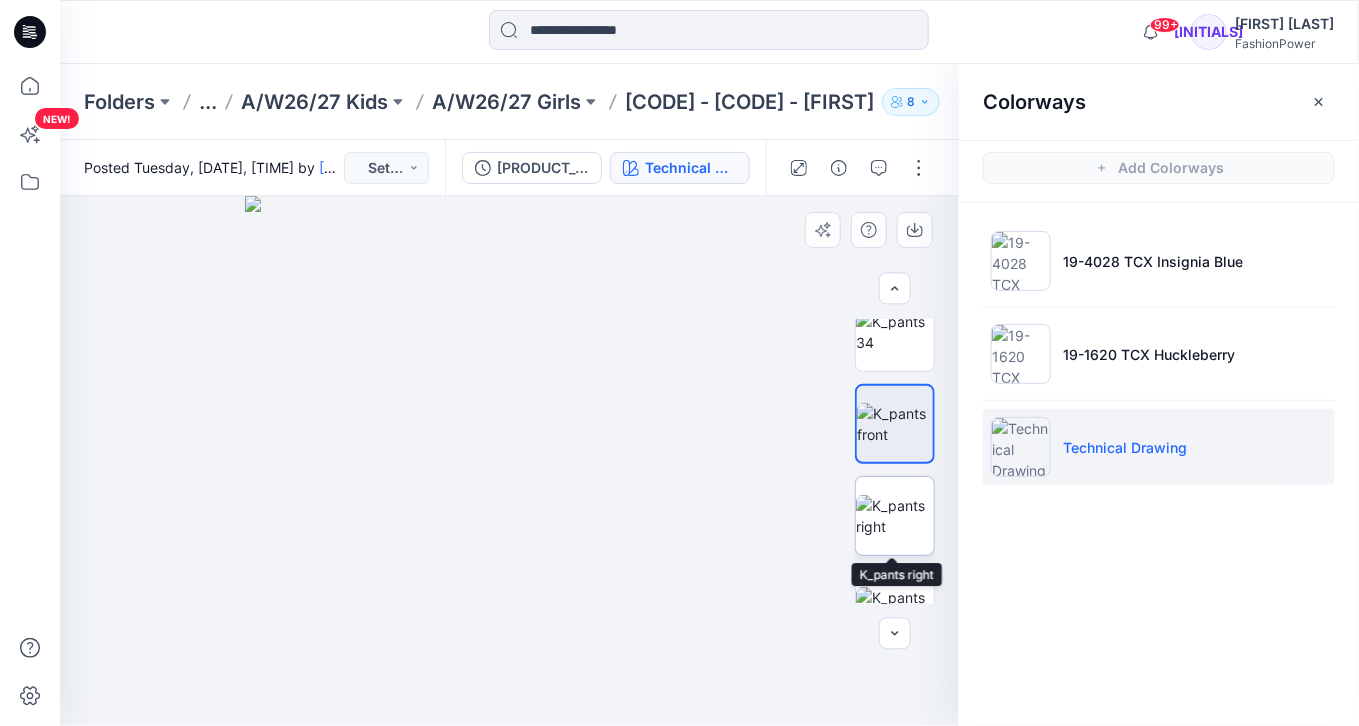 click at bounding box center [895, 516] 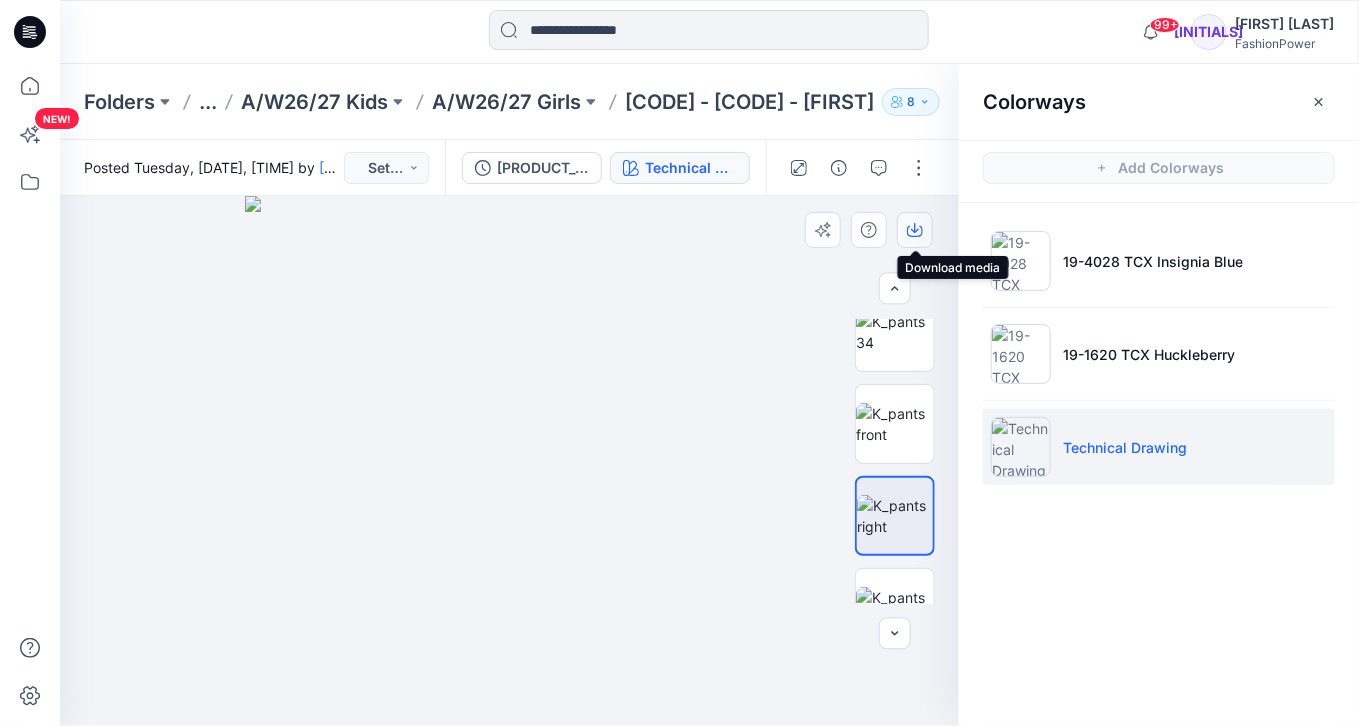 click 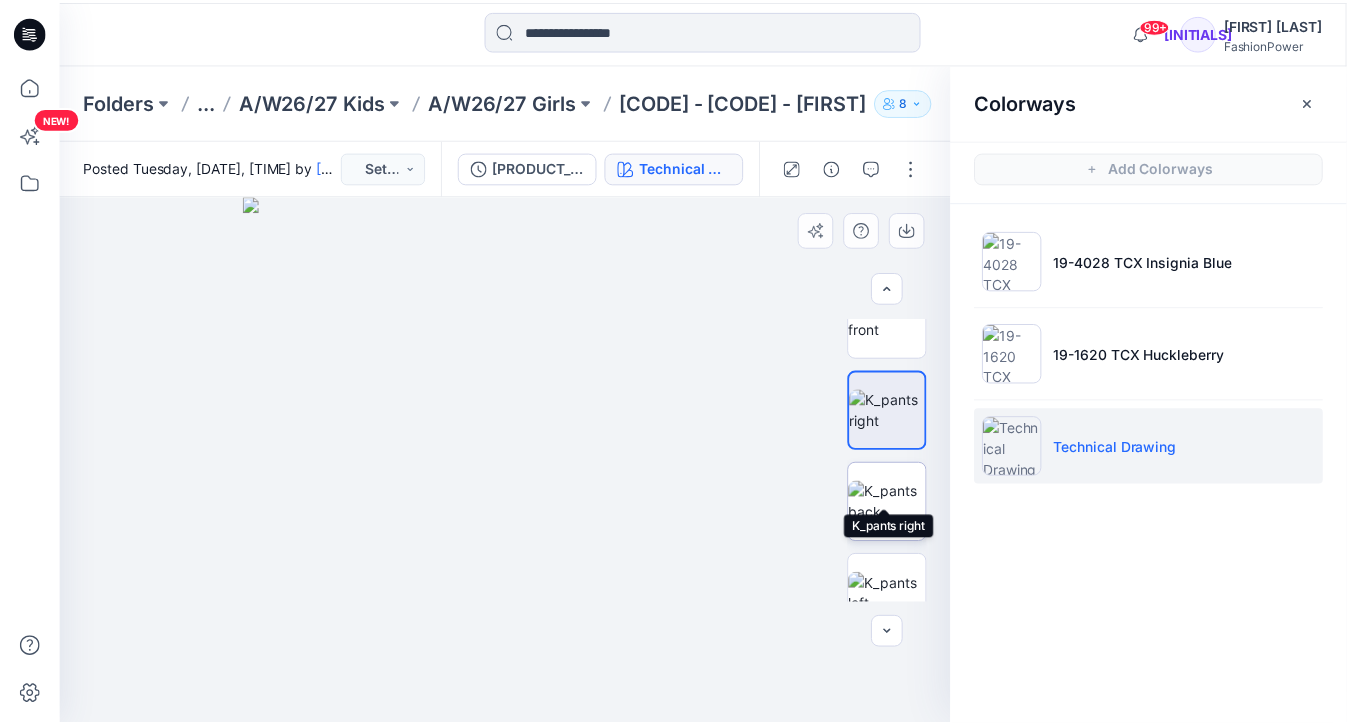 scroll, scrollTop: 187, scrollLeft: 0, axis: vertical 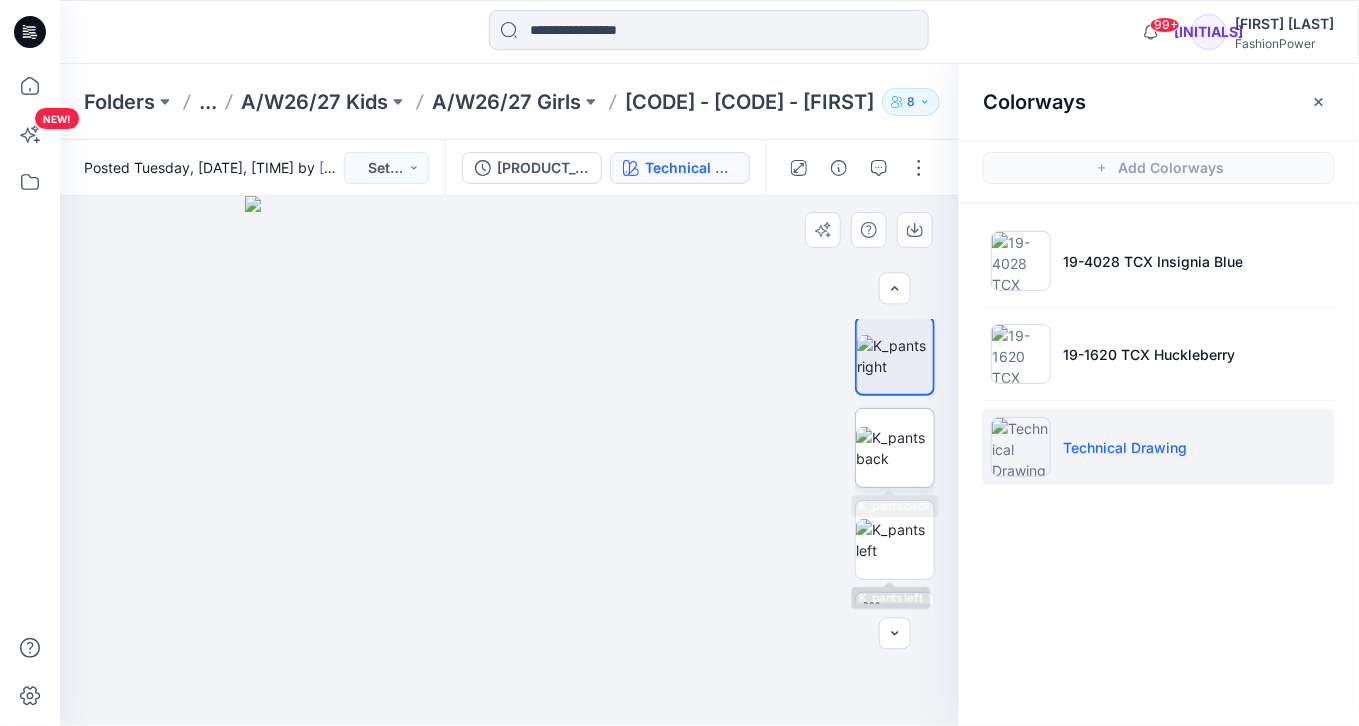 click at bounding box center [895, 448] 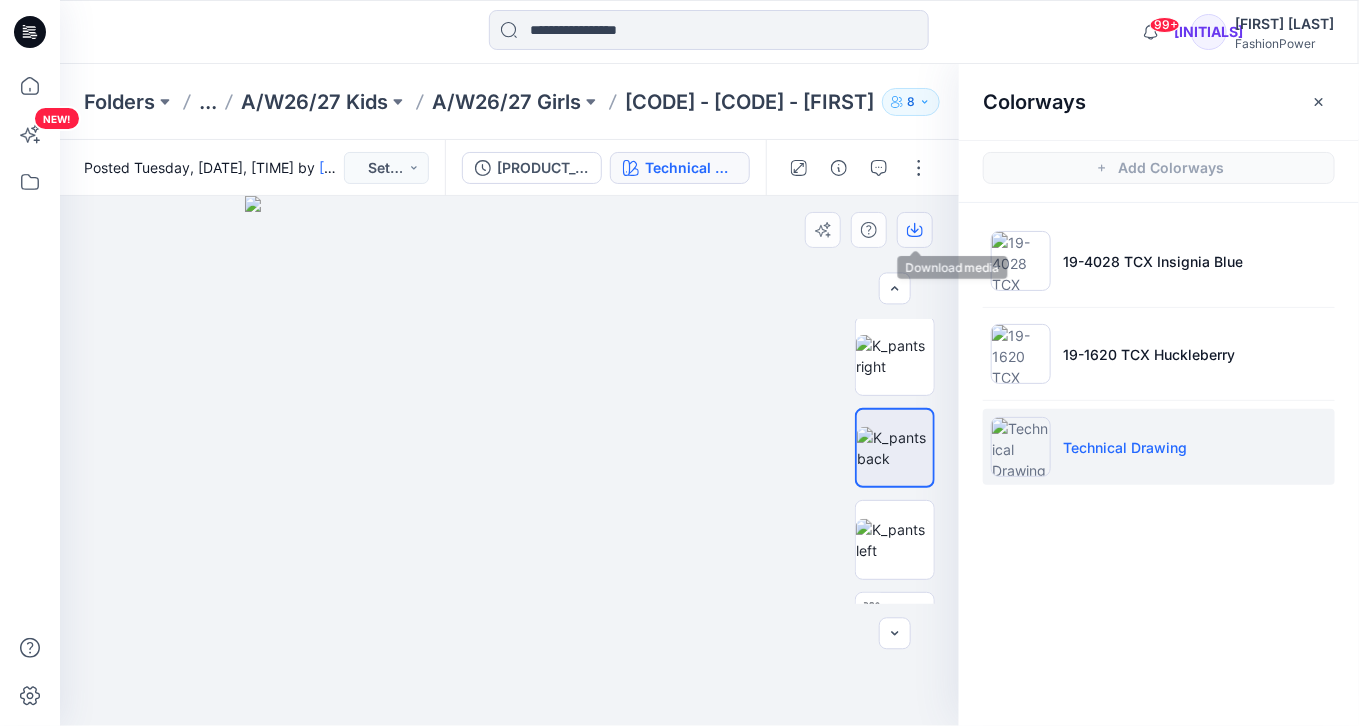 click 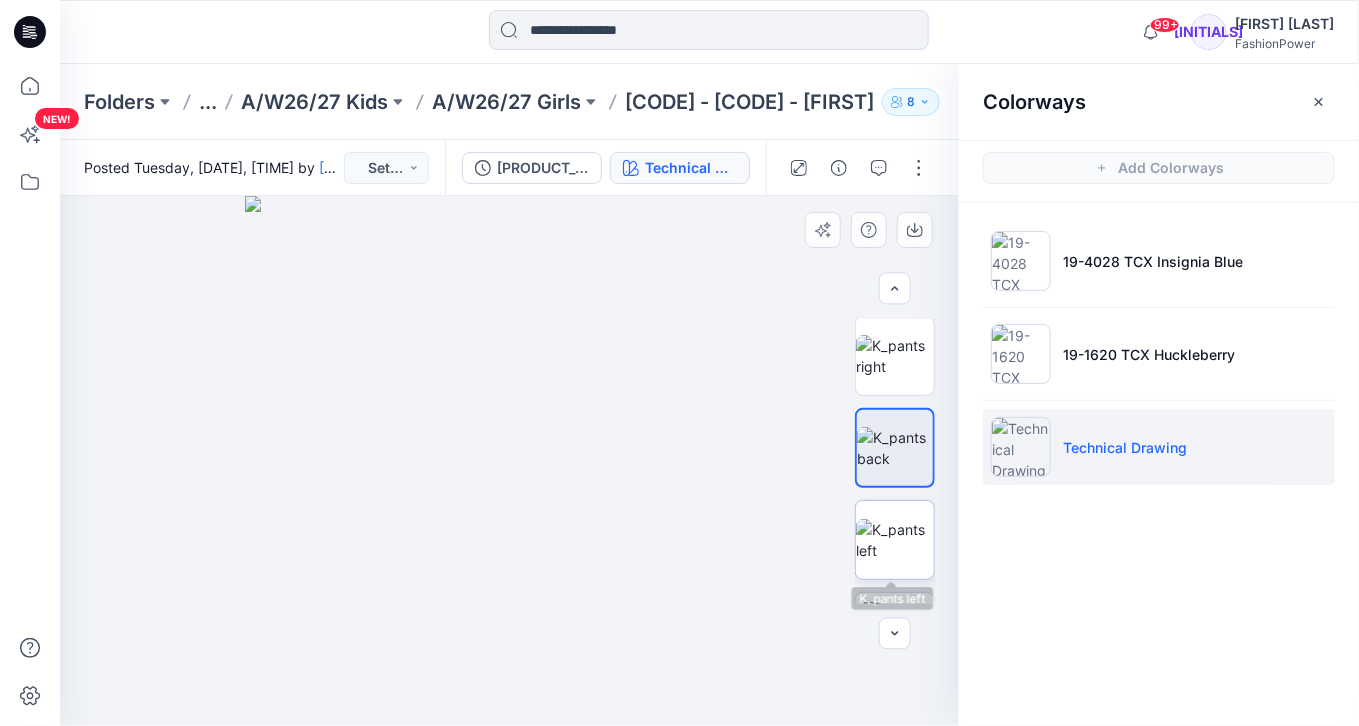 click at bounding box center [895, 540] 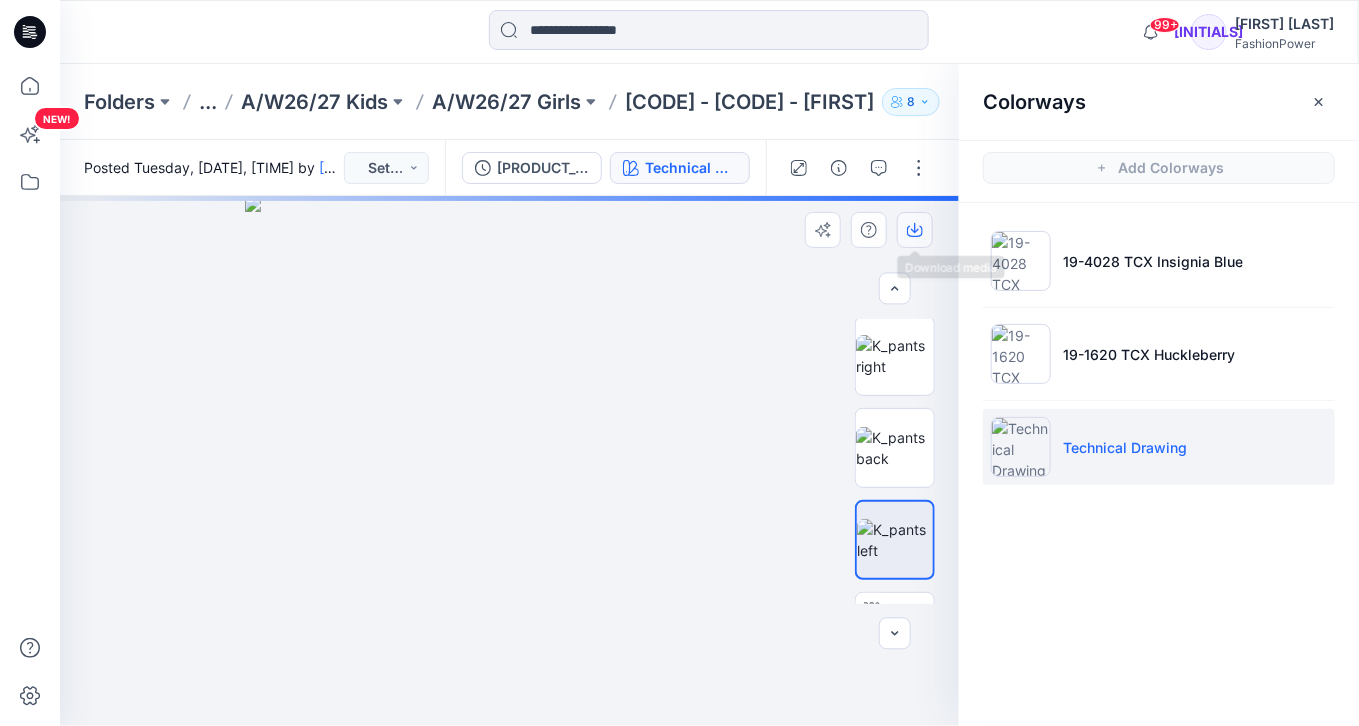 click at bounding box center [915, 230] 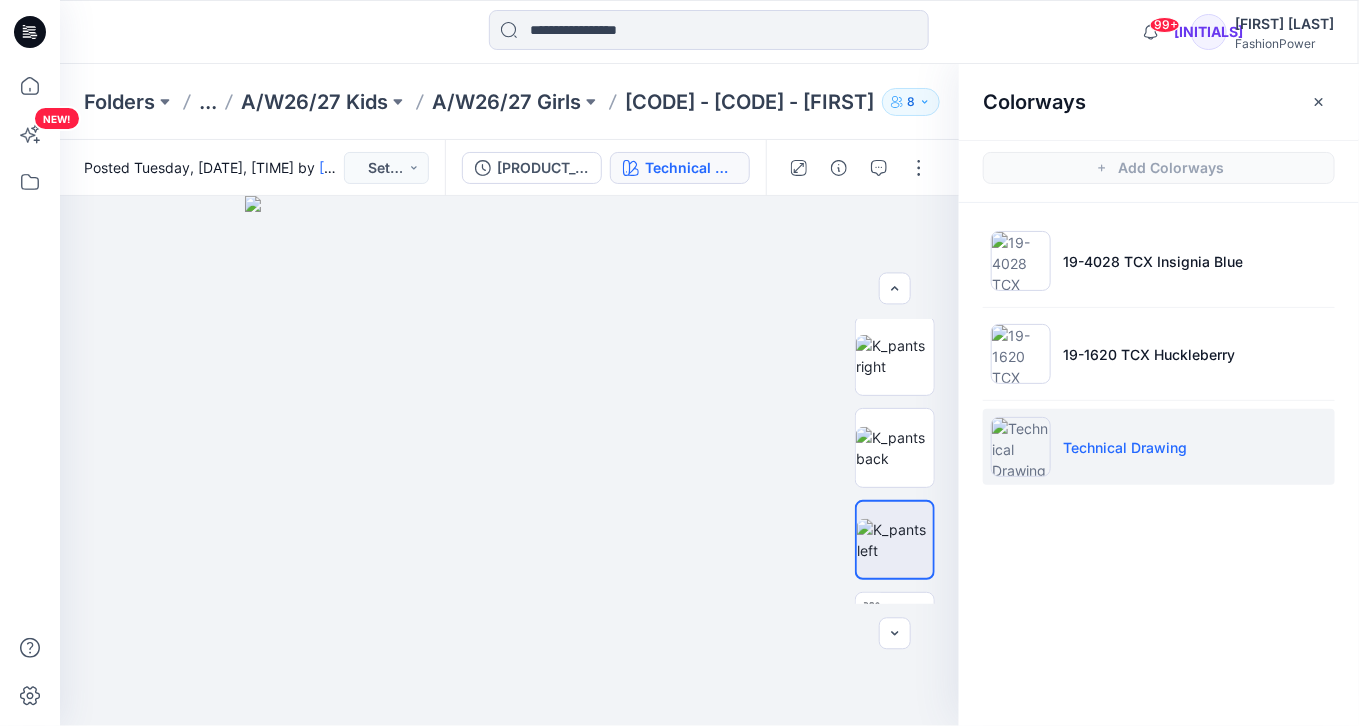 click on "Folders ... [YEAR] Kids [YEAR] Girls [CODE] - [CODE] - [FIRST] [NUMBER]" at bounding box center [709, 102] 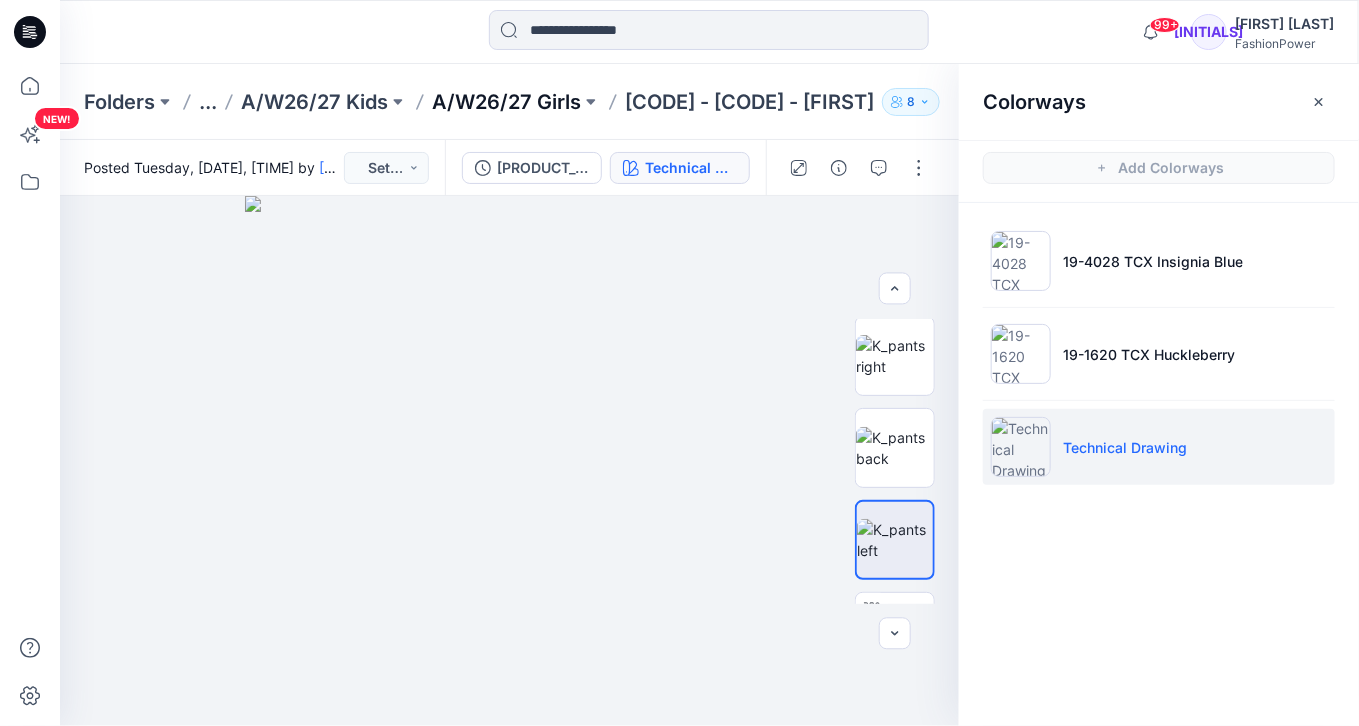 click on "A/W26/27 Girls" at bounding box center [506, 102] 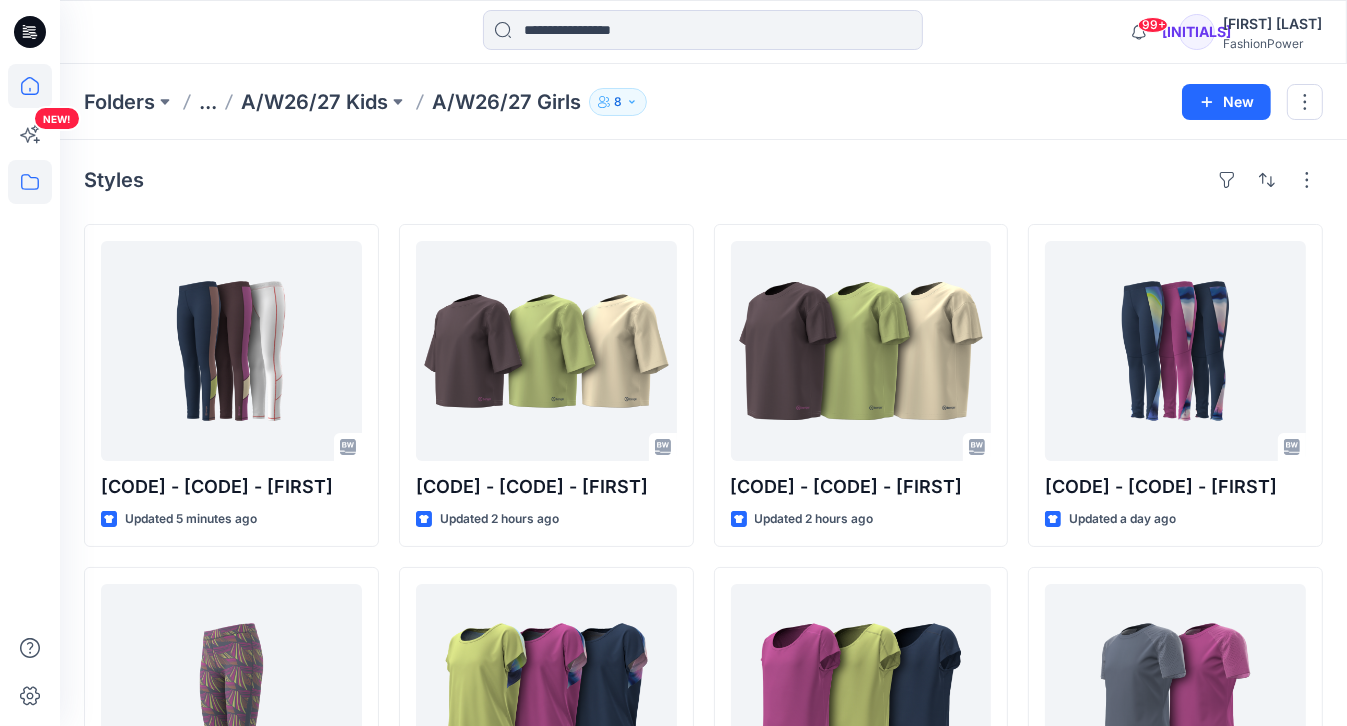 click 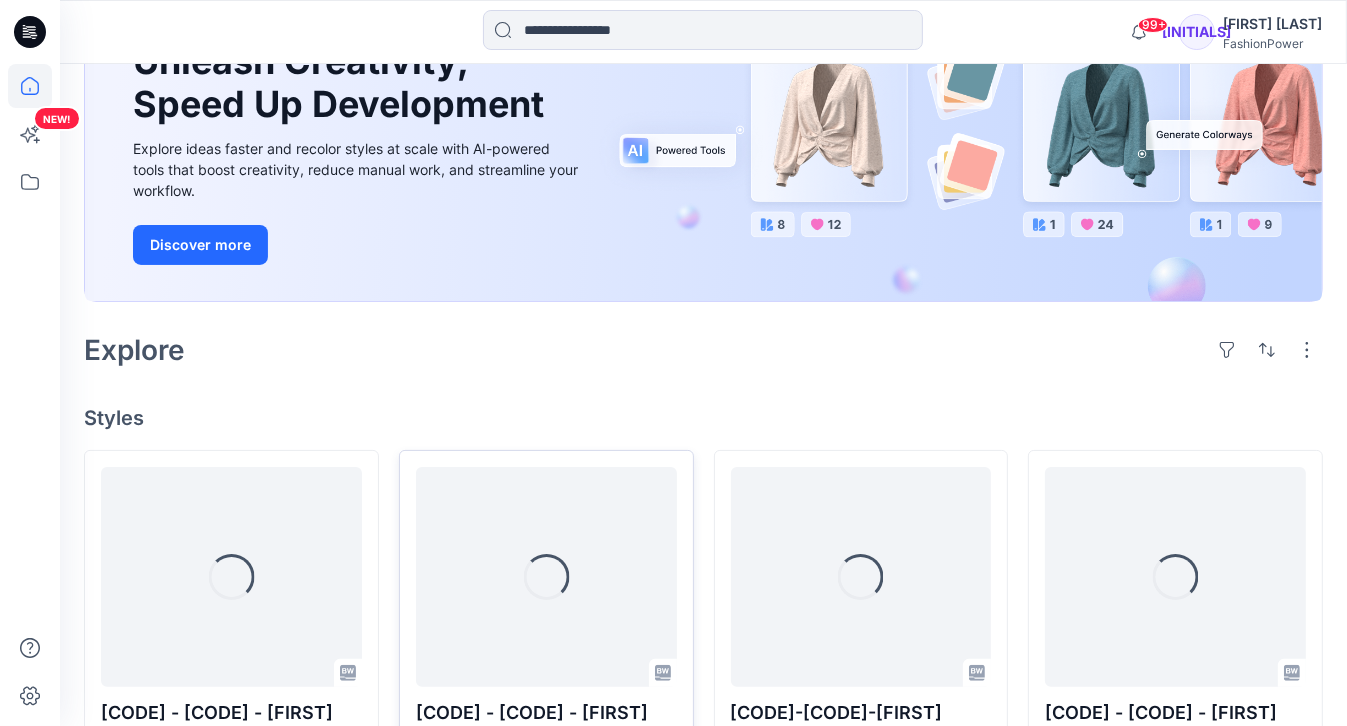 scroll, scrollTop: 480, scrollLeft: 0, axis: vertical 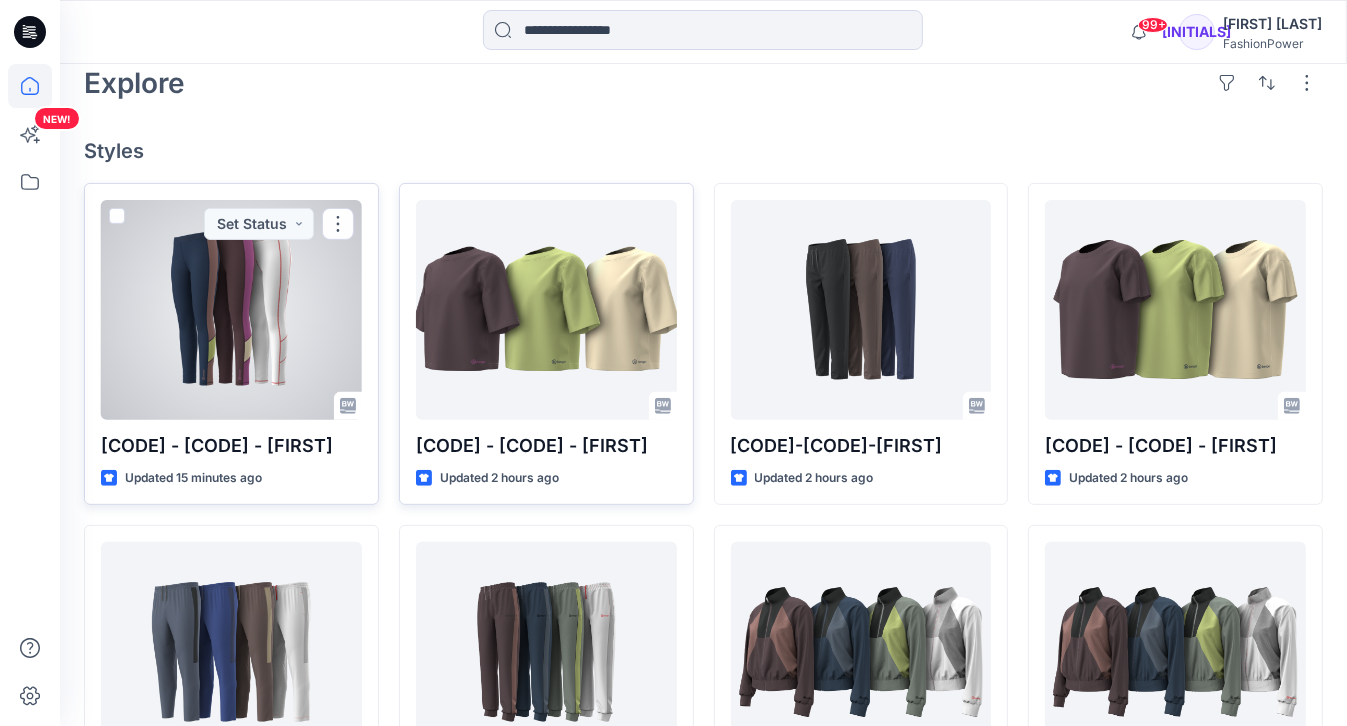 click at bounding box center [231, 310] 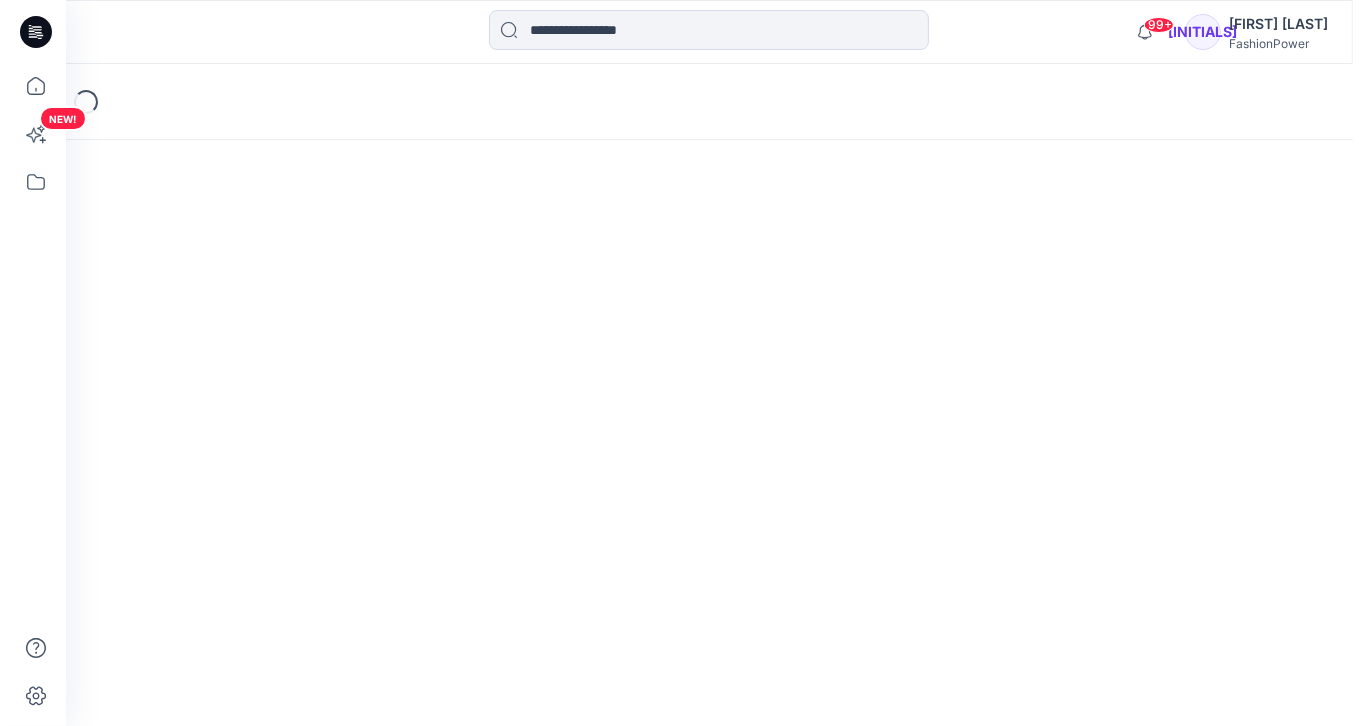 scroll, scrollTop: 0, scrollLeft: 0, axis: both 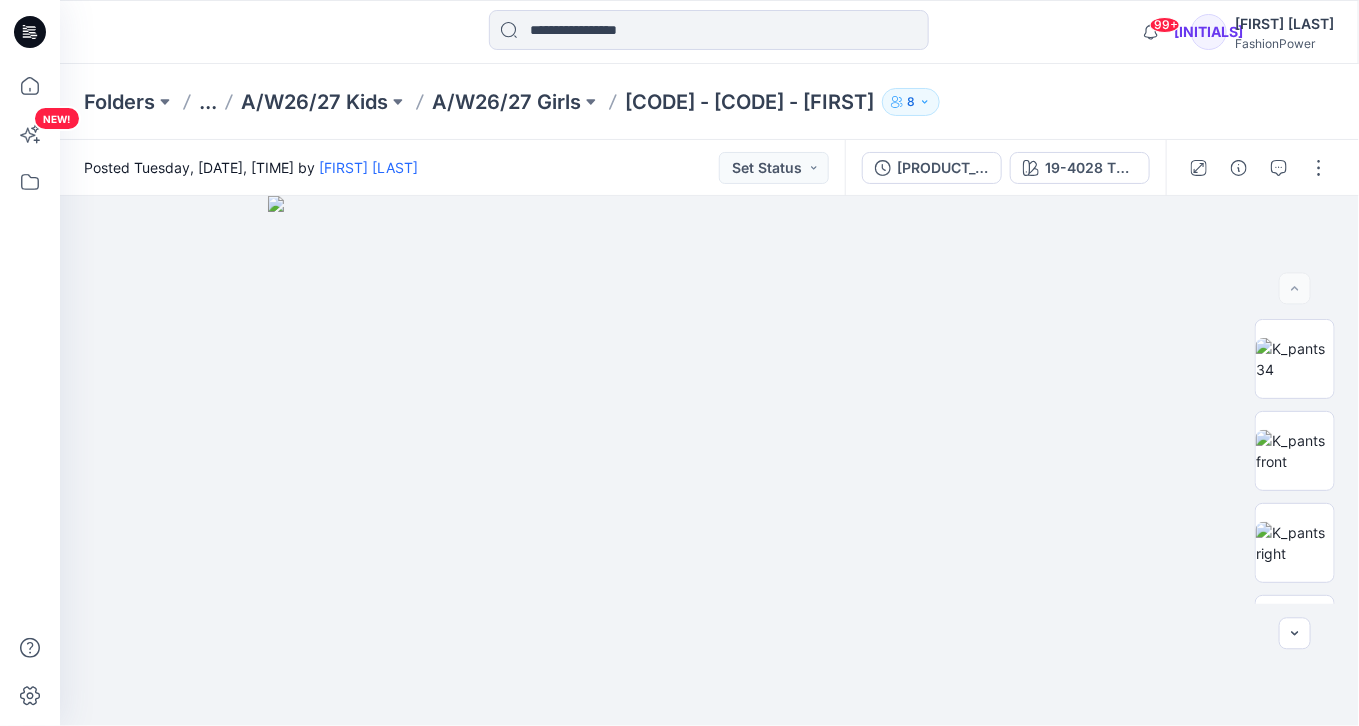 click on "[PRODUCT_CODE] - [CODE] - [FIRST] [COLOR_CODE] [COLOR_NAME]" at bounding box center (1005, 168) 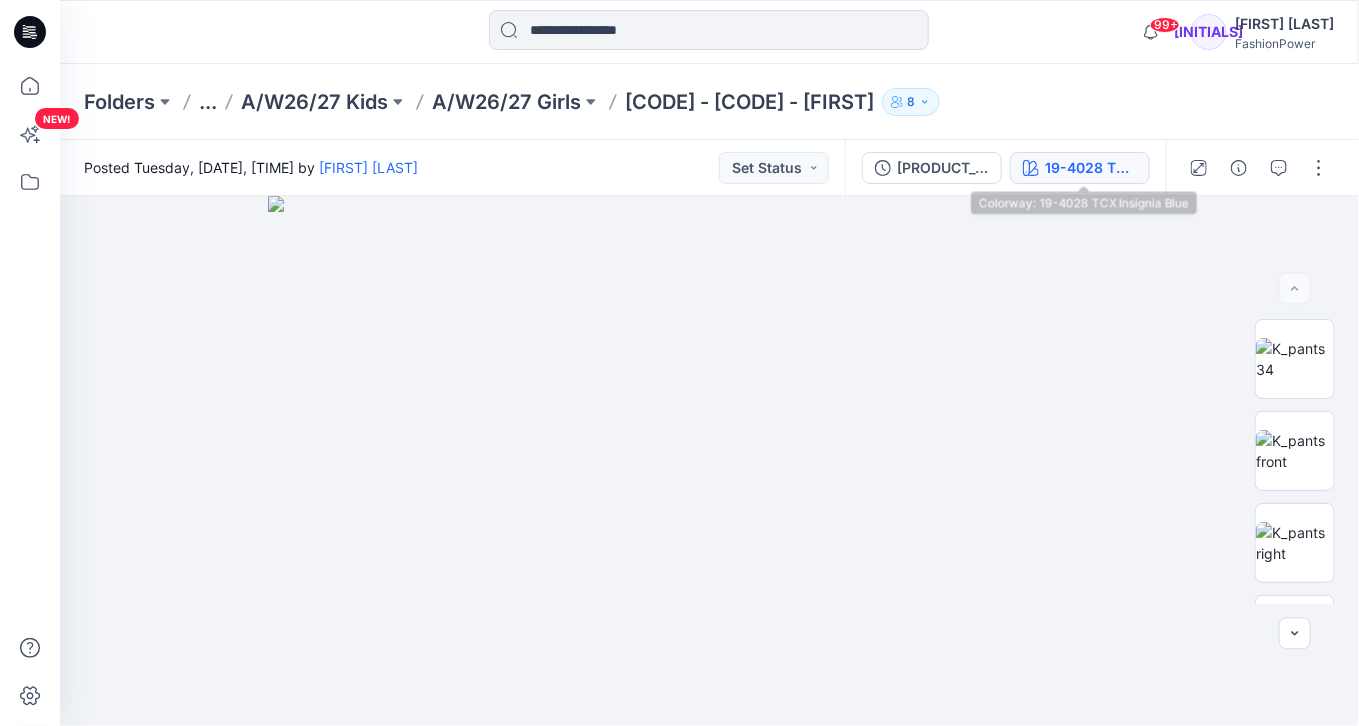 click on "19-4028 TCX Insignia Blue" at bounding box center (1091, 168) 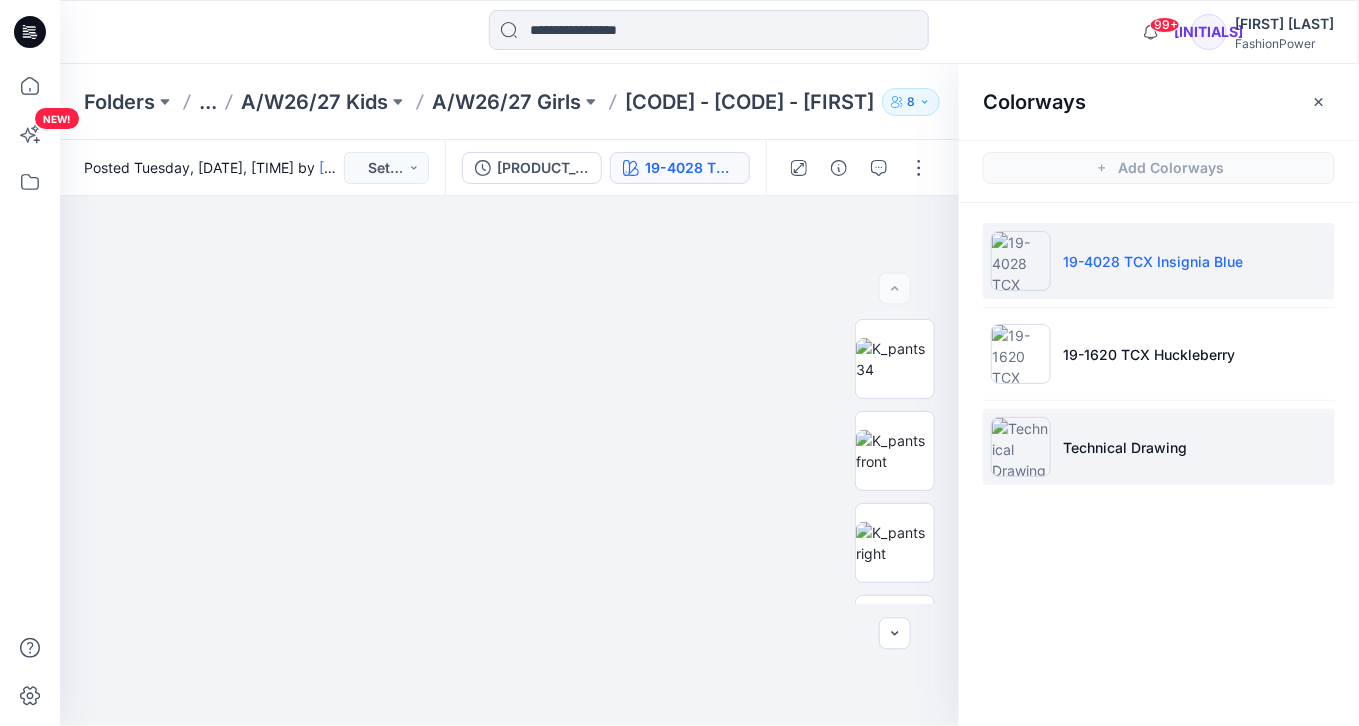 click on "Technical Drawing" at bounding box center [1159, 447] 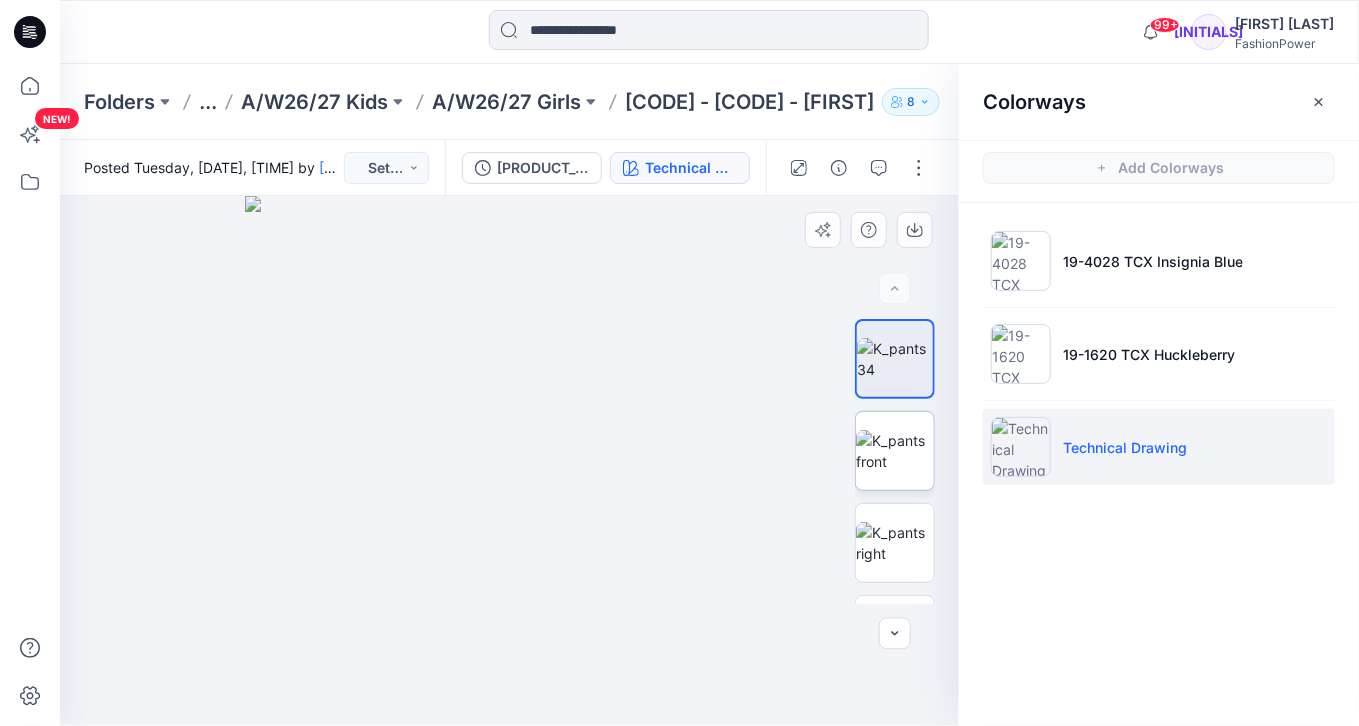 click at bounding box center [895, 451] 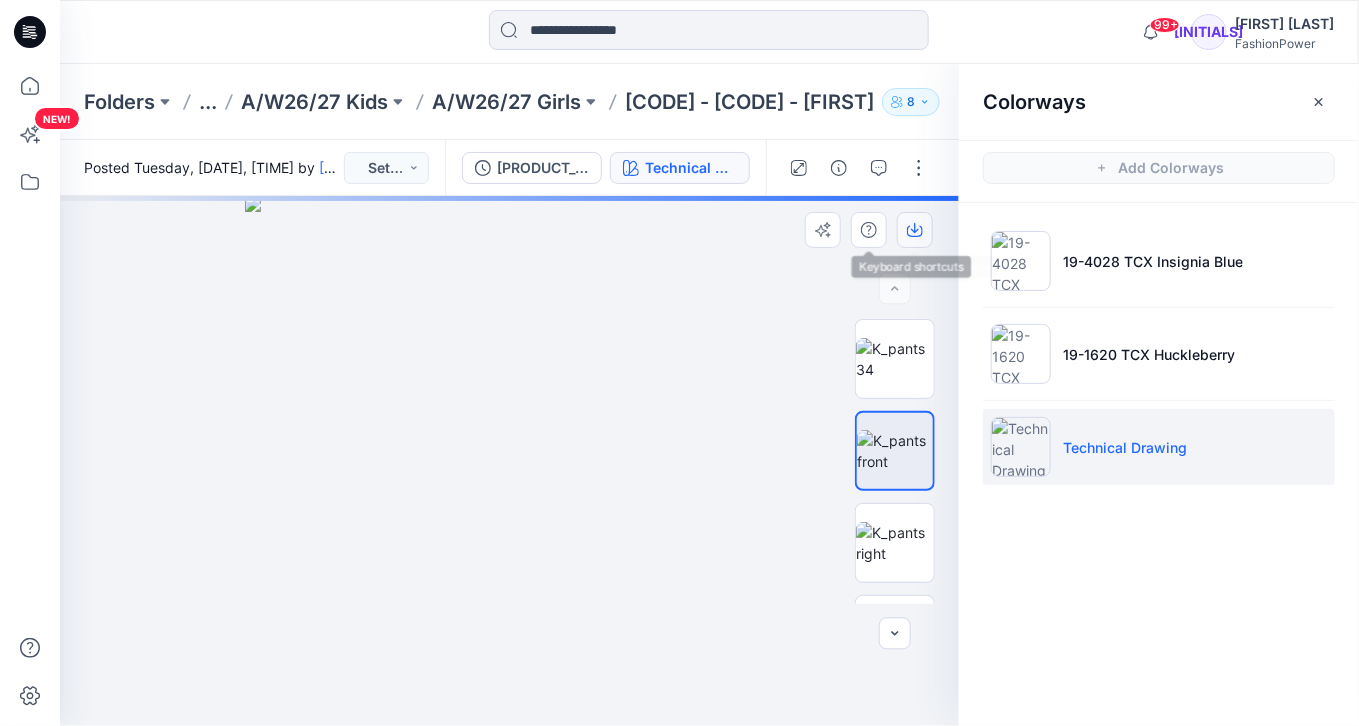click 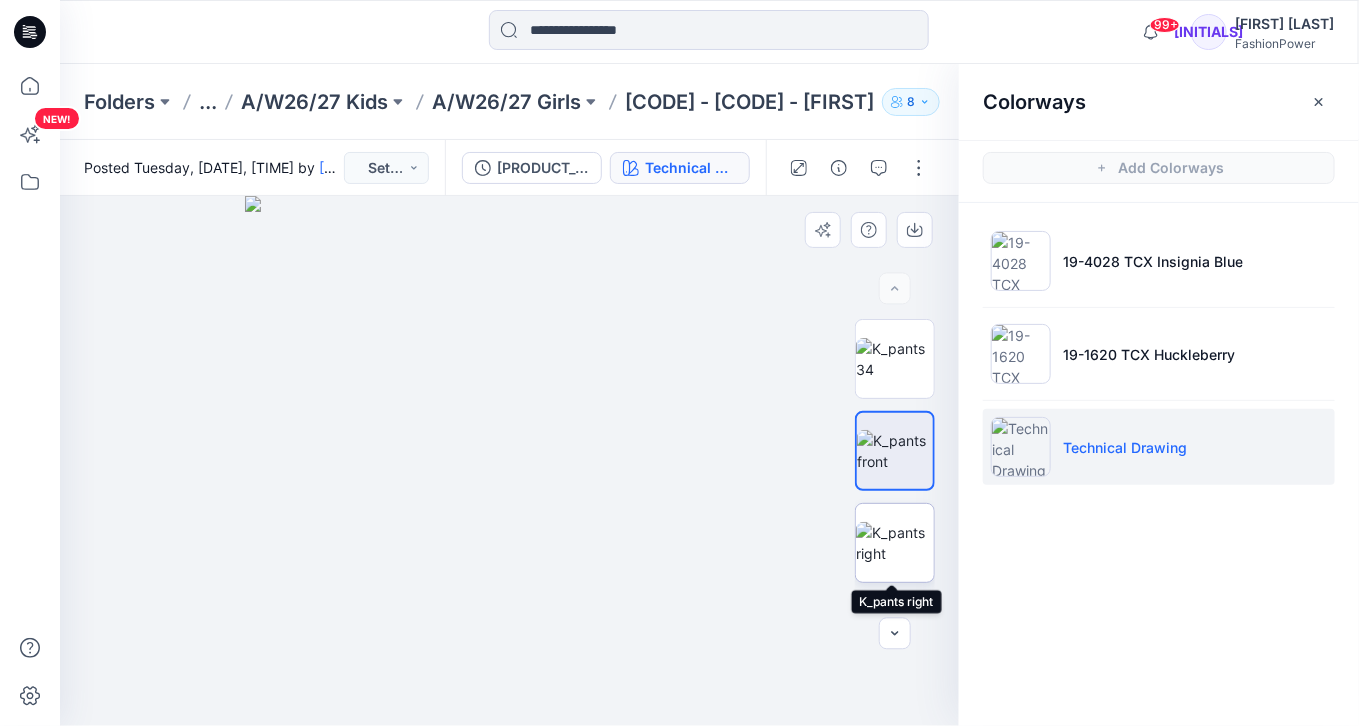 click at bounding box center [895, 543] 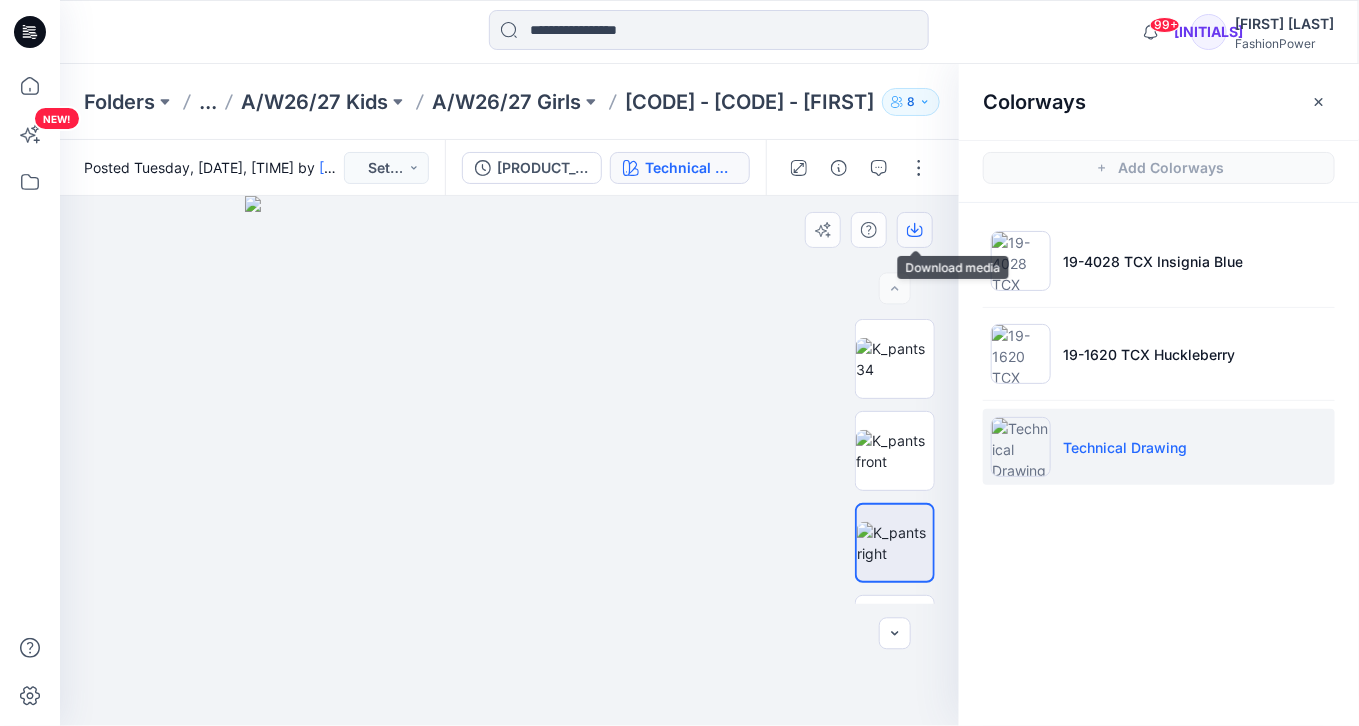 click at bounding box center (915, 230) 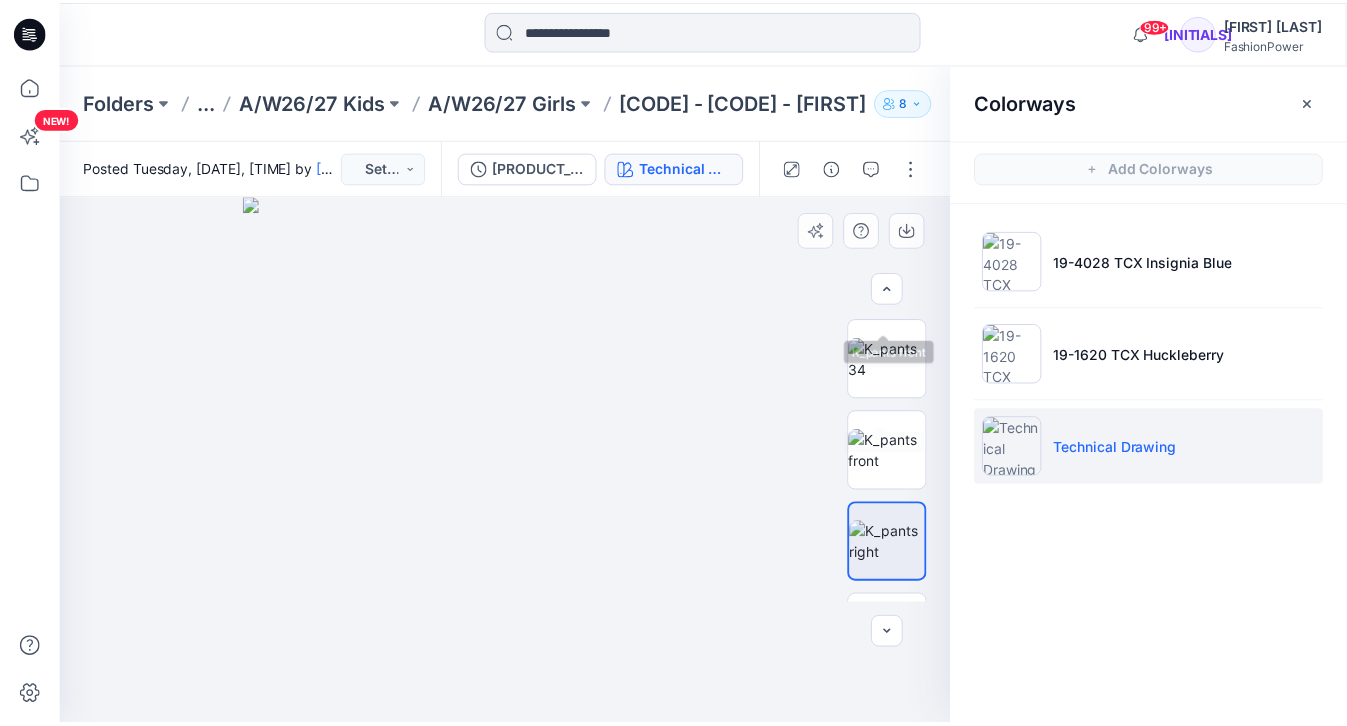 scroll, scrollTop: 240, scrollLeft: 0, axis: vertical 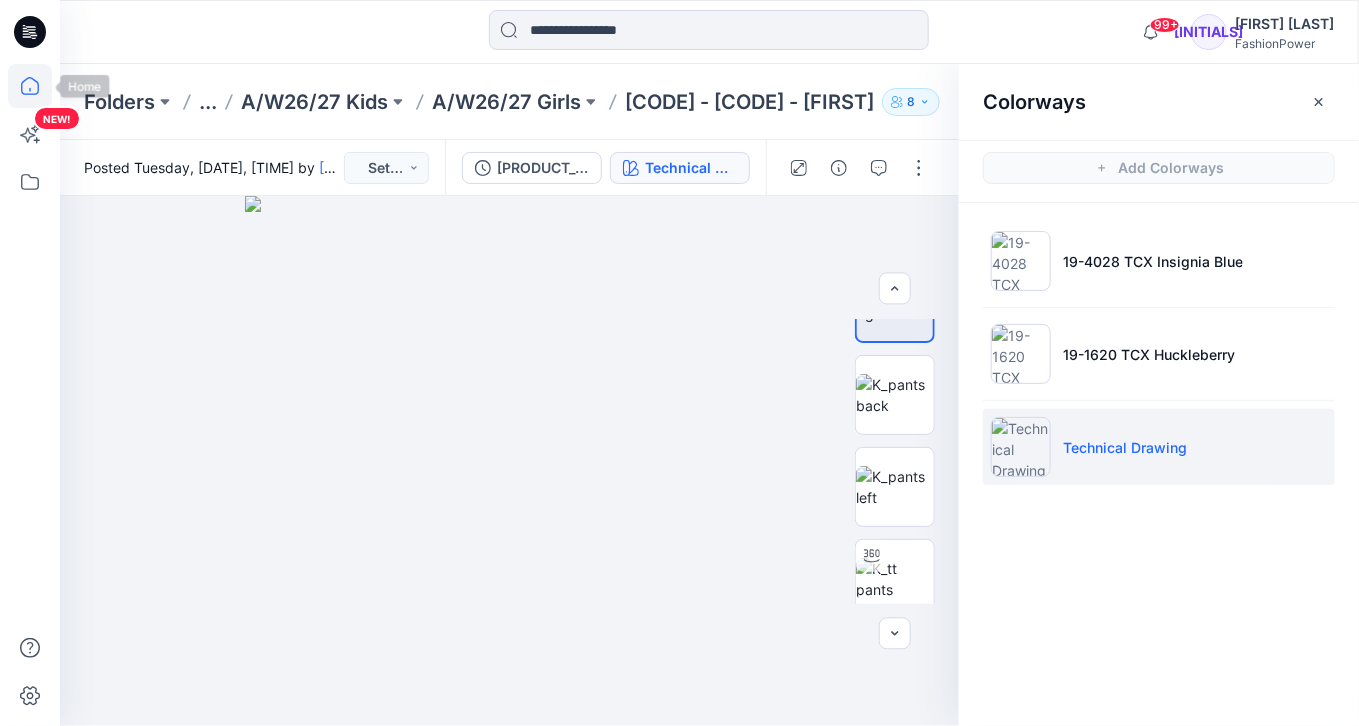 click 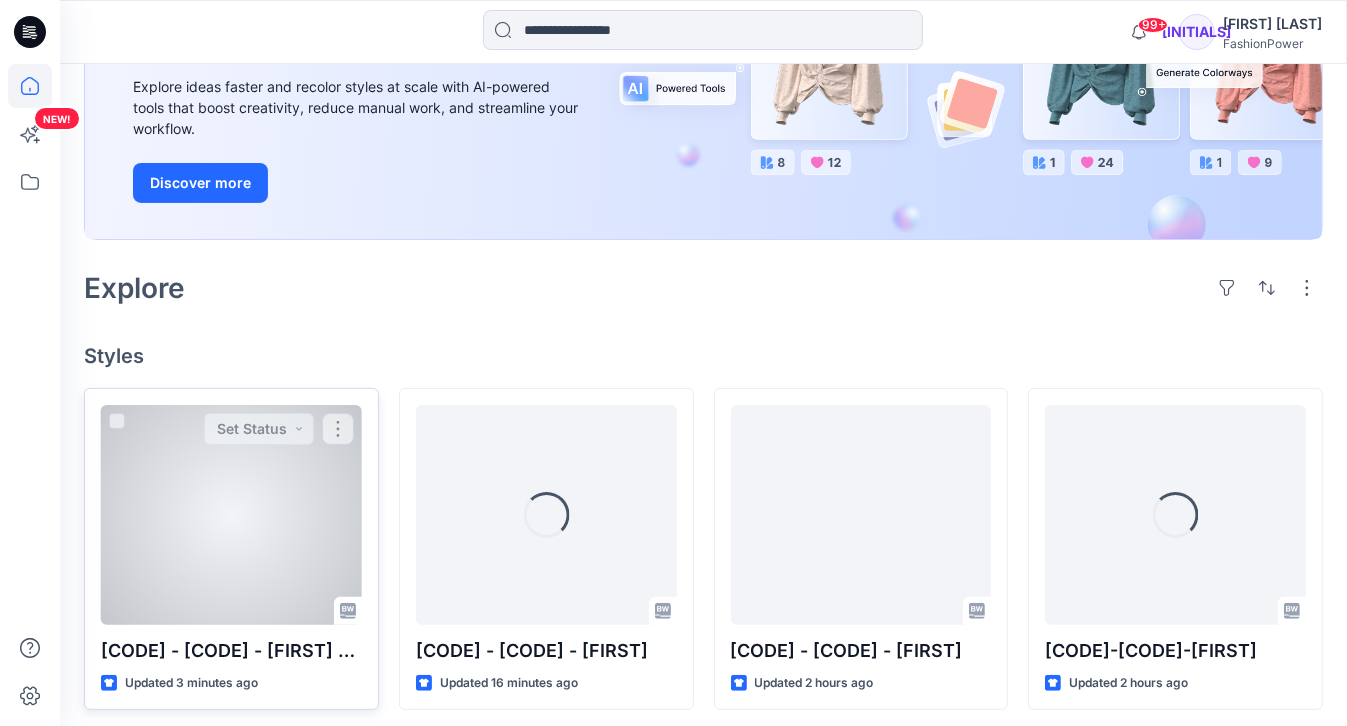 scroll, scrollTop: 400, scrollLeft: 0, axis: vertical 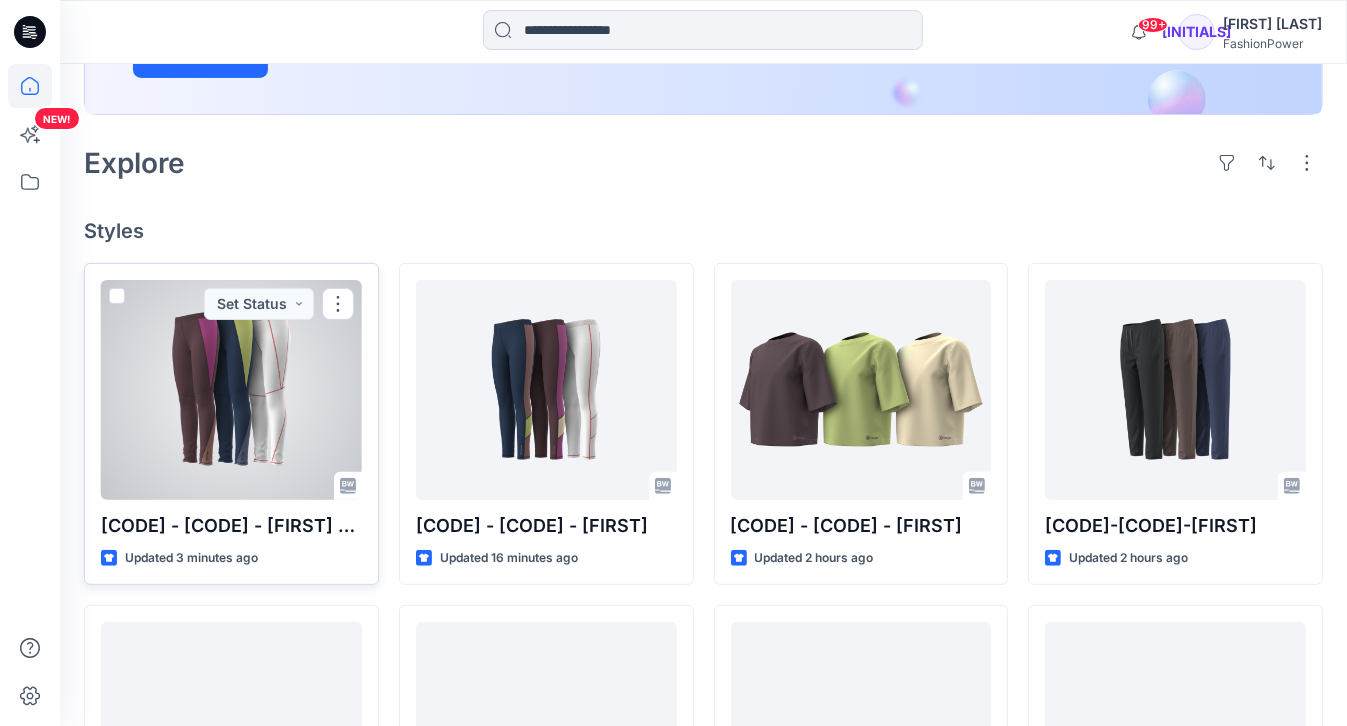 click at bounding box center (231, 390) 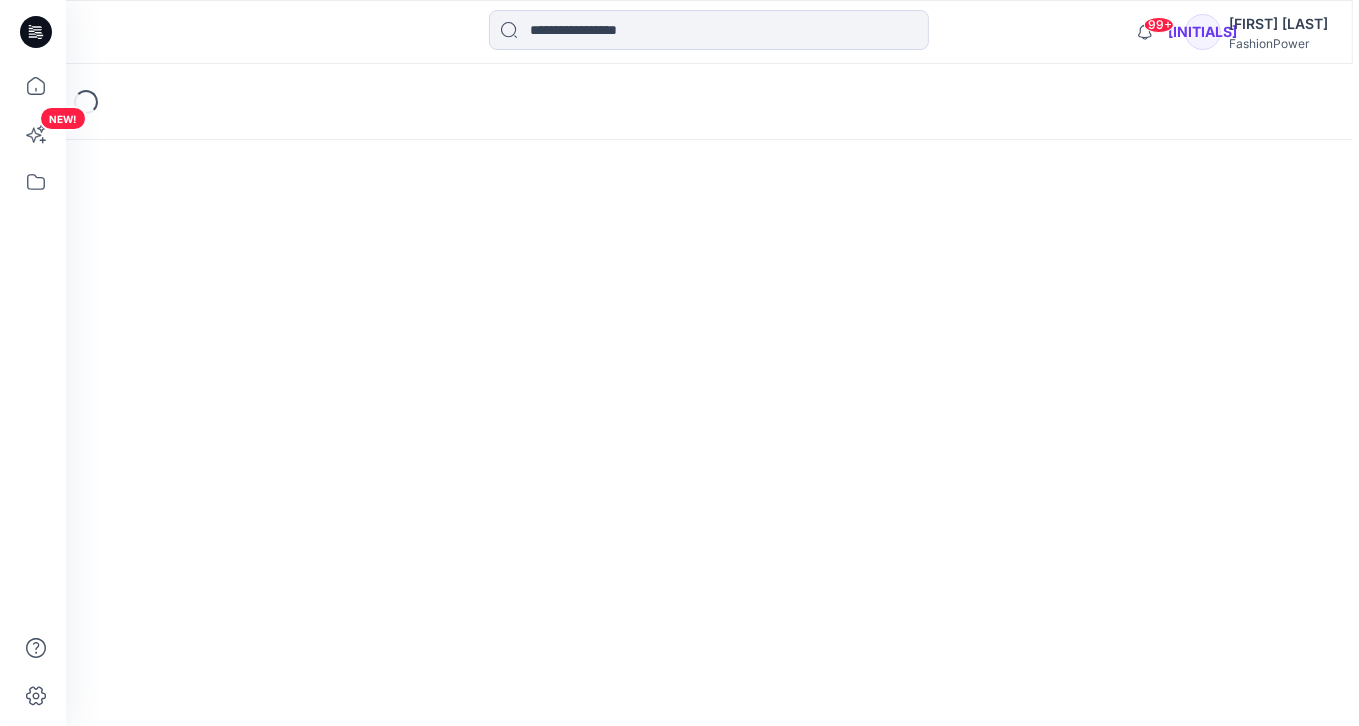 scroll, scrollTop: 0, scrollLeft: 0, axis: both 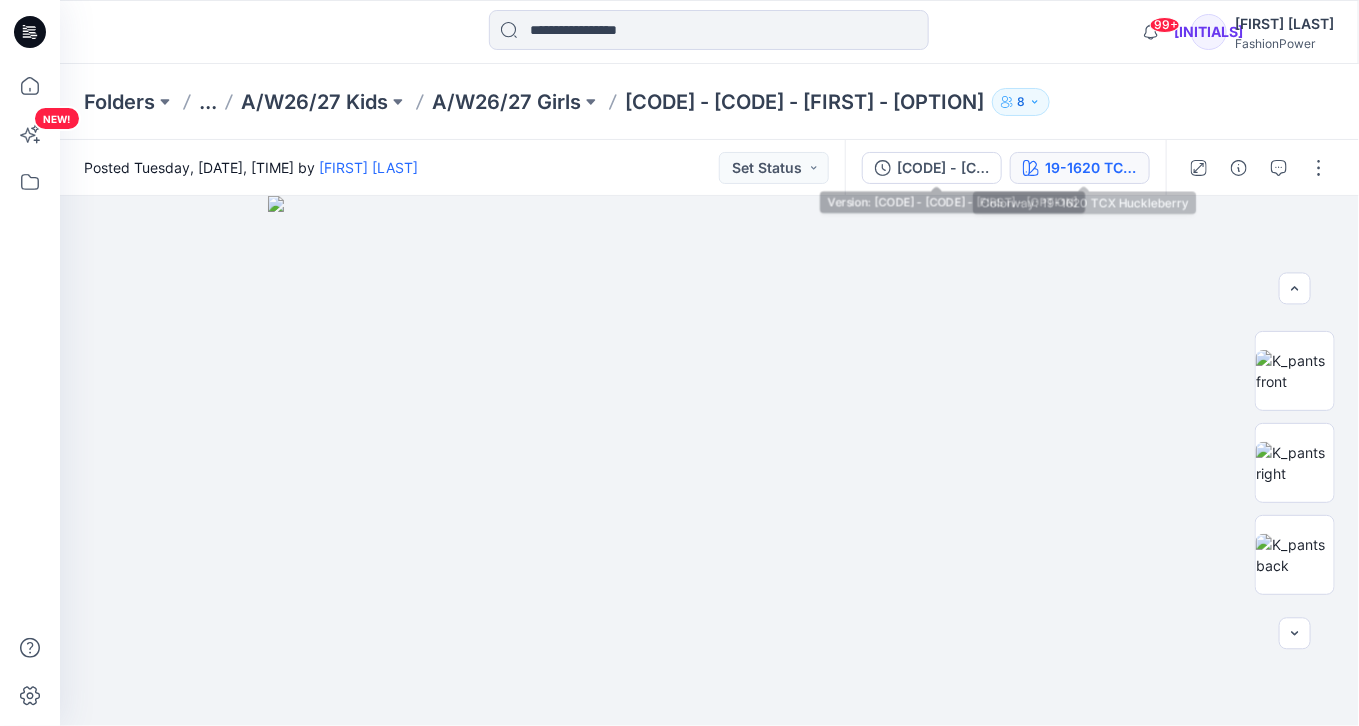 click on "19-1620 TCX Huckleberry" at bounding box center [1080, 168] 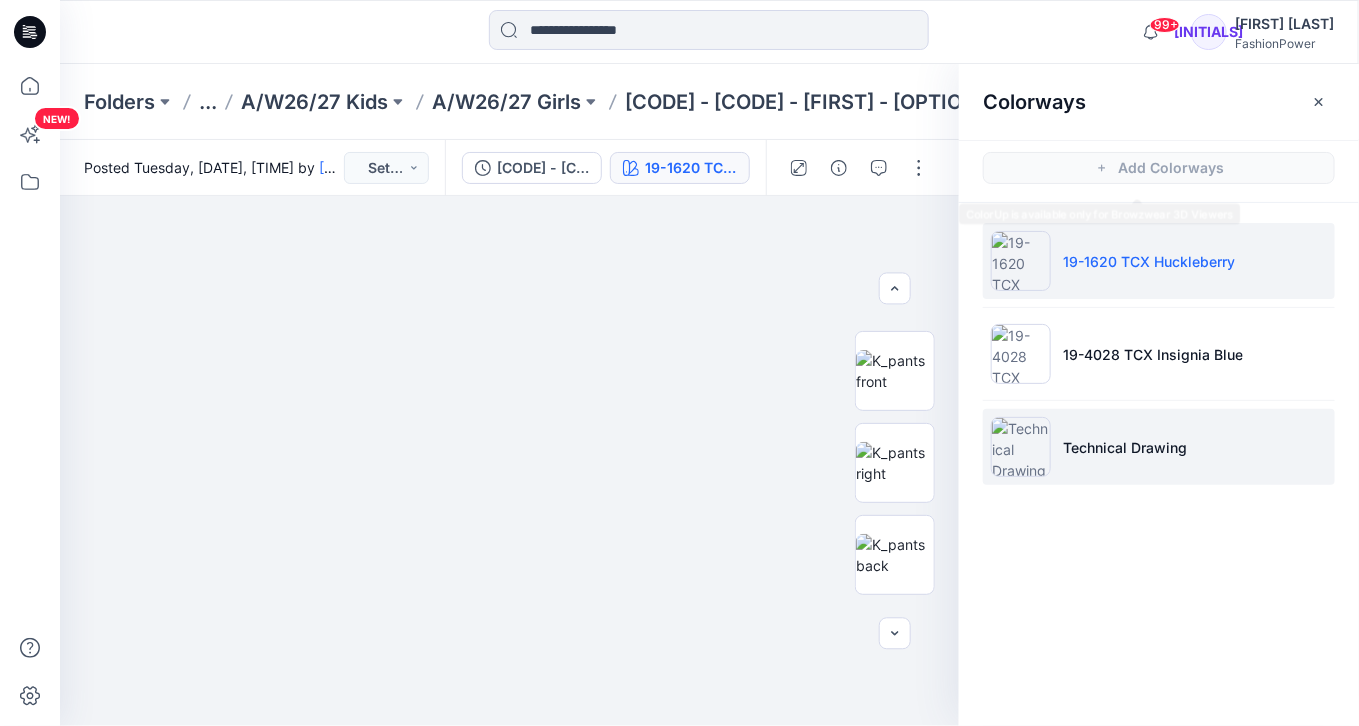 click on "Technical Drawing" at bounding box center (1159, 447) 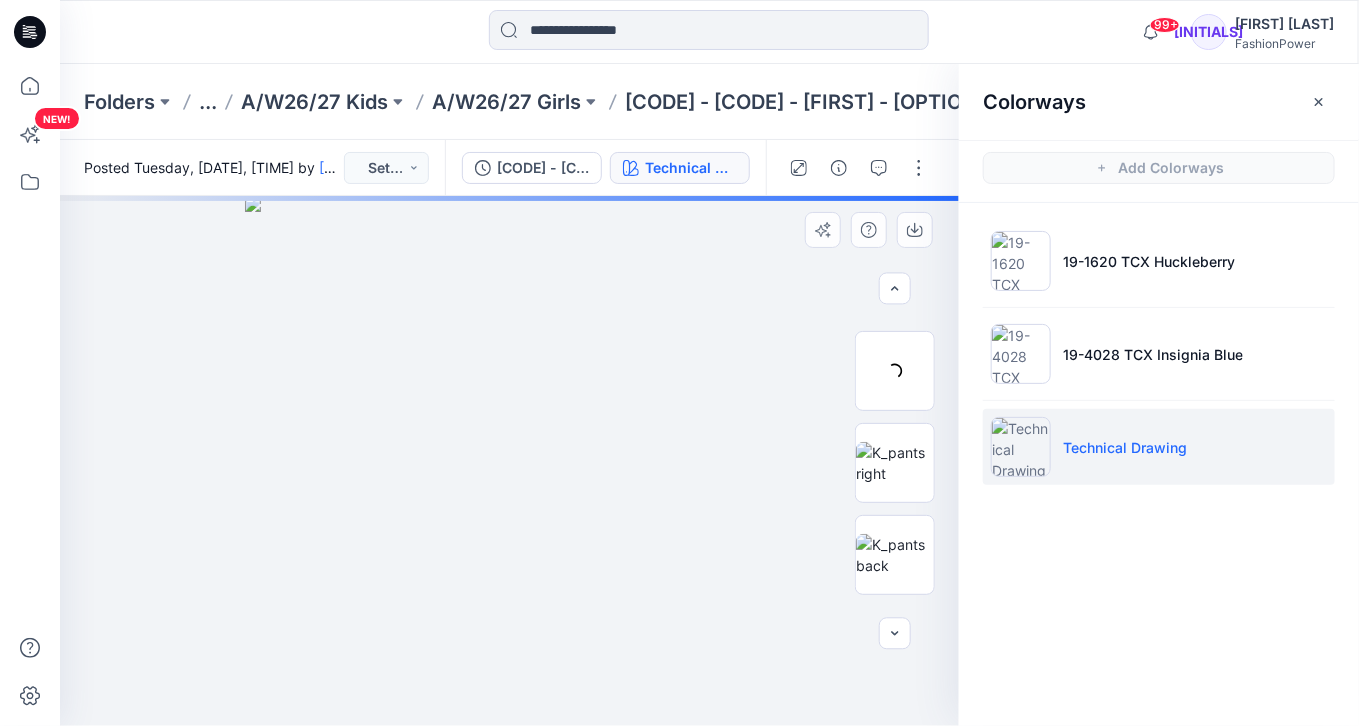 click at bounding box center [510, 461] 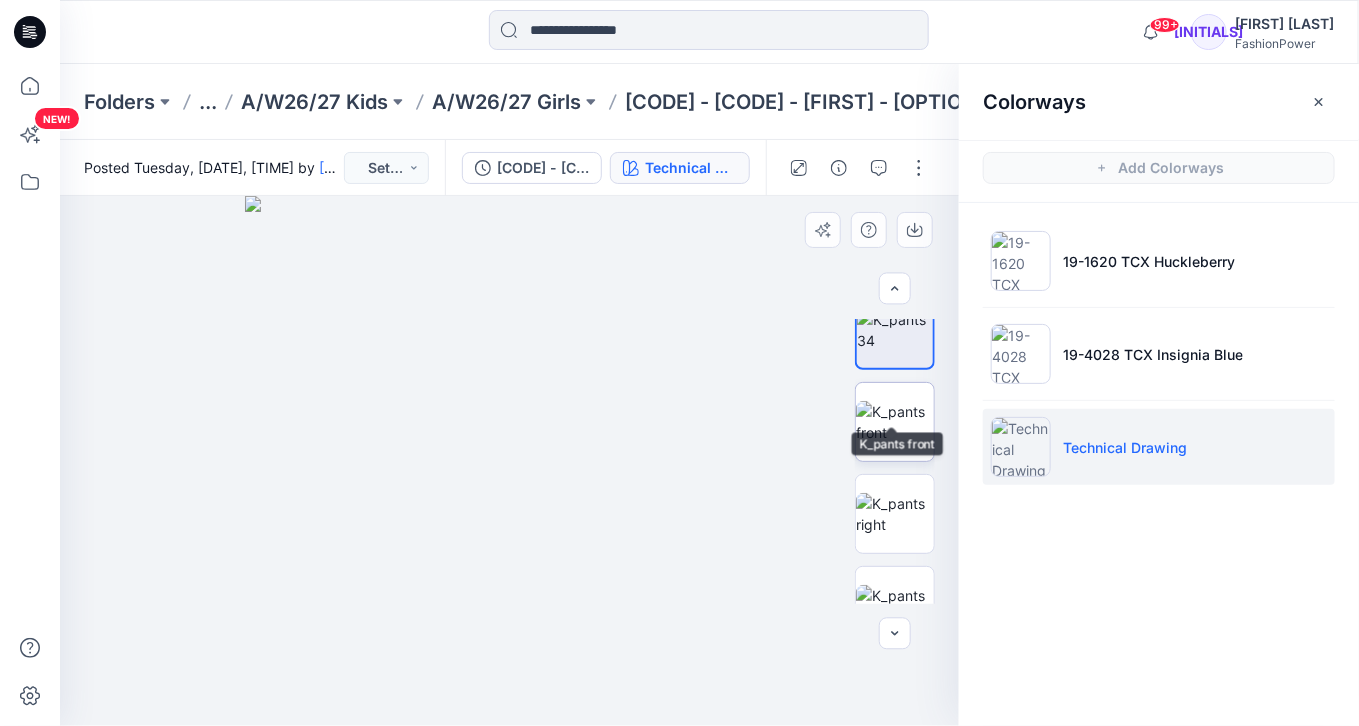 scroll, scrollTop: 2, scrollLeft: 0, axis: vertical 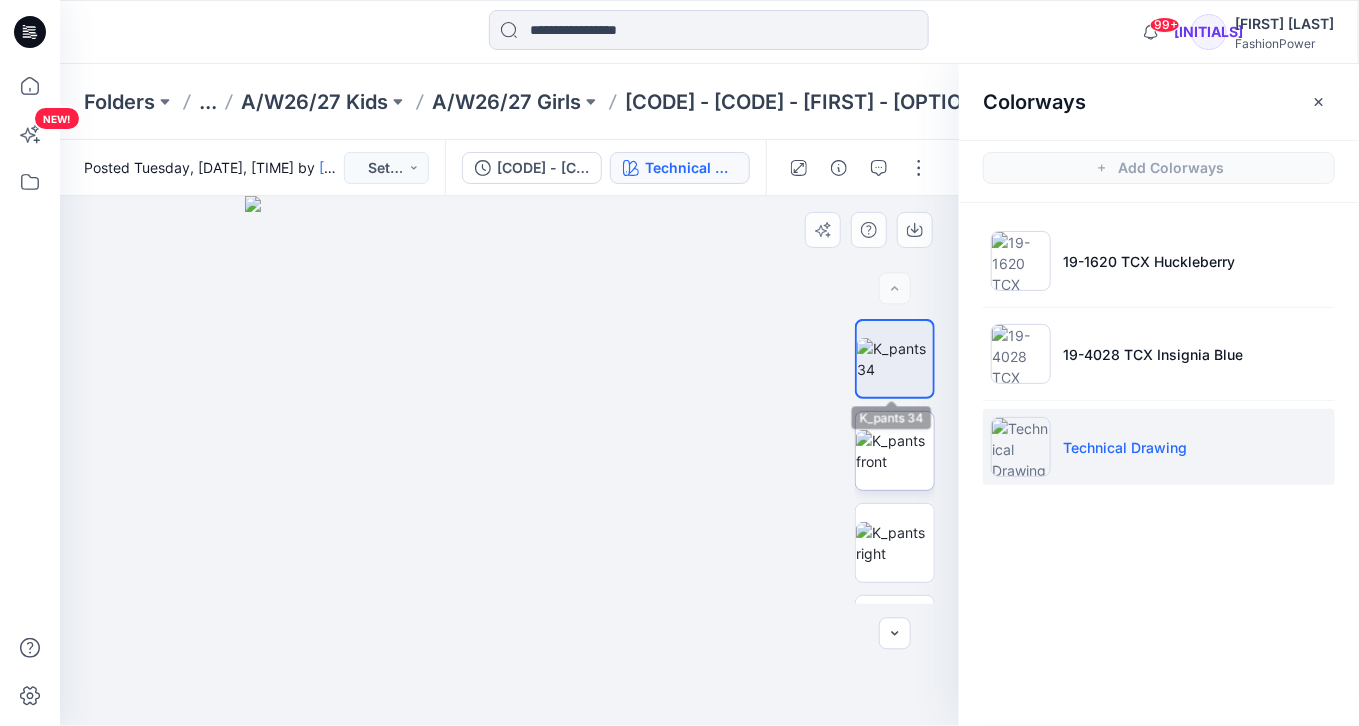 click at bounding box center [895, 451] 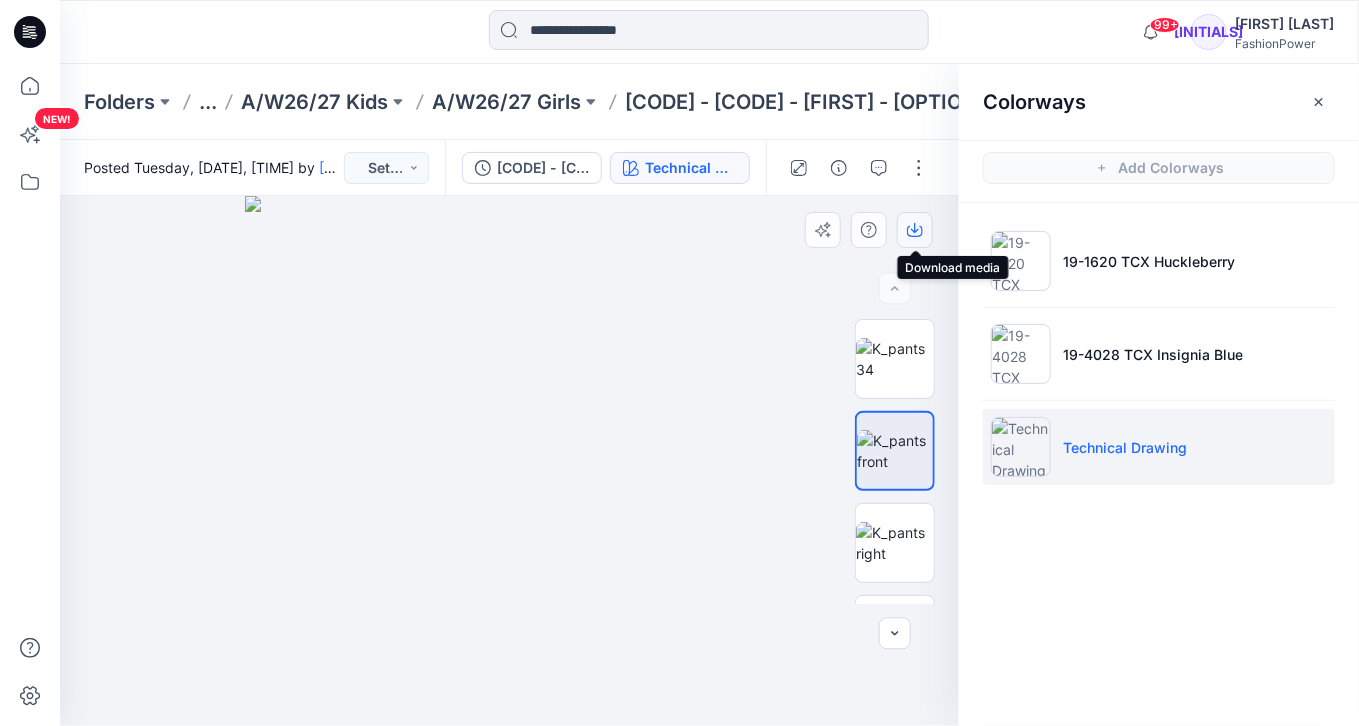 click 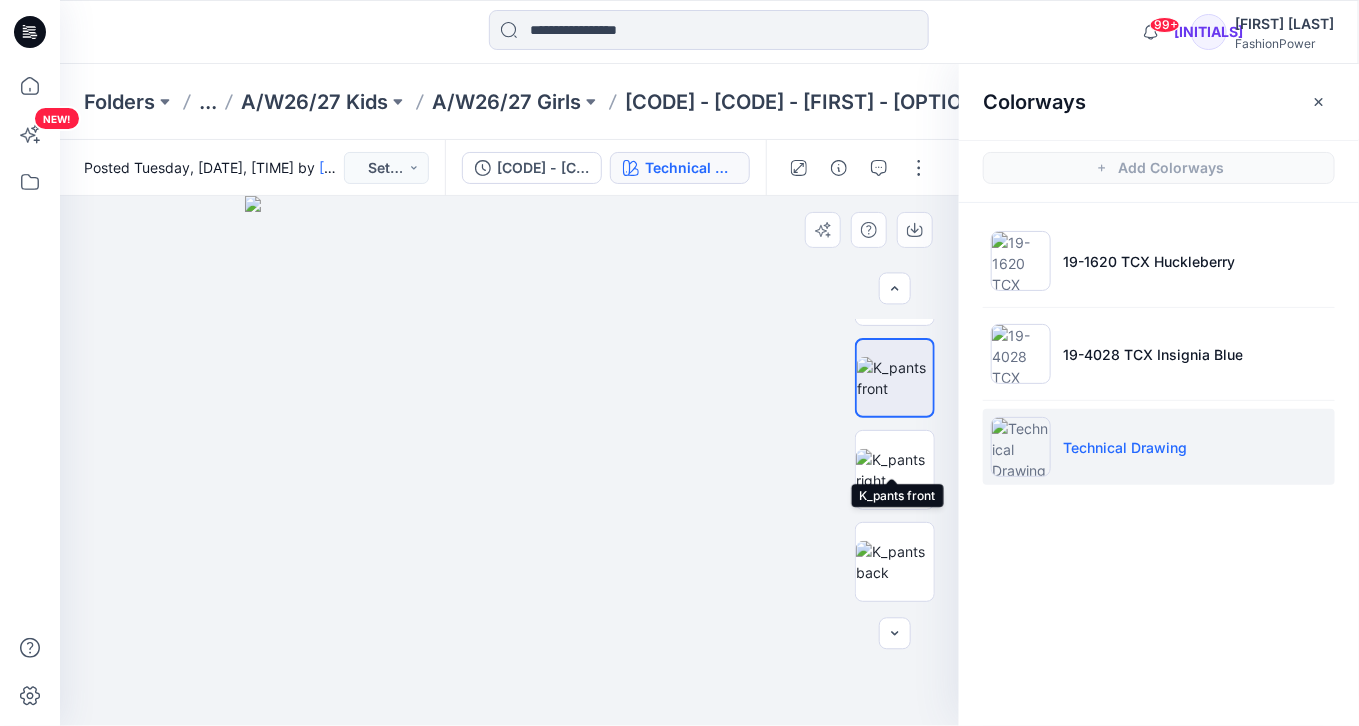 scroll, scrollTop: 160, scrollLeft: 0, axis: vertical 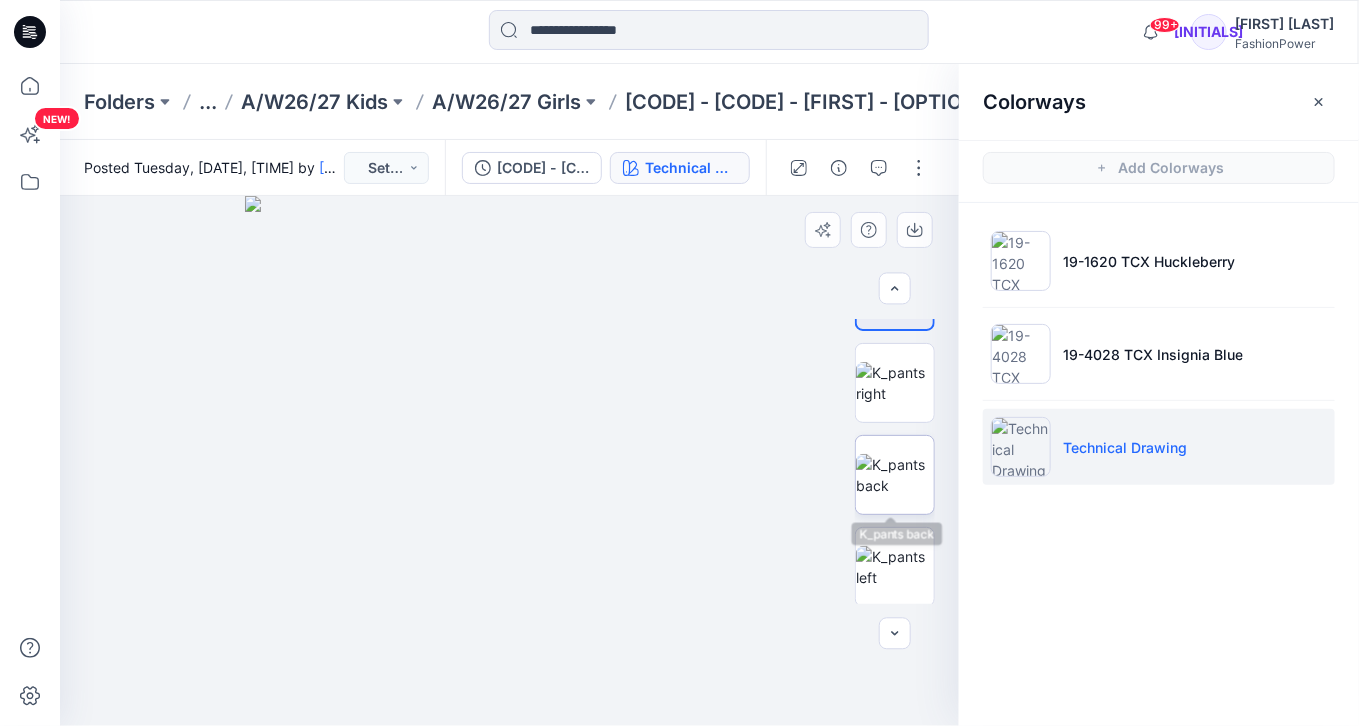 click at bounding box center [895, 475] 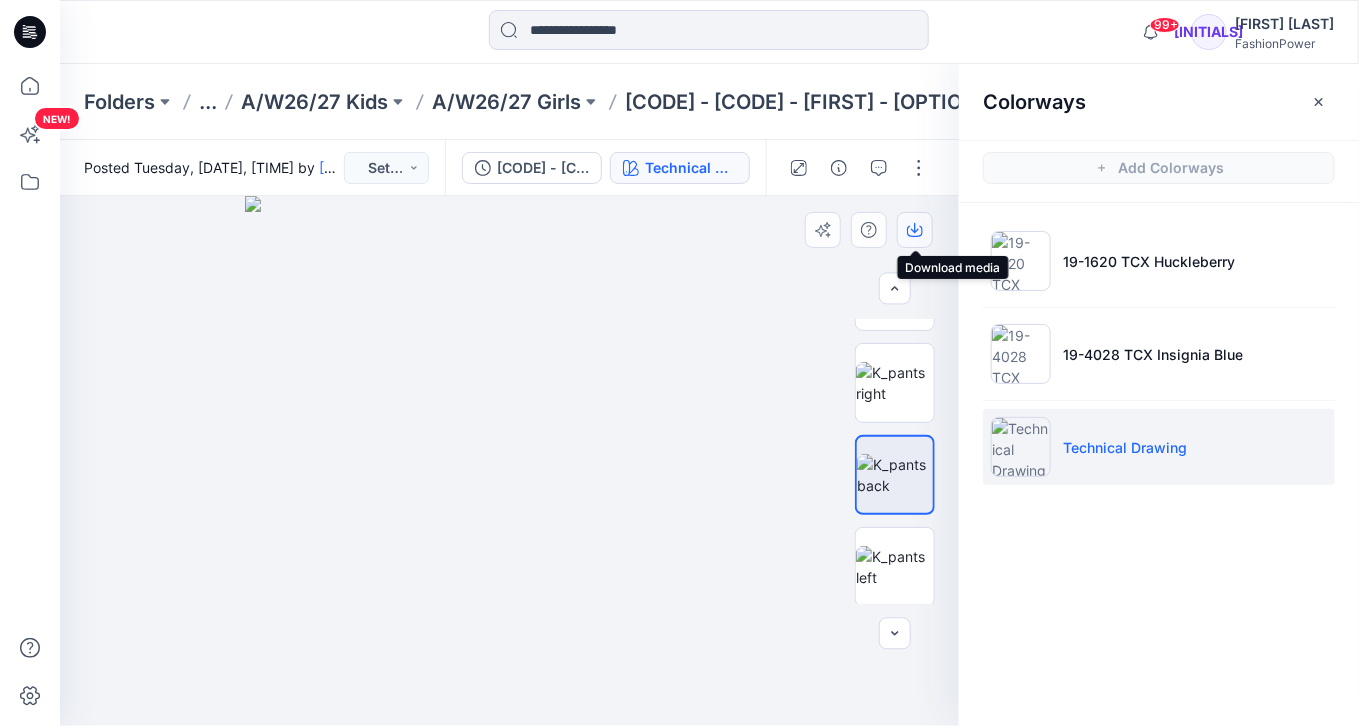 click 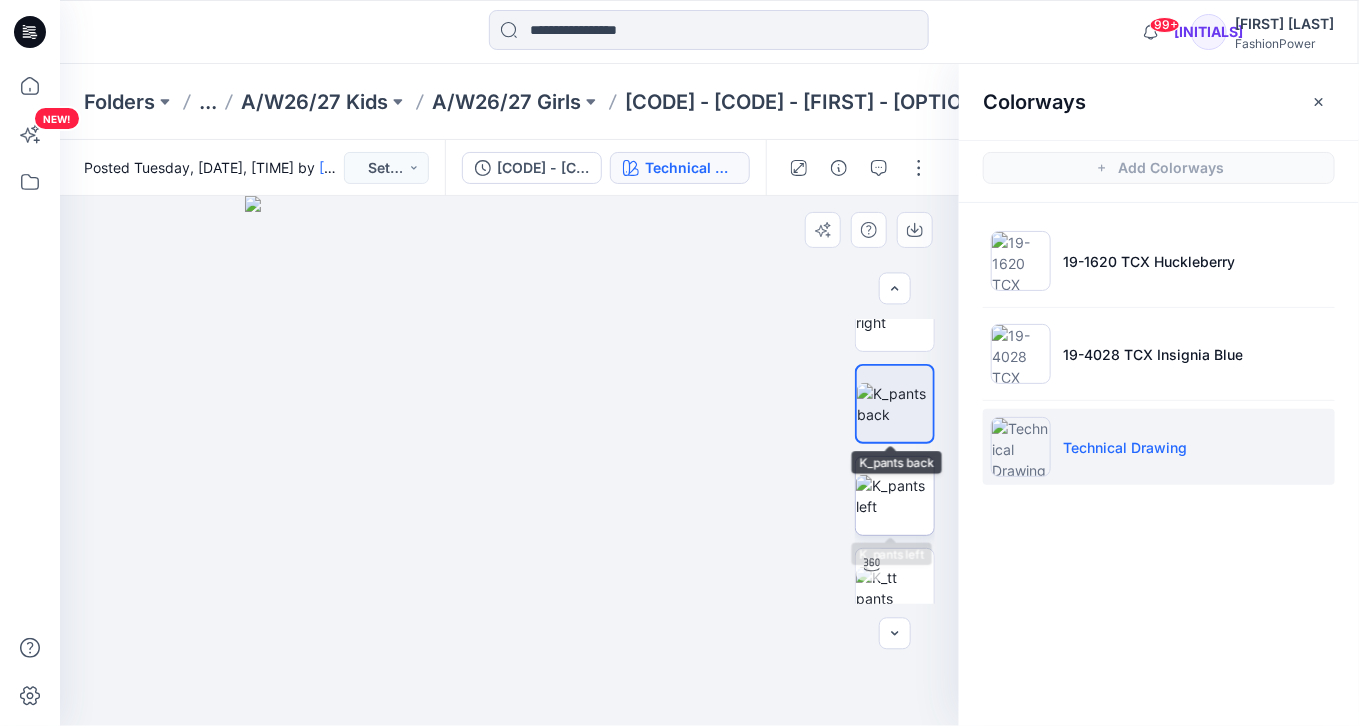 scroll, scrollTop: 240, scrollLeft: 0, axis: vertical 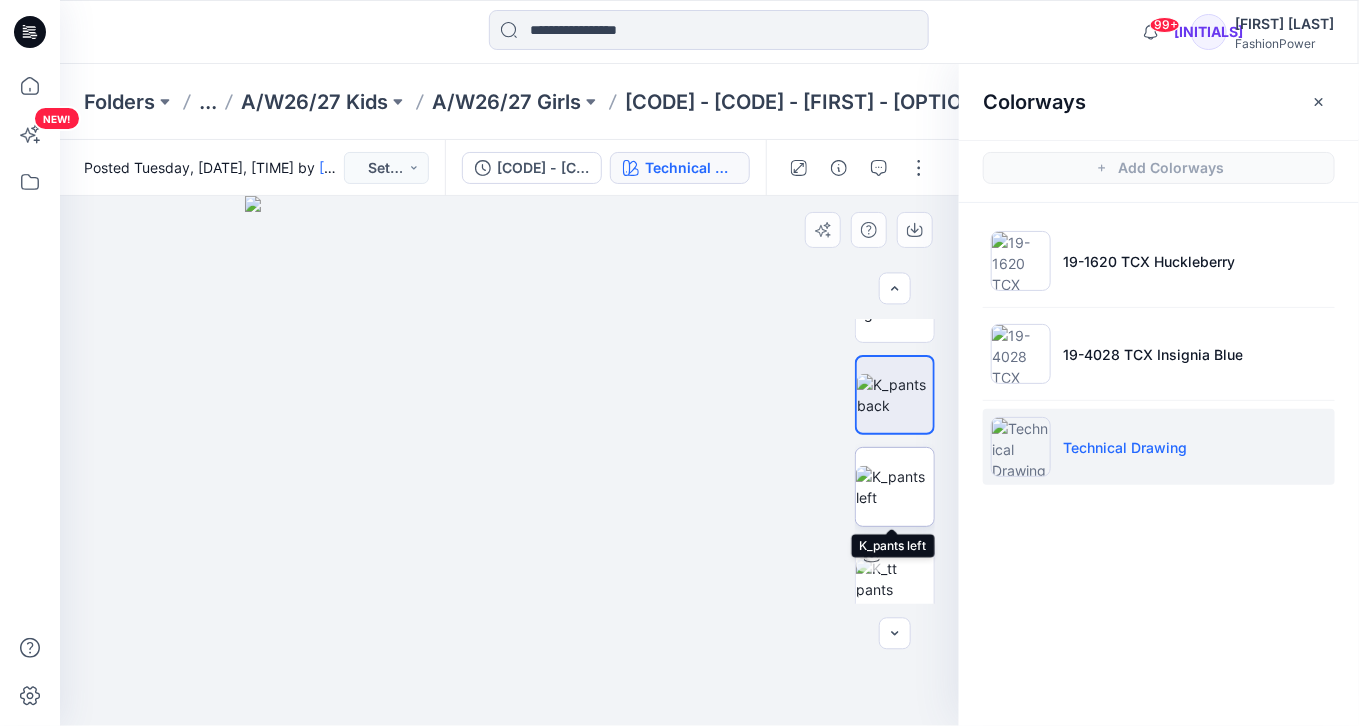 click at bounding box center (895, 487) 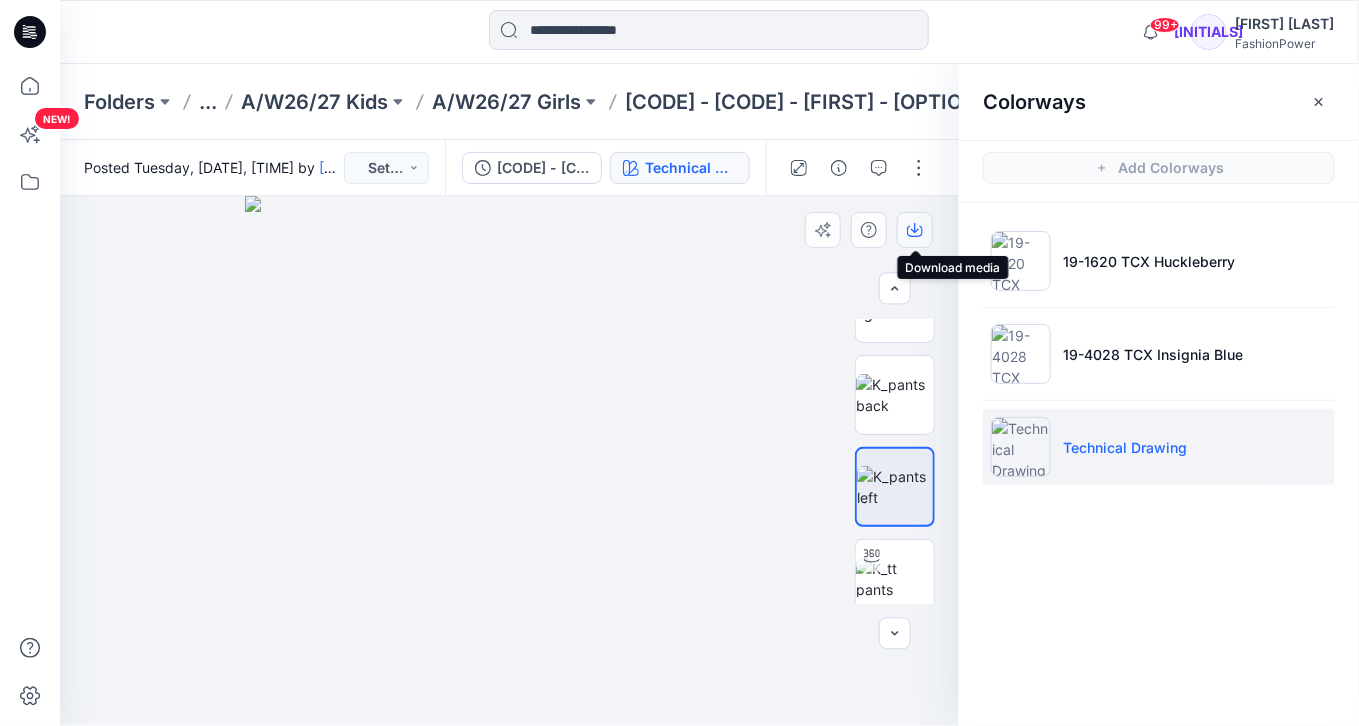 click 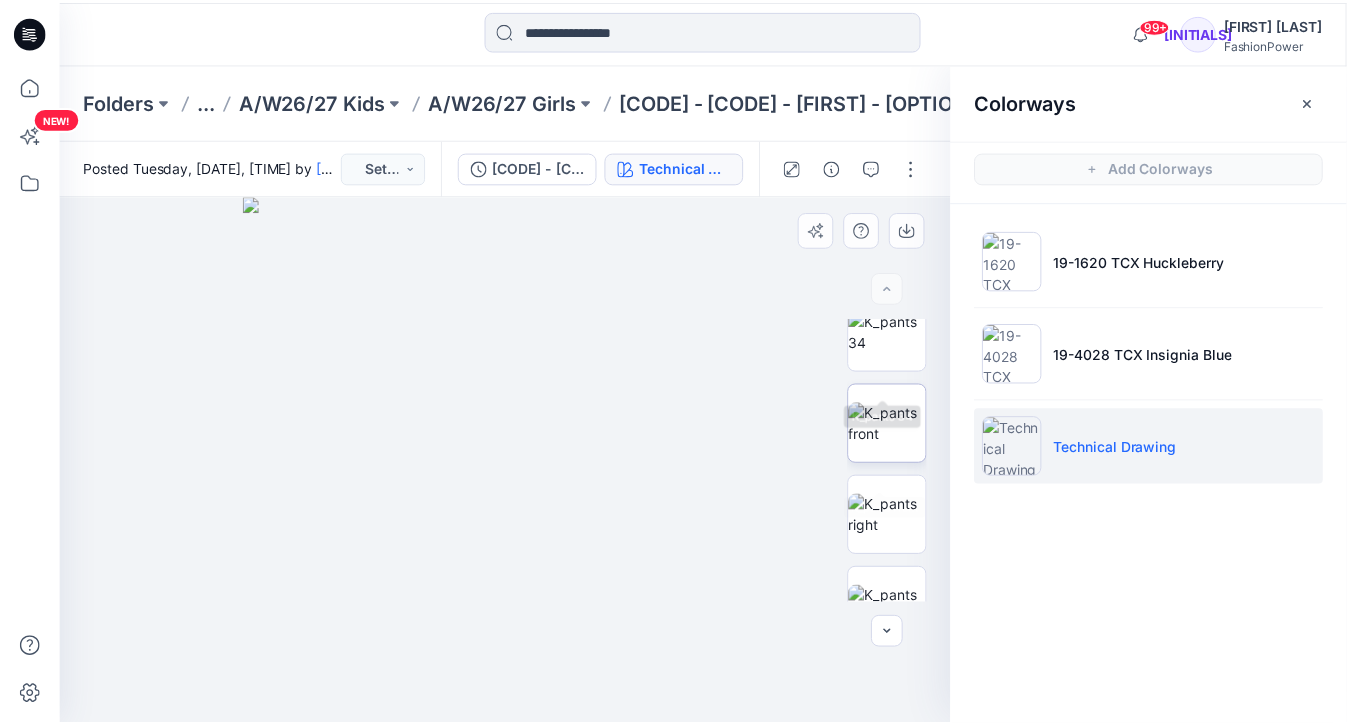 scroll, scrollTop: 0, scrollLeft: 0, axis: both 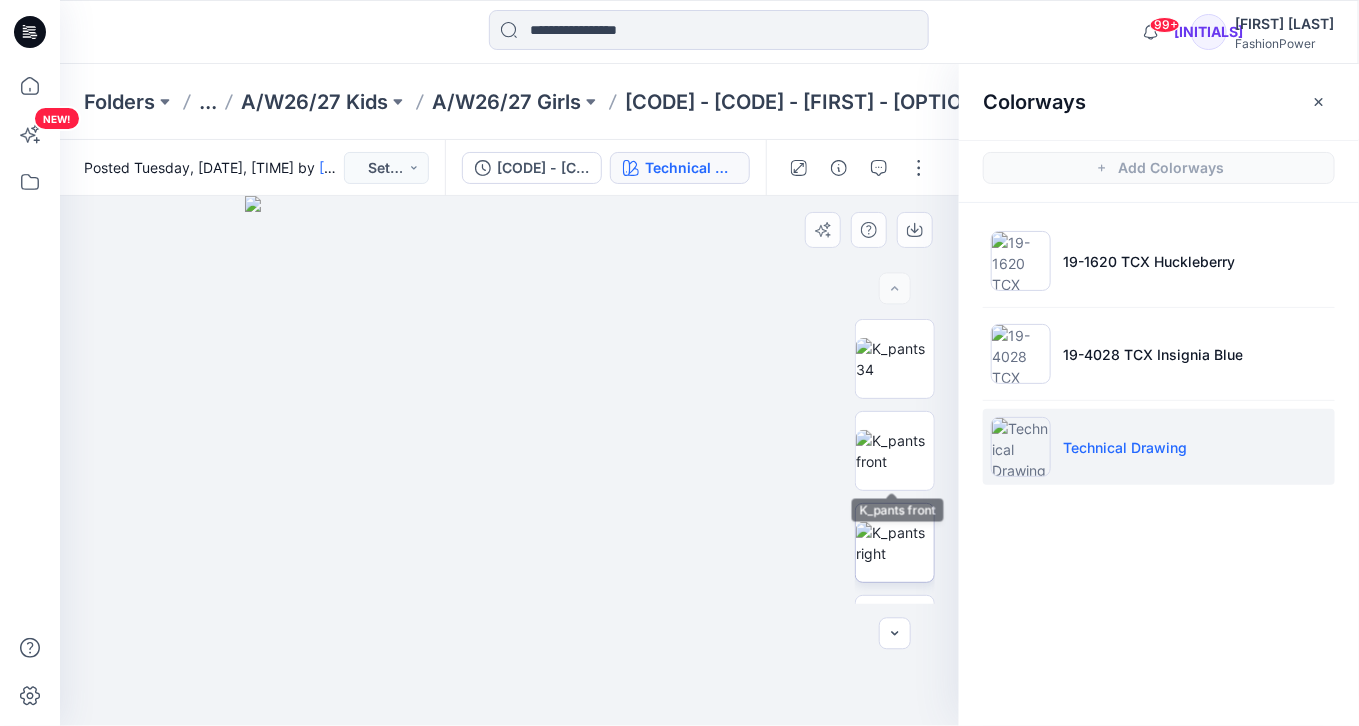 click at bounding box center [895, 543] 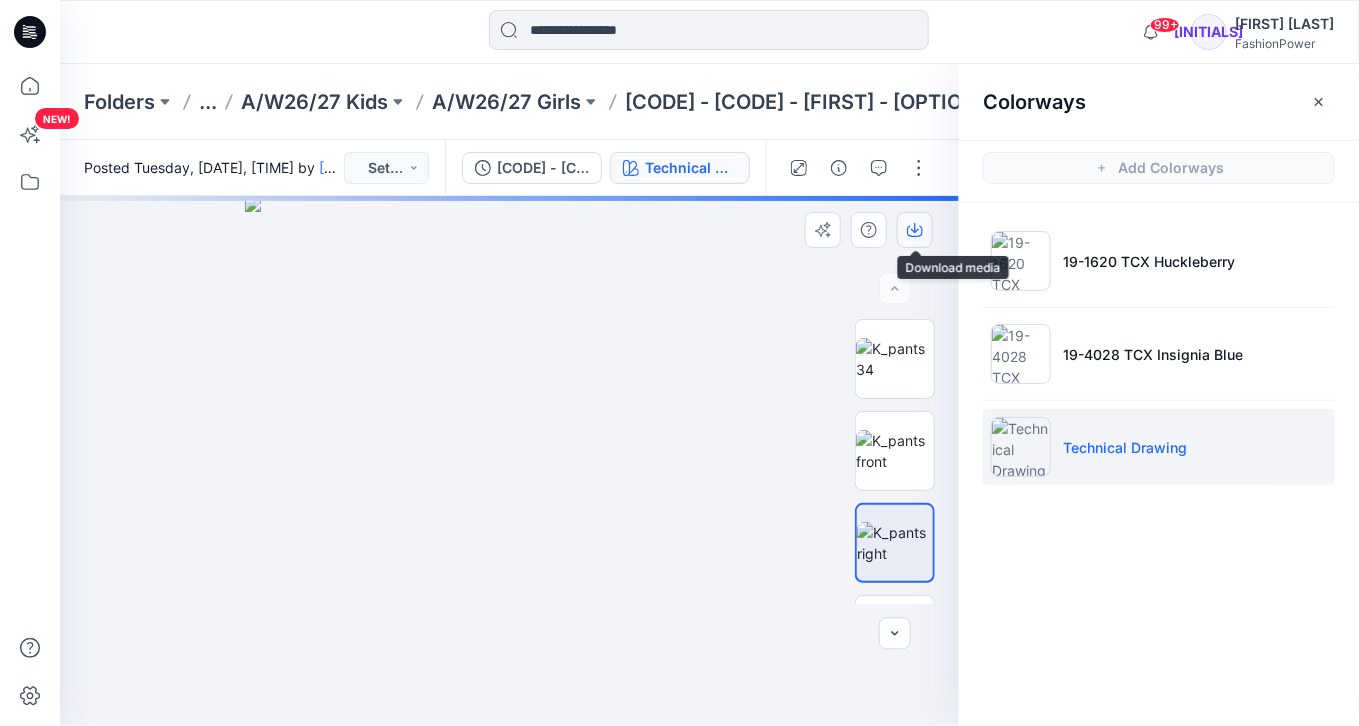 click 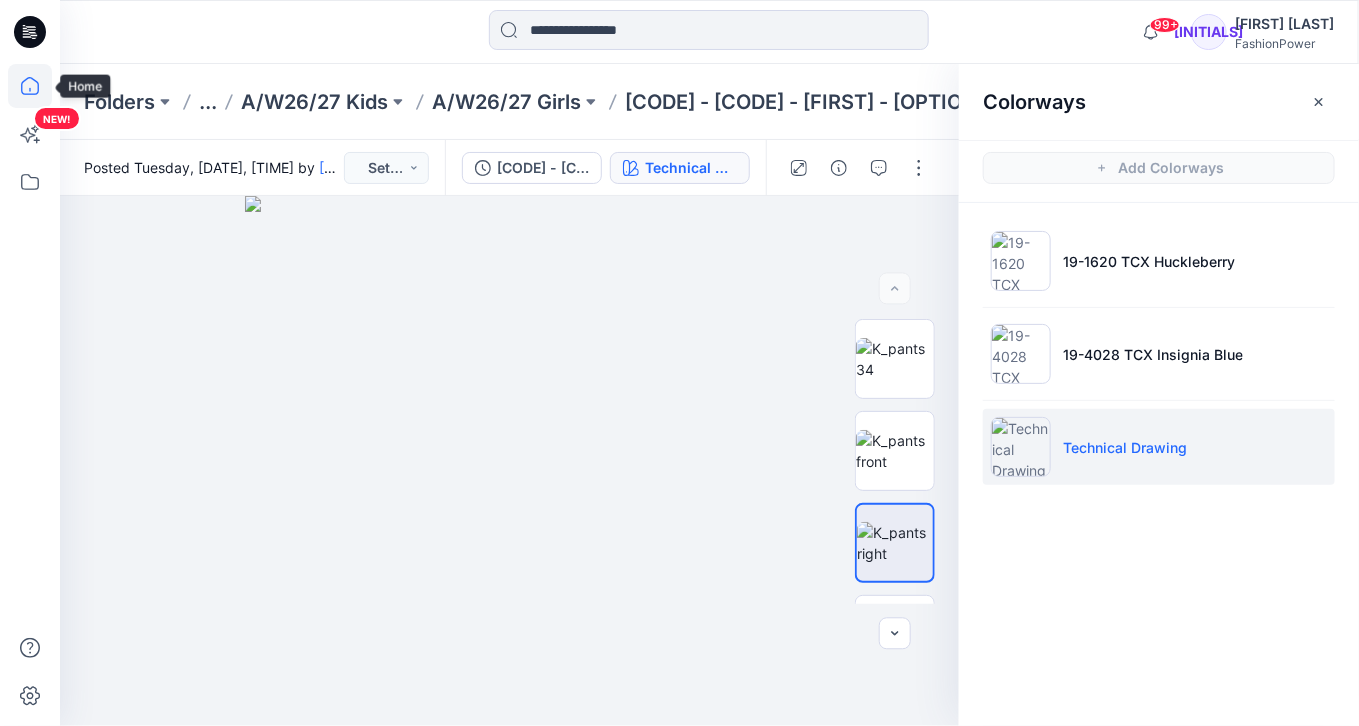 click 